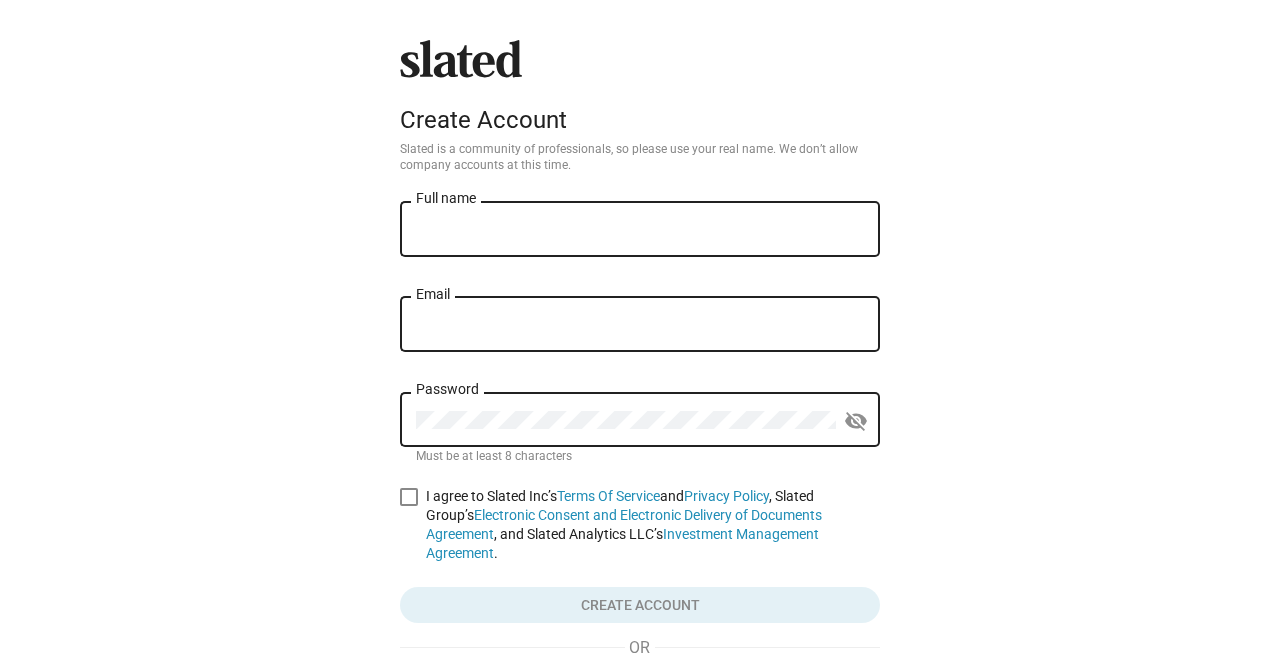 scroll, scrollTop: 0, scrollLeft: 0, axis: both 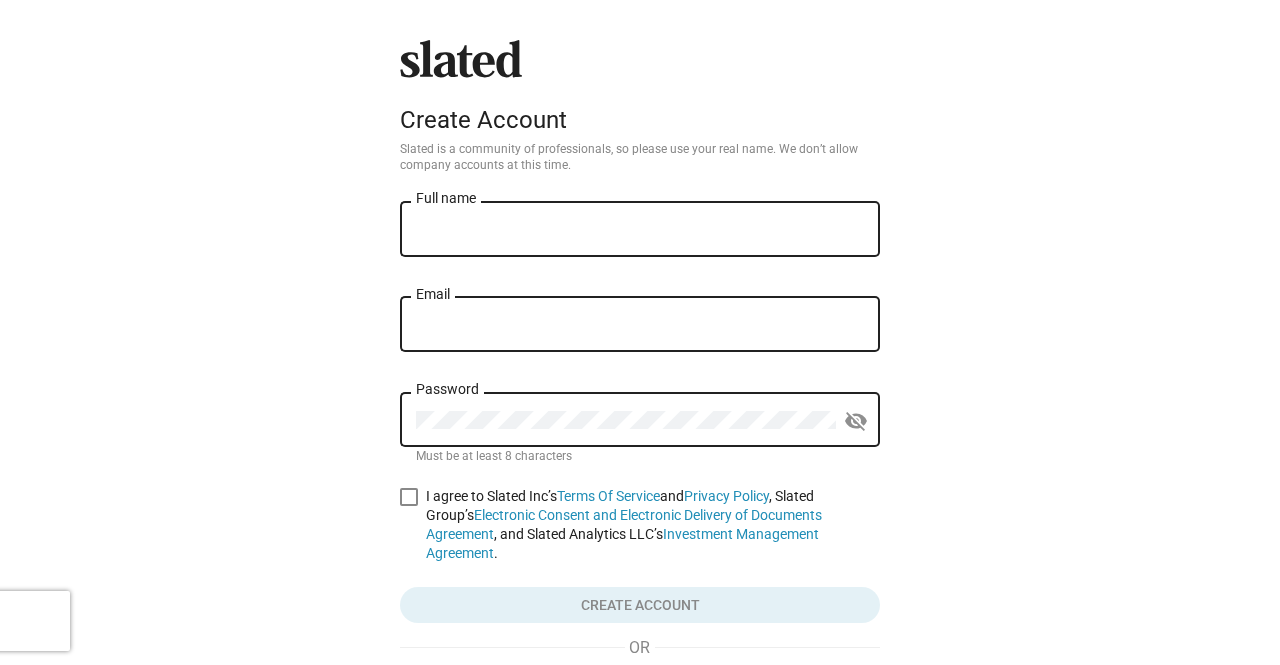 click on "Full name" at bounding box center [640, 230] 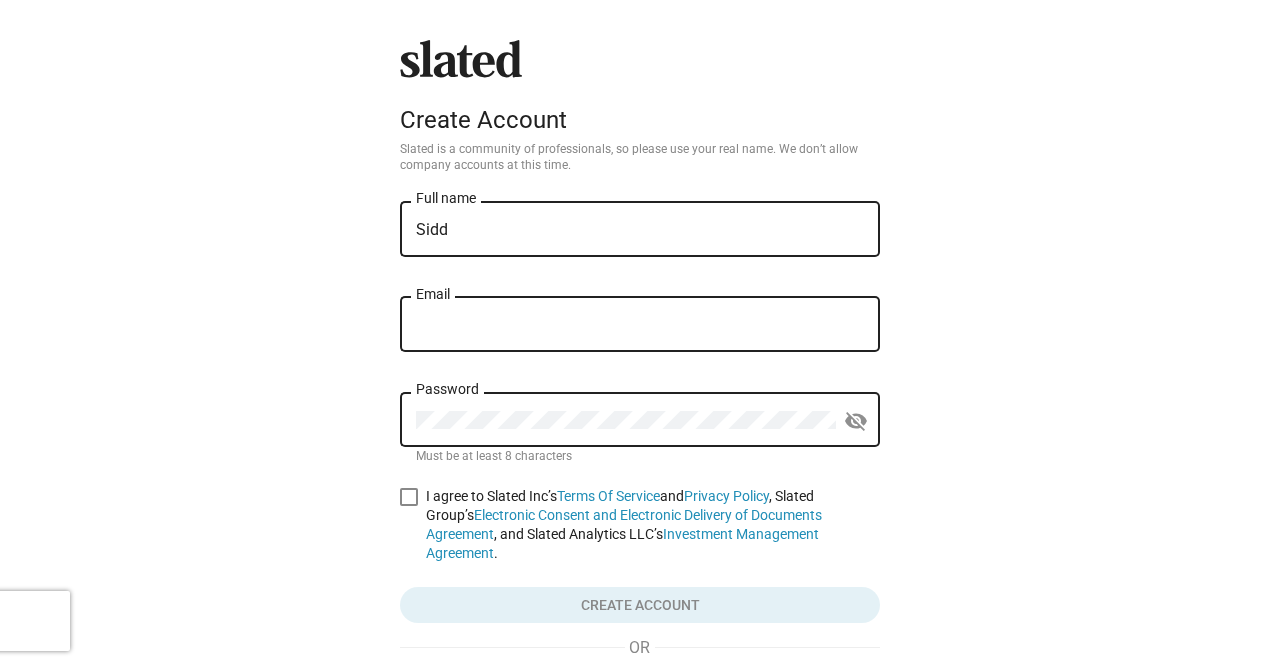 type on "[PERSON_NAME]" 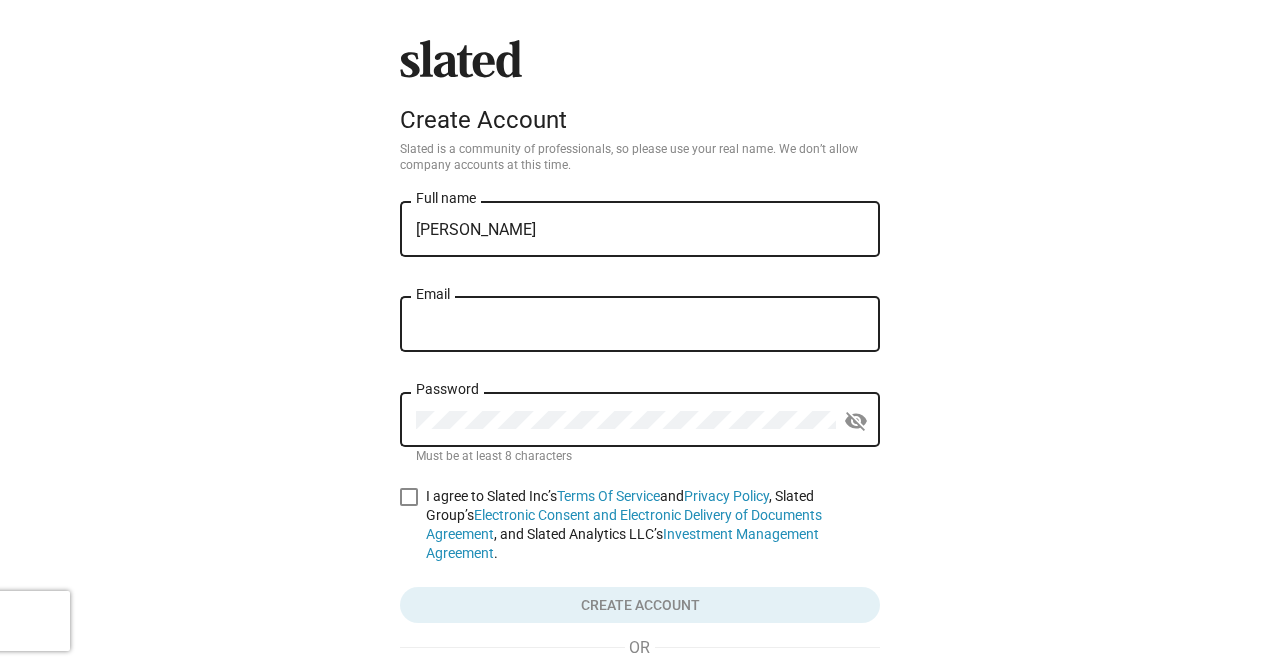type on "[EMAIL_ADDRESS][DOMAIN_NAME]" 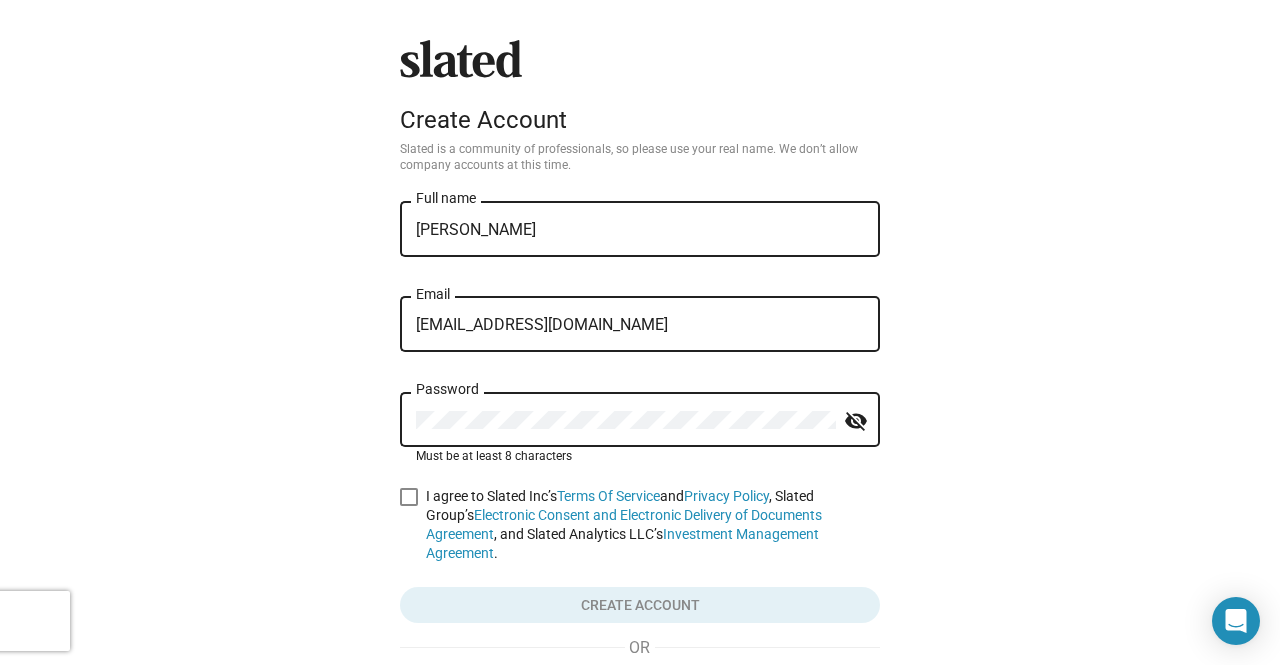 click on "Siddharth Chauhan Full name siddharthchauhan1234@gmail.com Email Password visibility_off Must be at least 8 characters    I agree to Slated Inc’s  Terms Of Service  and  Privacy Policy , Slated Group’s  Electronic Consent and Electronic Delivery of Documents Agreement , and Slated Analytics LLC’s  Investment Management Agreement .  Create account" 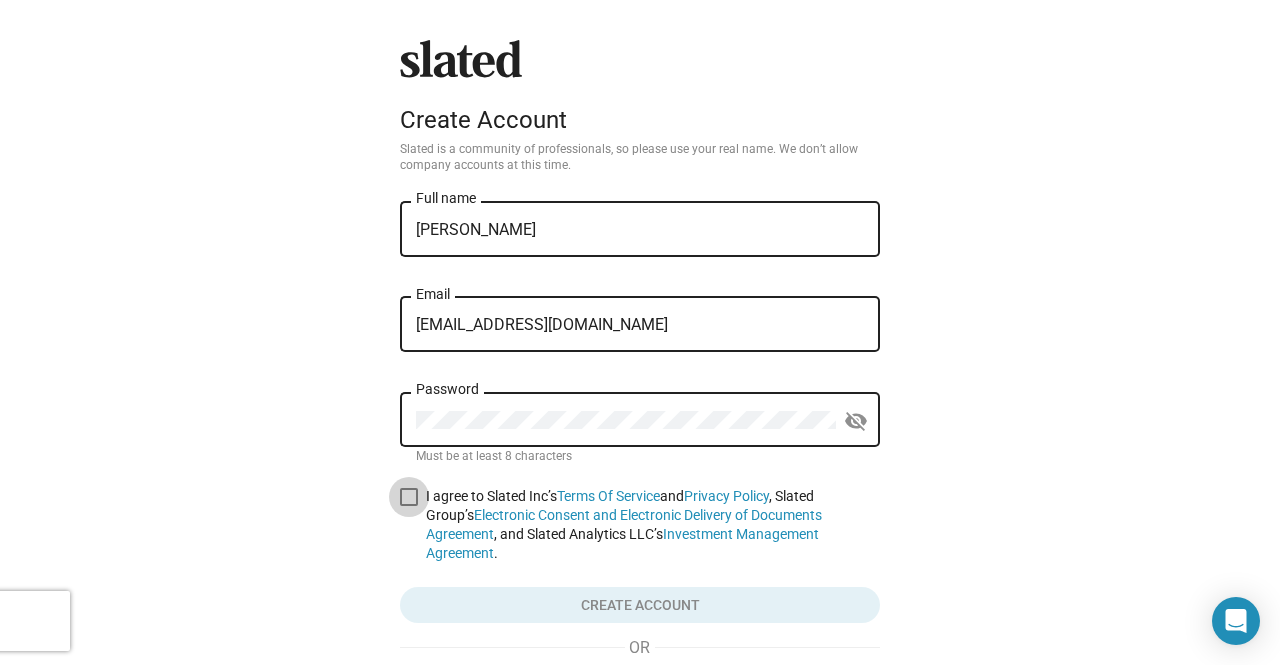 click on "I agree to Slated Inc’s  Terms Of Service  and  Privacy Policy , Slated Group’s  Electronic Consent and Electronic Delivery of Documents Agreement , and Slated Analytics LLC’s  Investment Management Agreement ." at bounding box center [640, 525] 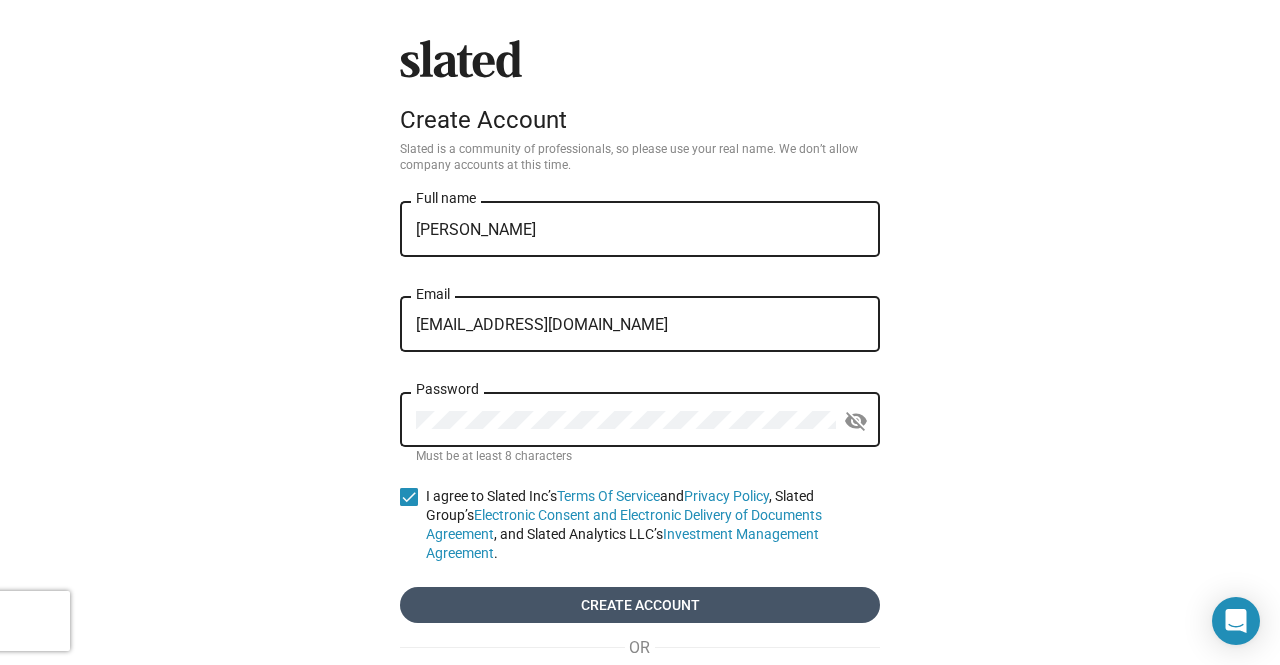 click on "Create account" 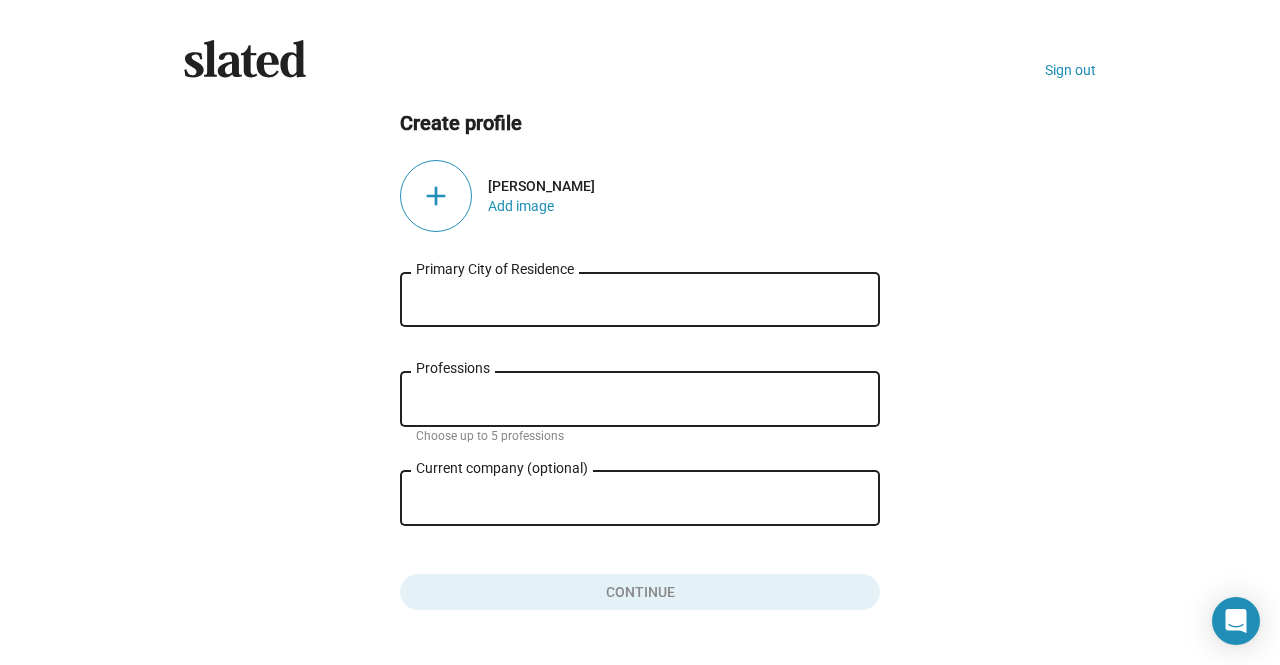 click on "Primary City of Residence" at bounding box center (640, 300) 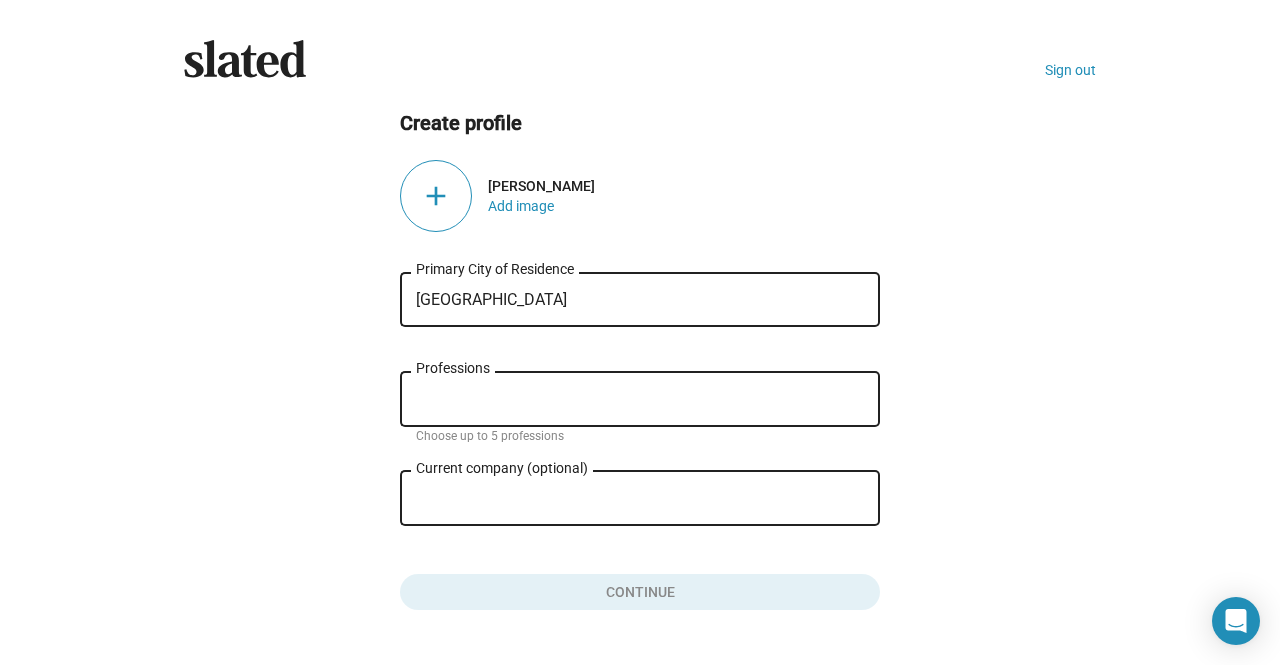 click on "India" at bounding box center [640, 300] 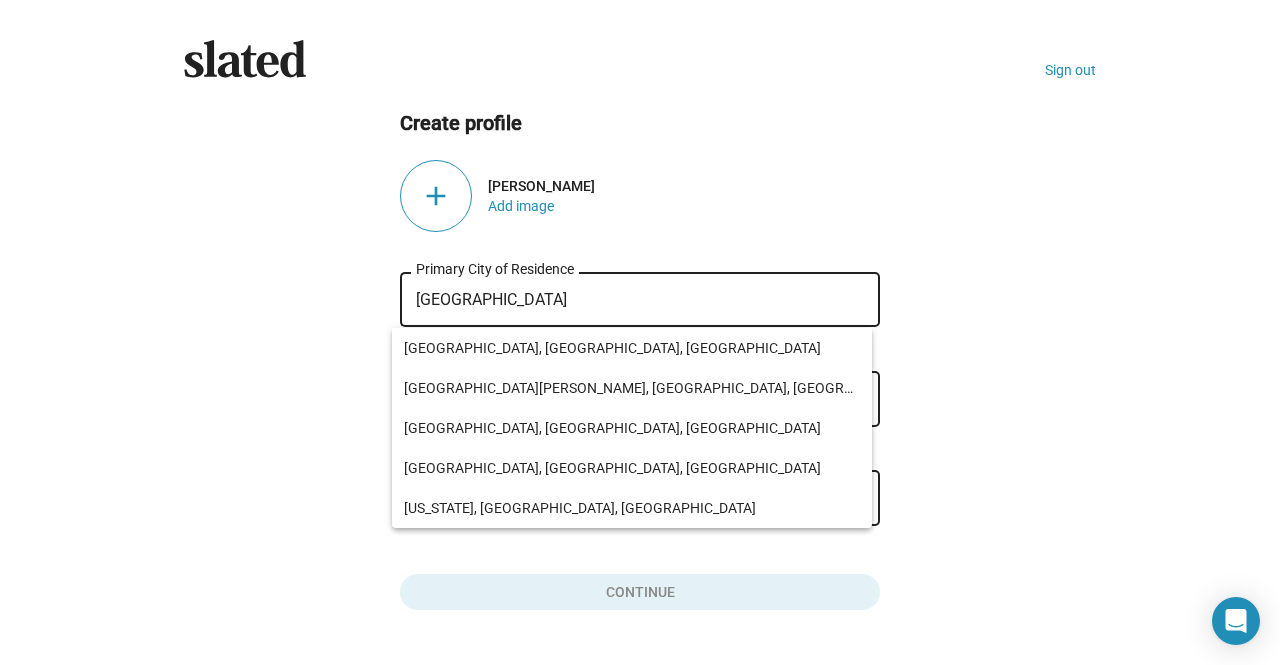 click on "India" at bounding box center (640, 300) 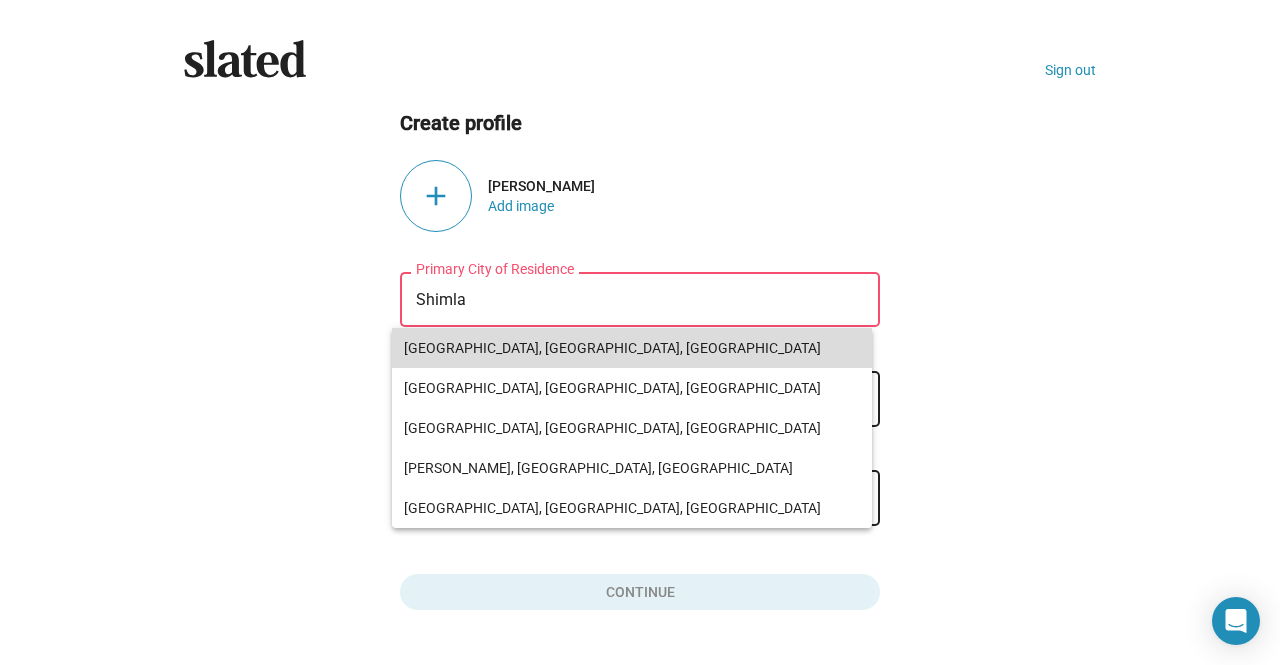 click on "Shimla, Himachal Pradesh, India" at bounding box center [632, 348] 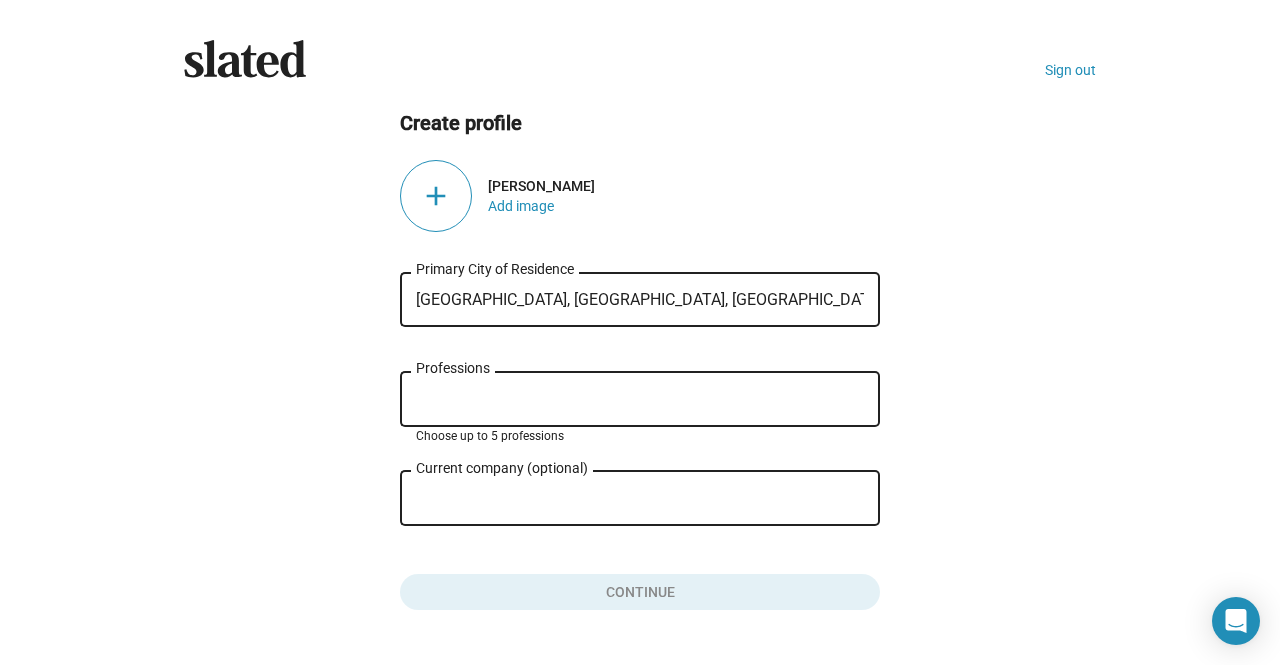 click on "Professions" at bounding box center [644, 400] 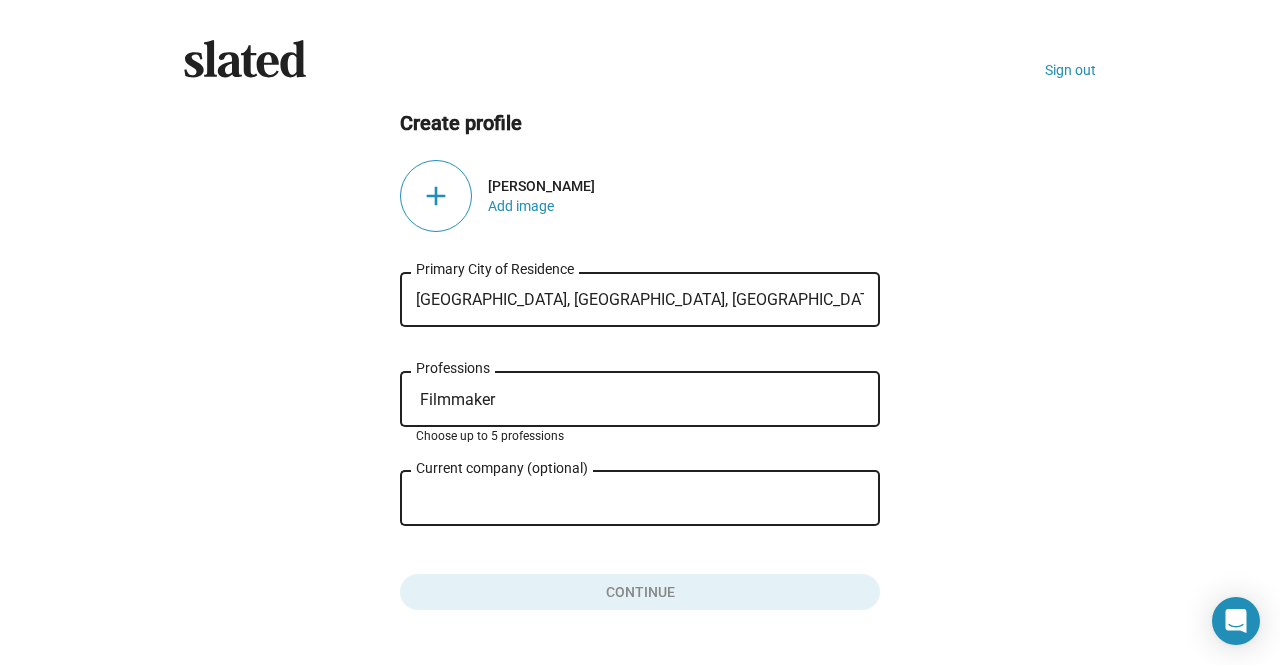 type on "Filmmaker" 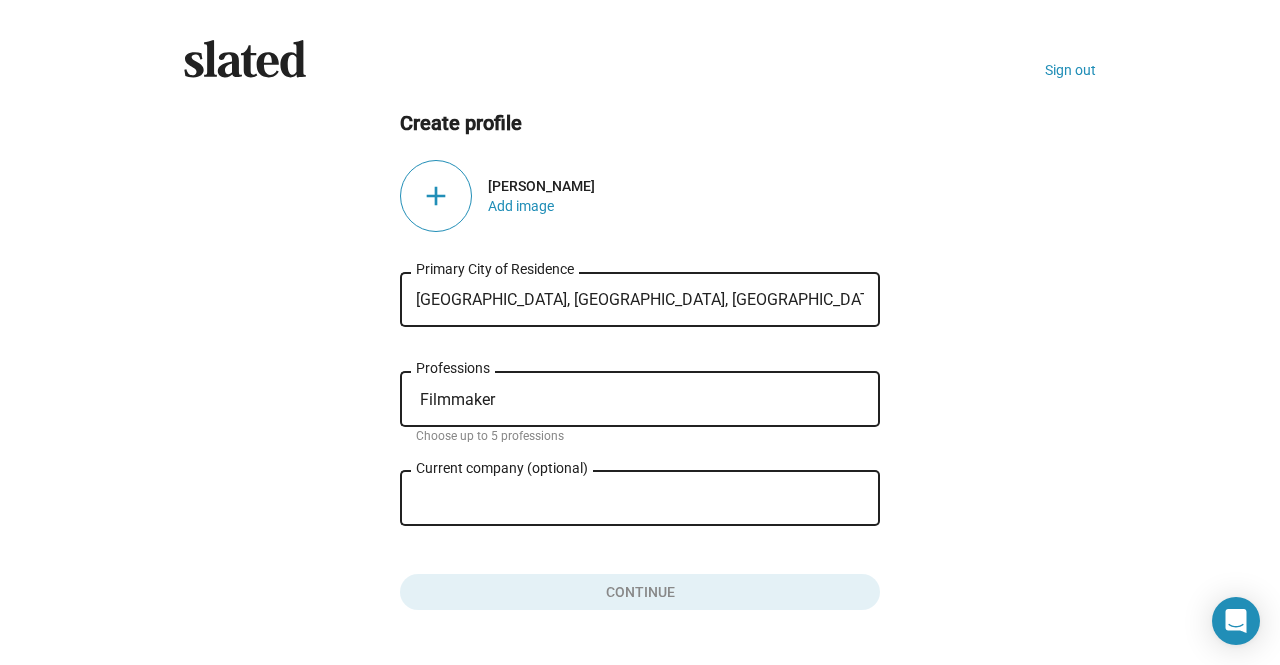 click on "Current company (optional)" 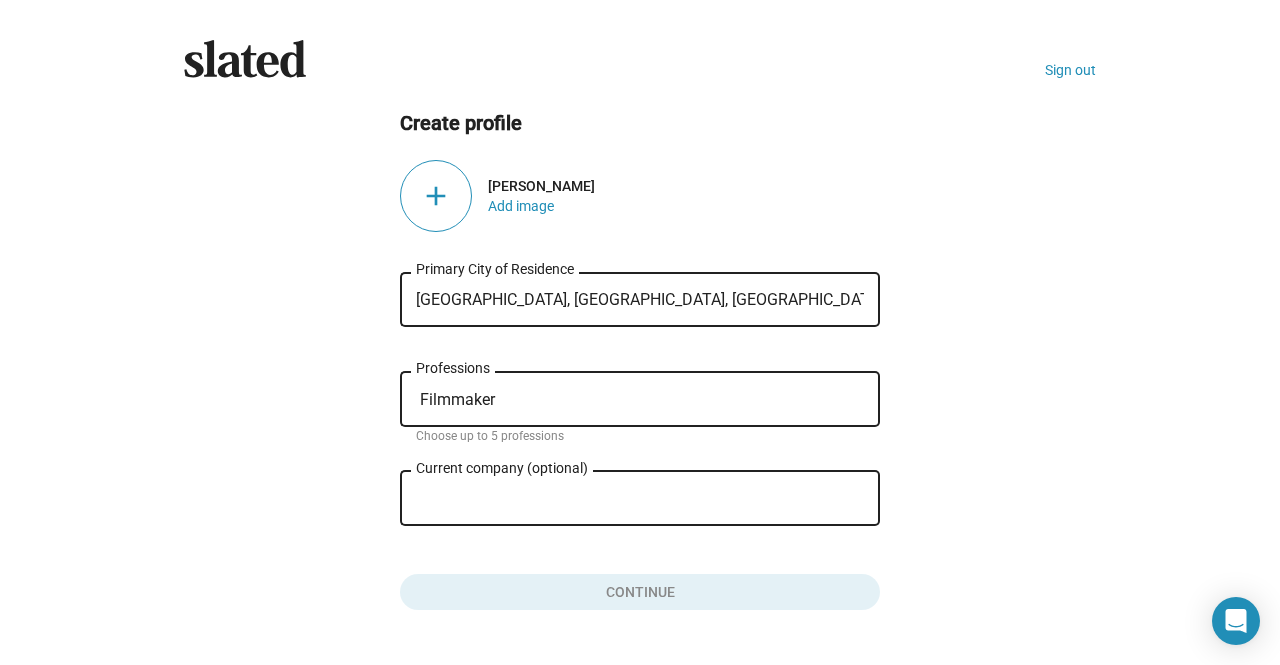 scroll, scrollTop: 54, scrollLeft: 0, axis: vertical 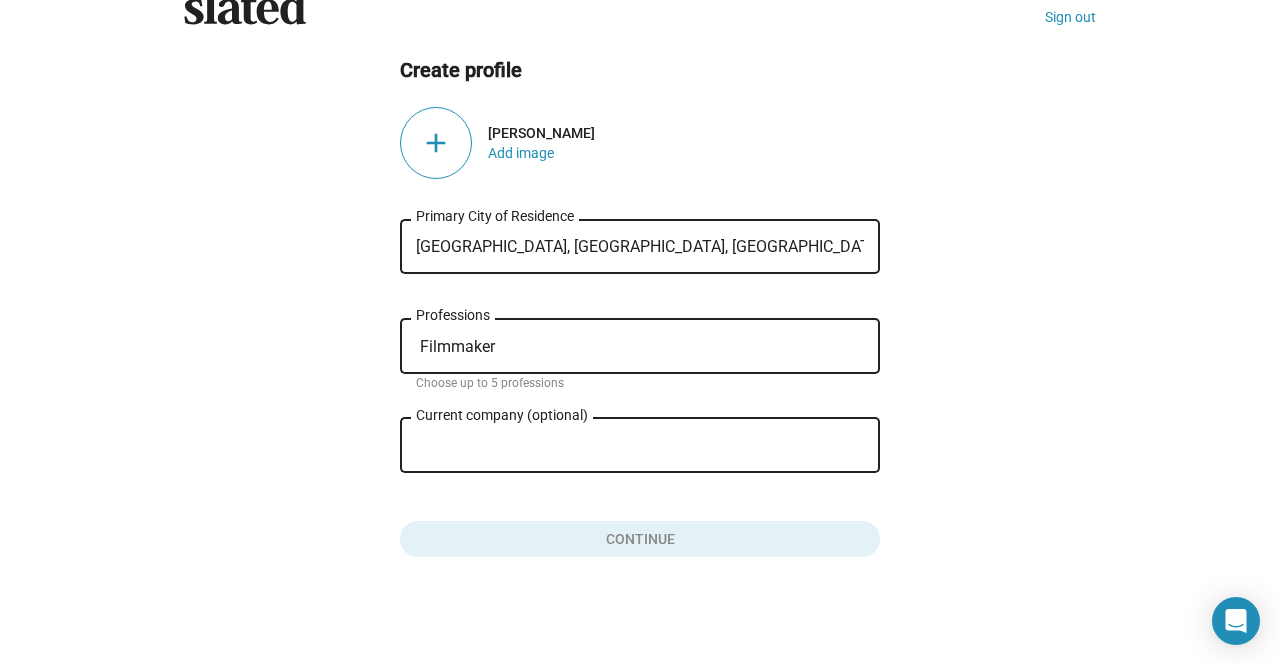 click on "Create profile add  Siddharth Chauhan  Add image   Shimla, Himachal Pradesh, India Primary City of Residence Filmmaker Professions Choose up to 5 professions Current company (optional) close Role at company  Continue" 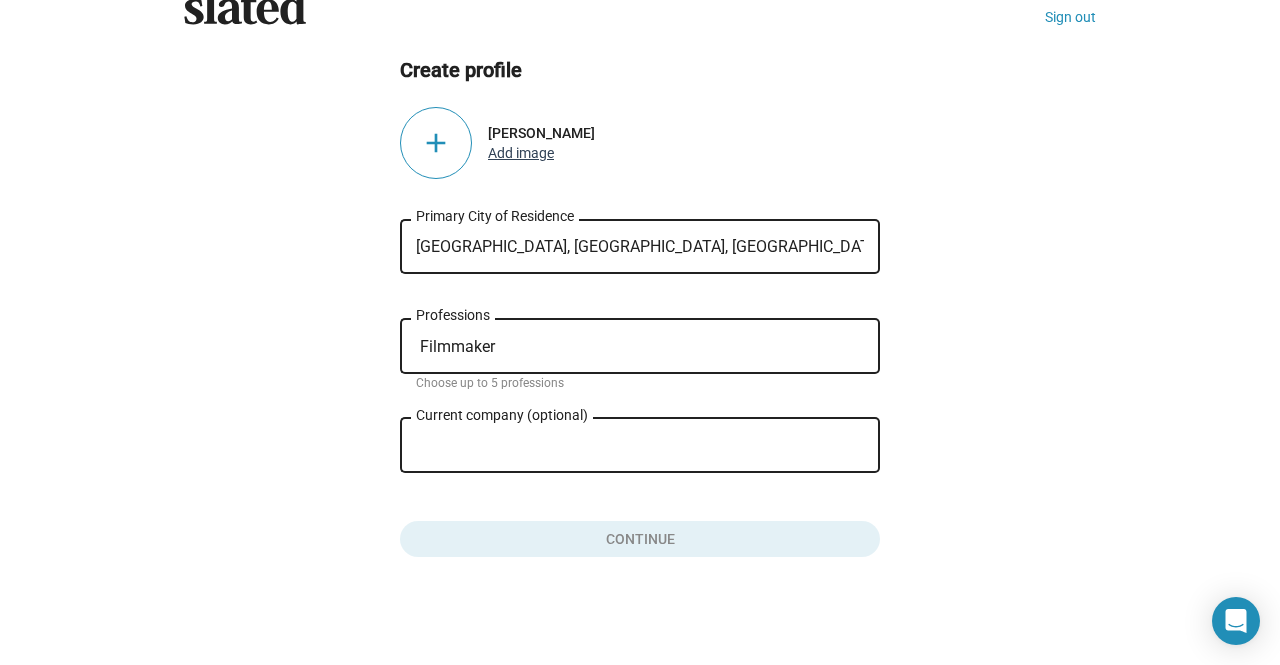 click on "Add image" 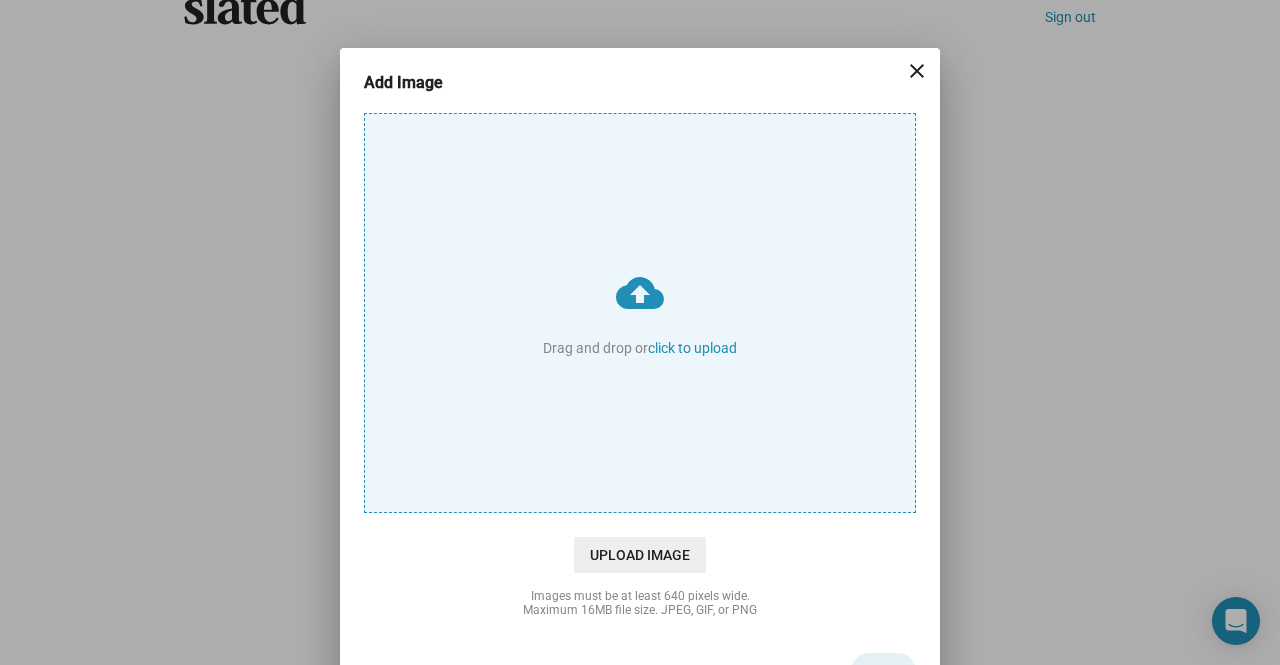 click on "cloud_upload Drag and drop or  click to upload" at bounding box center [640, 313] 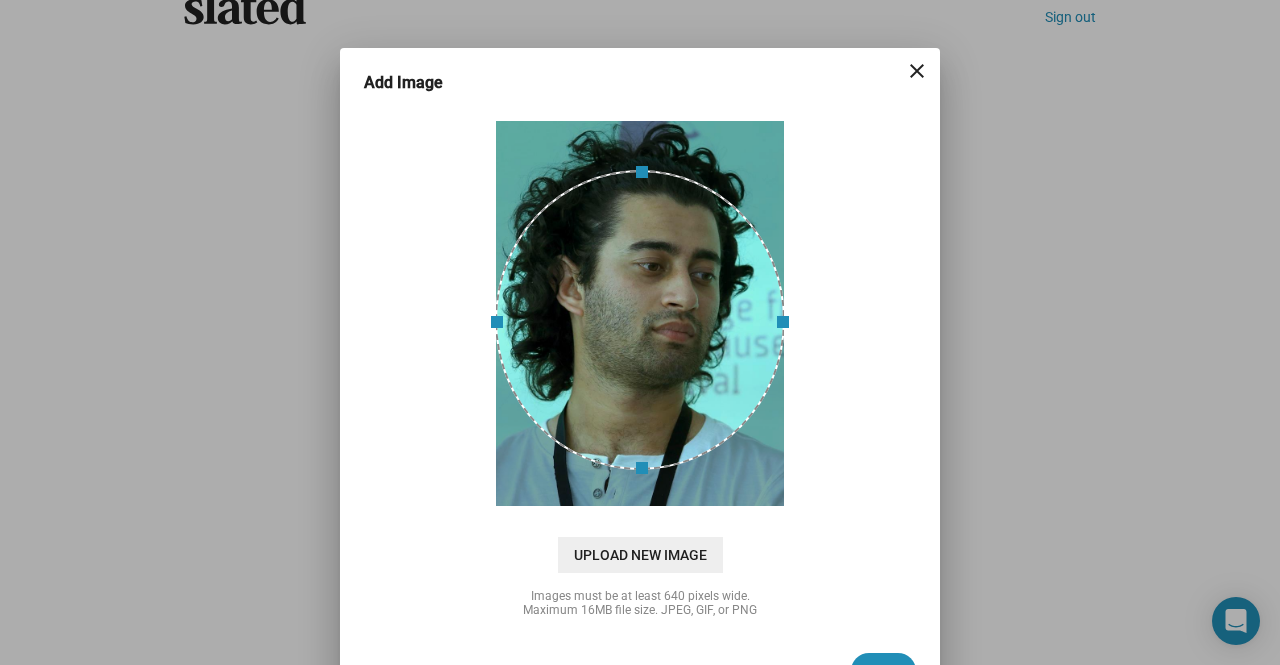 scroll, scrollTop: 49, scrollLeft: 0, axis: vertical 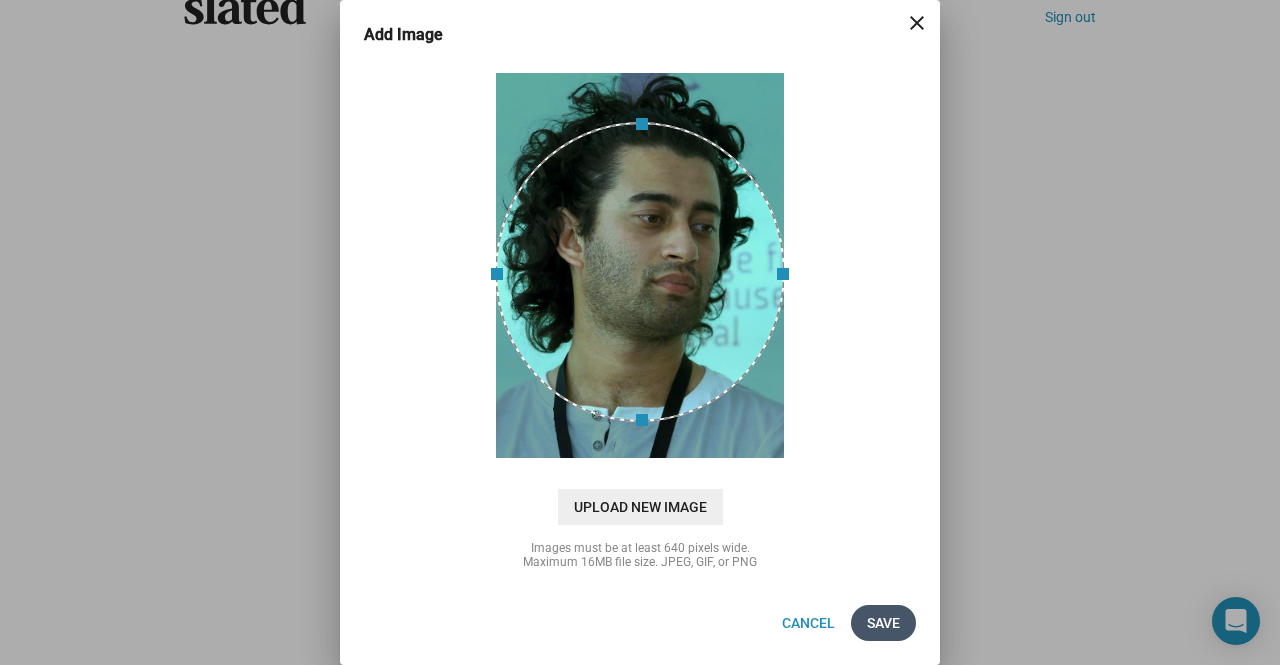 click on "Save" 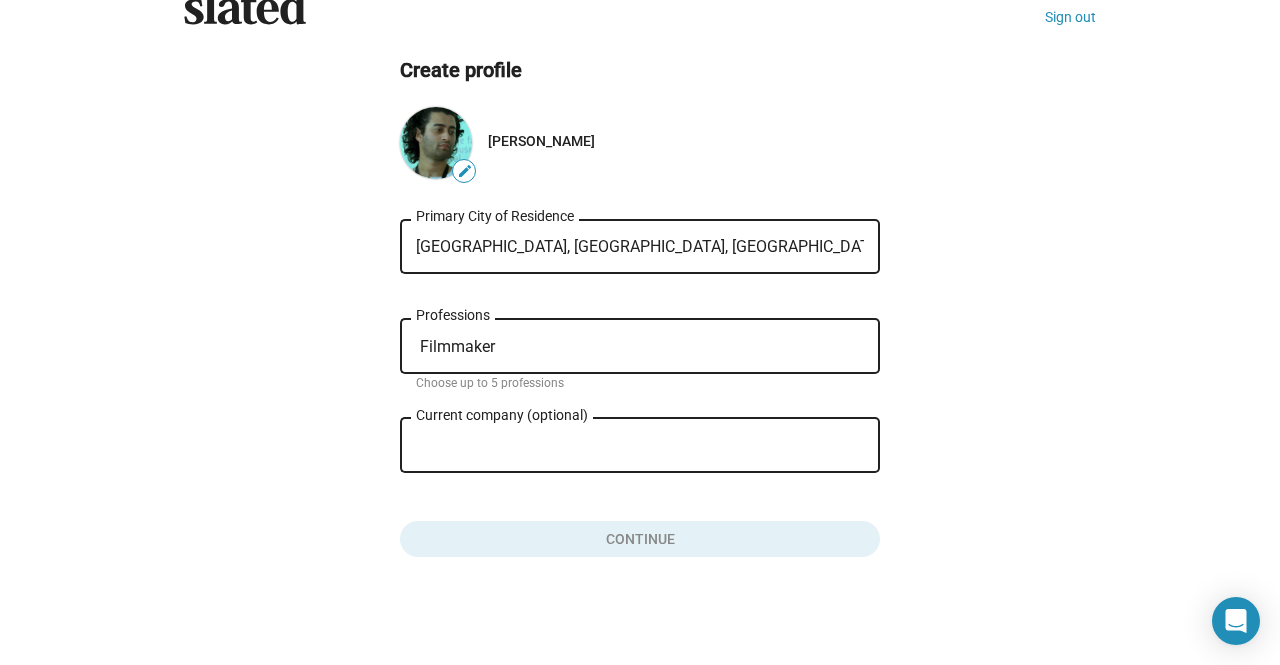 scroll, scrollTop: 34, scrollLeft: 0, axis: vertical 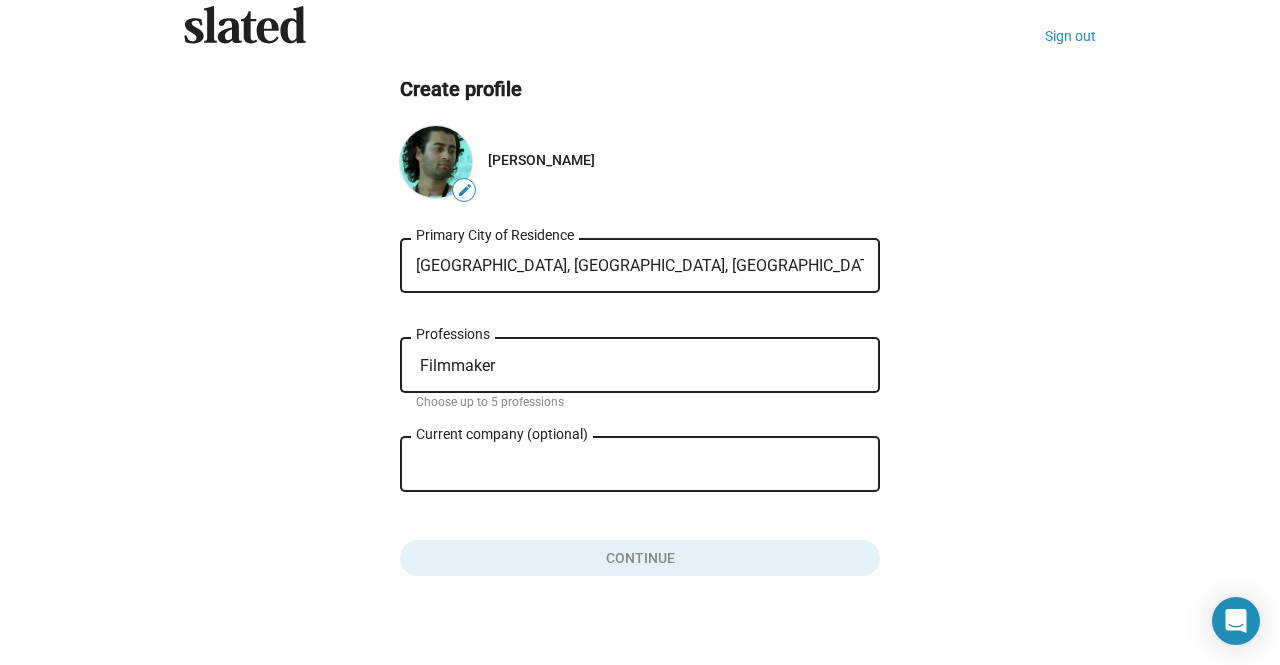 click on "Current company (optional)" at bounding box center (626, 465) 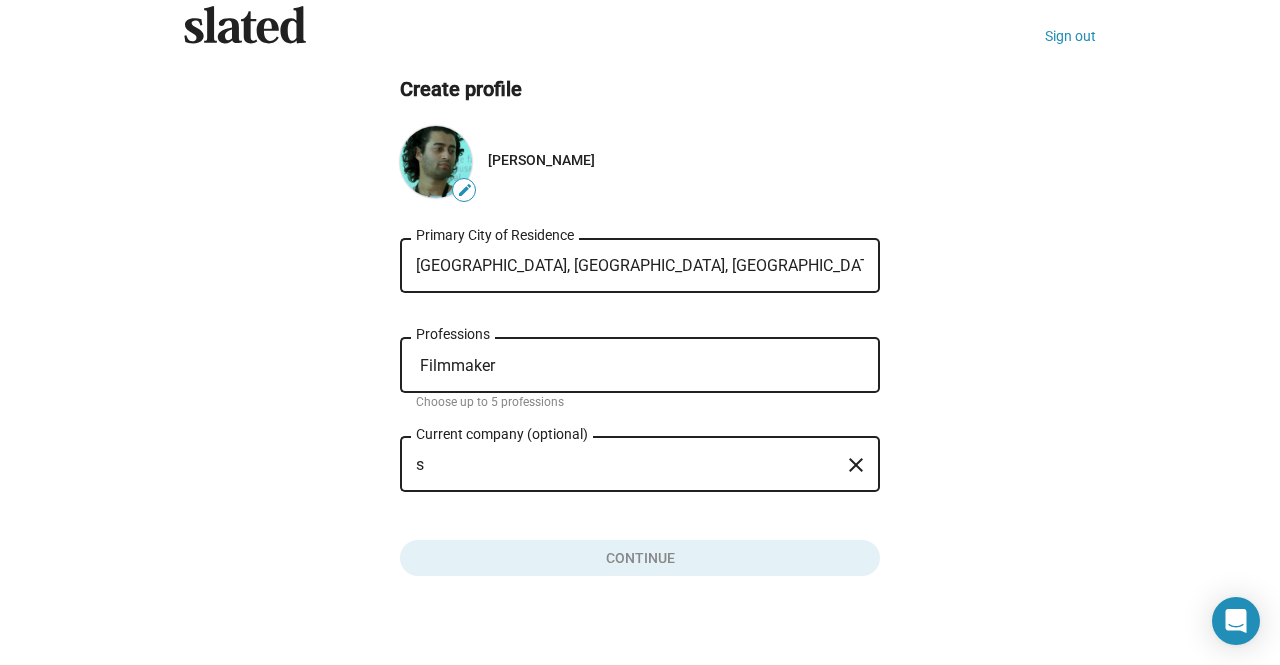 type on "s" 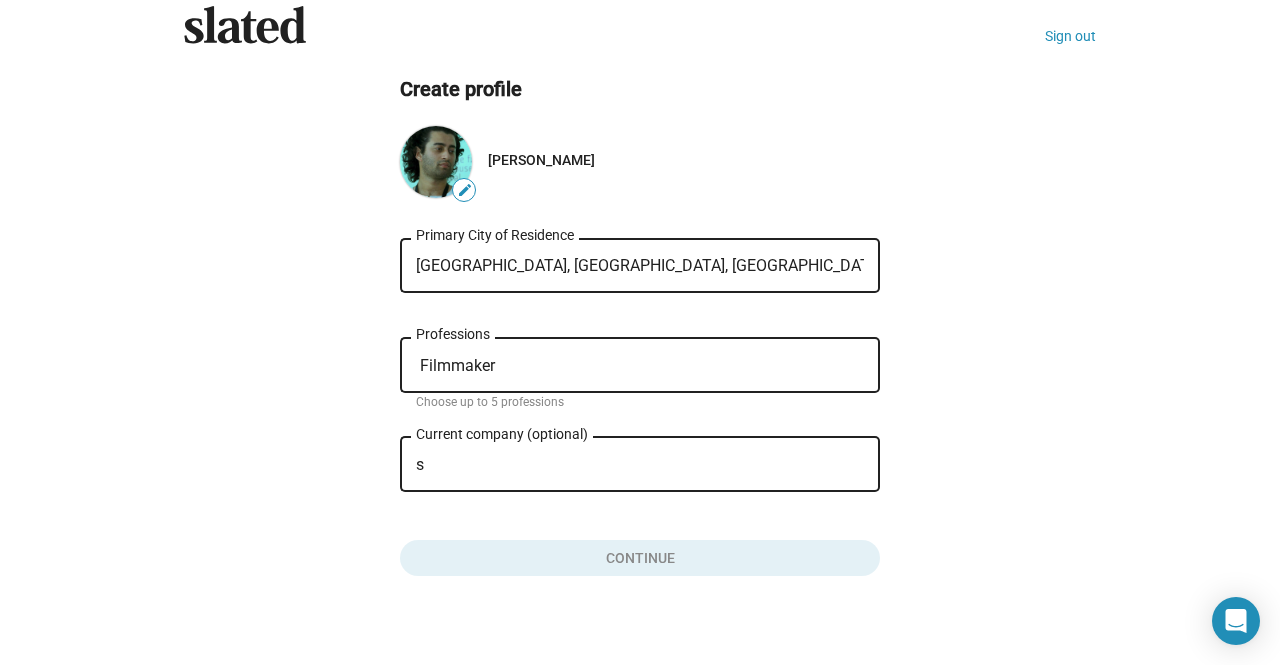 type 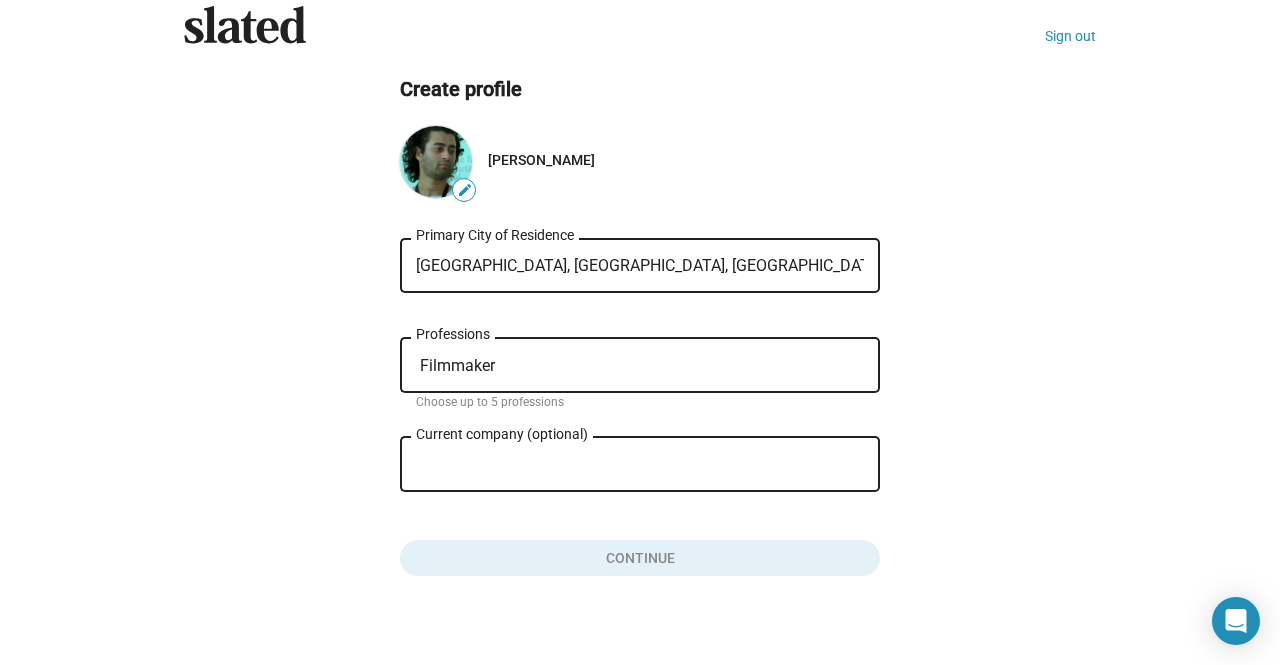 click on "Create profile edit  Siddharth Chauhan    Shimla, Himachal Pradesh, India Primary City of Residence Filmmaker Professions Choose up to 5 professions Current company (optional) close Role at company  Continue" 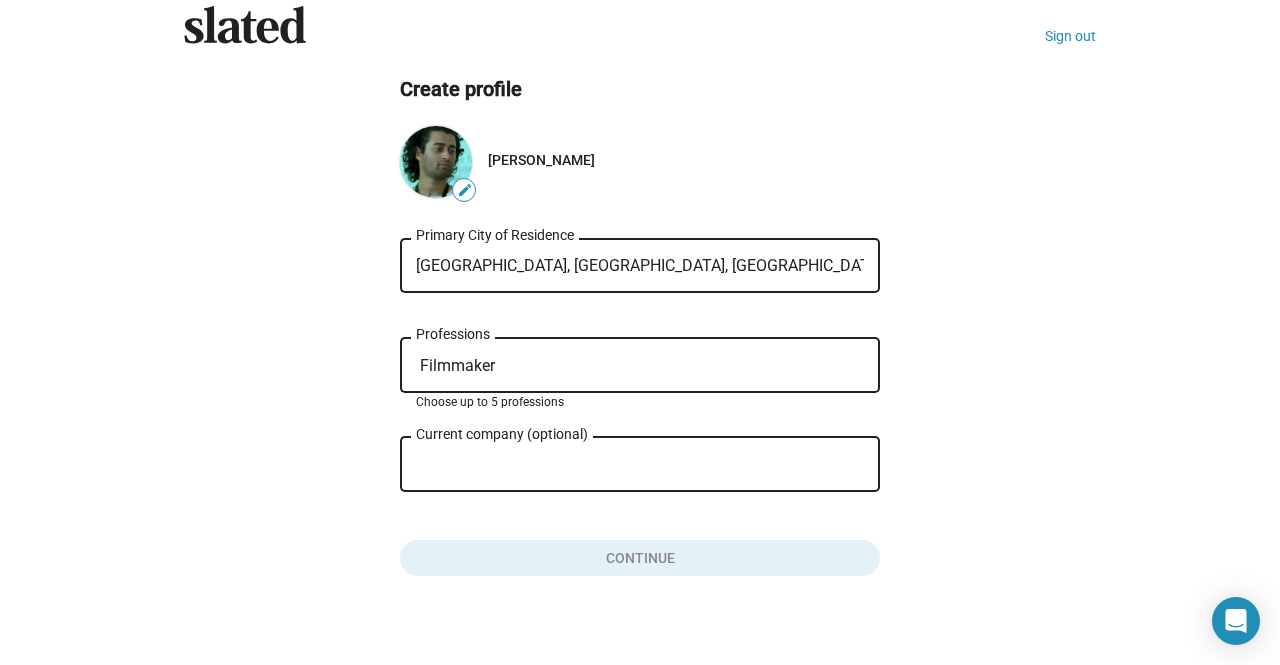 click on "Filmmaker" at bounding box center (644, 366) 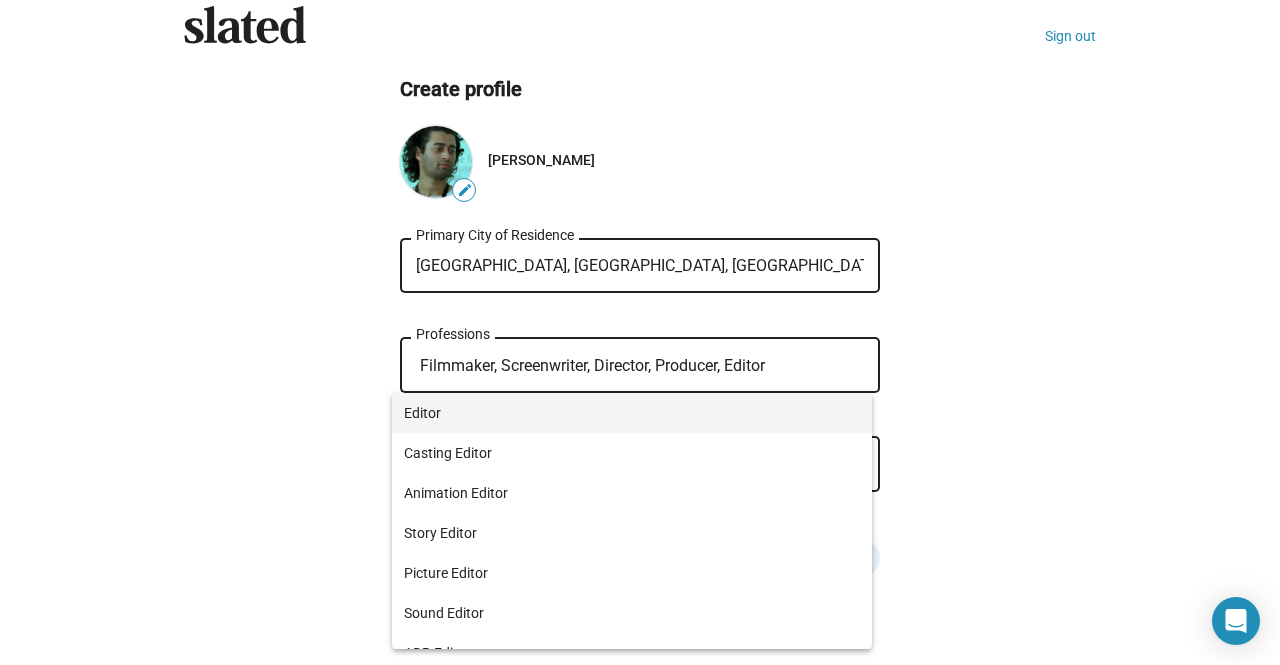 type on "Filmmaker, Screenwriter, Director, Producer, Editor" 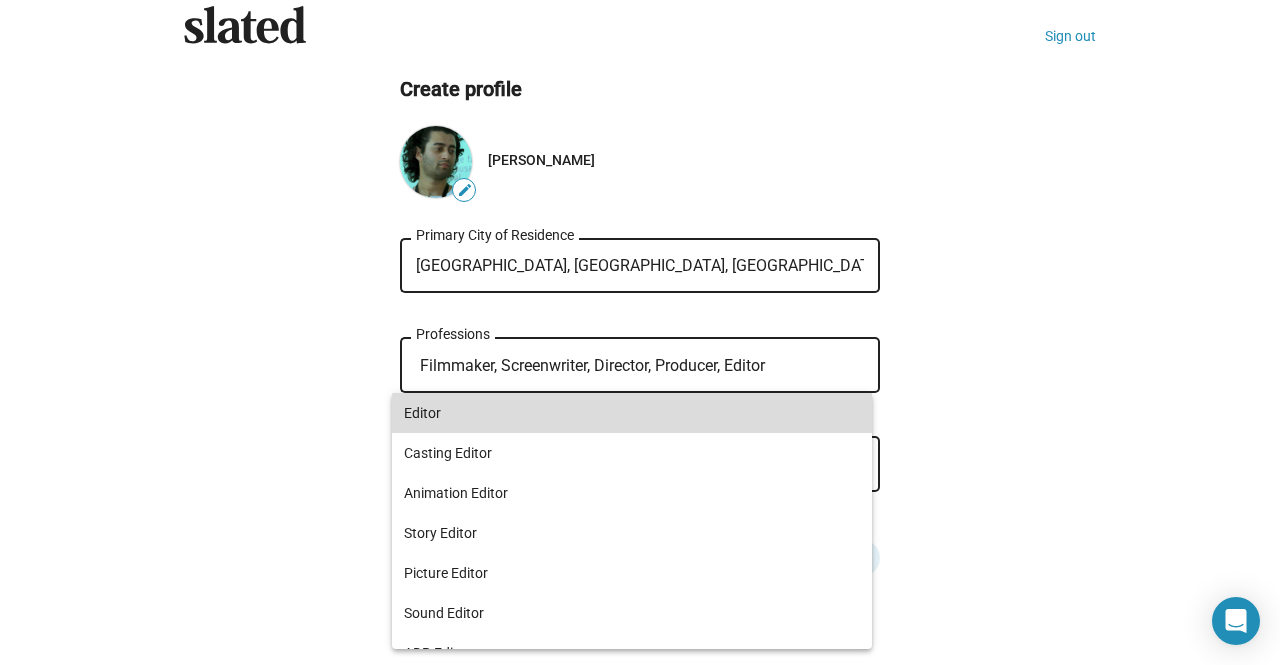 click on "Editor" at bounding box center (632, 413) 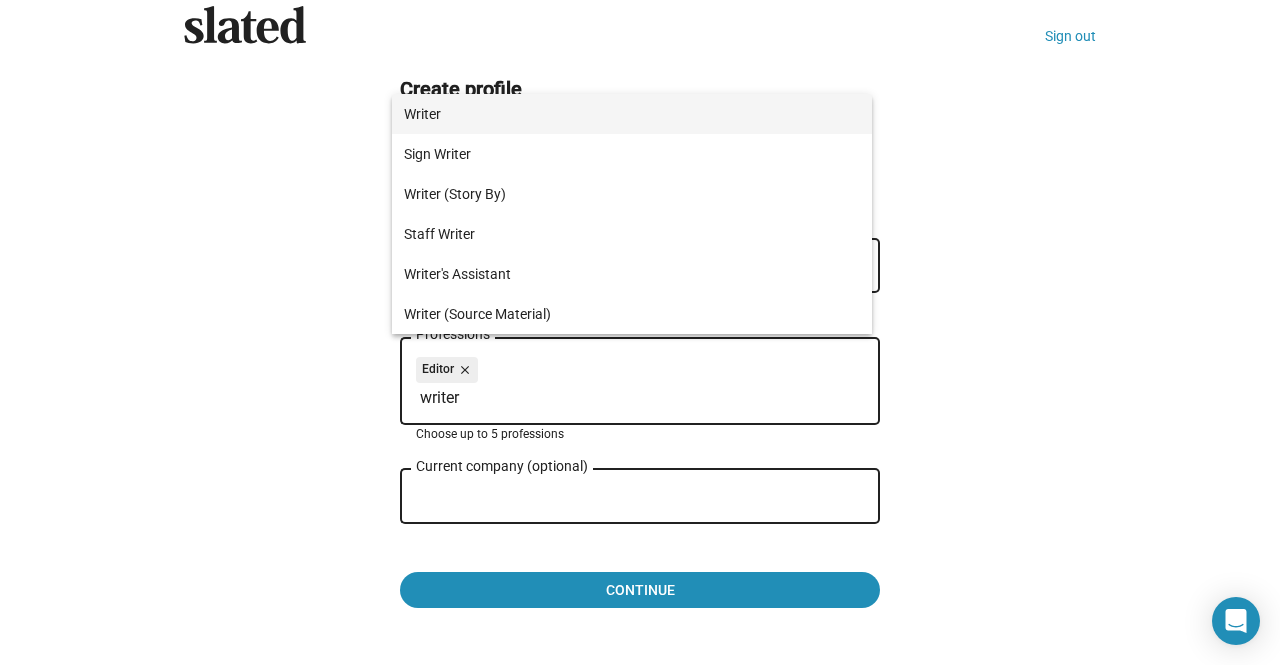 type on "writer" 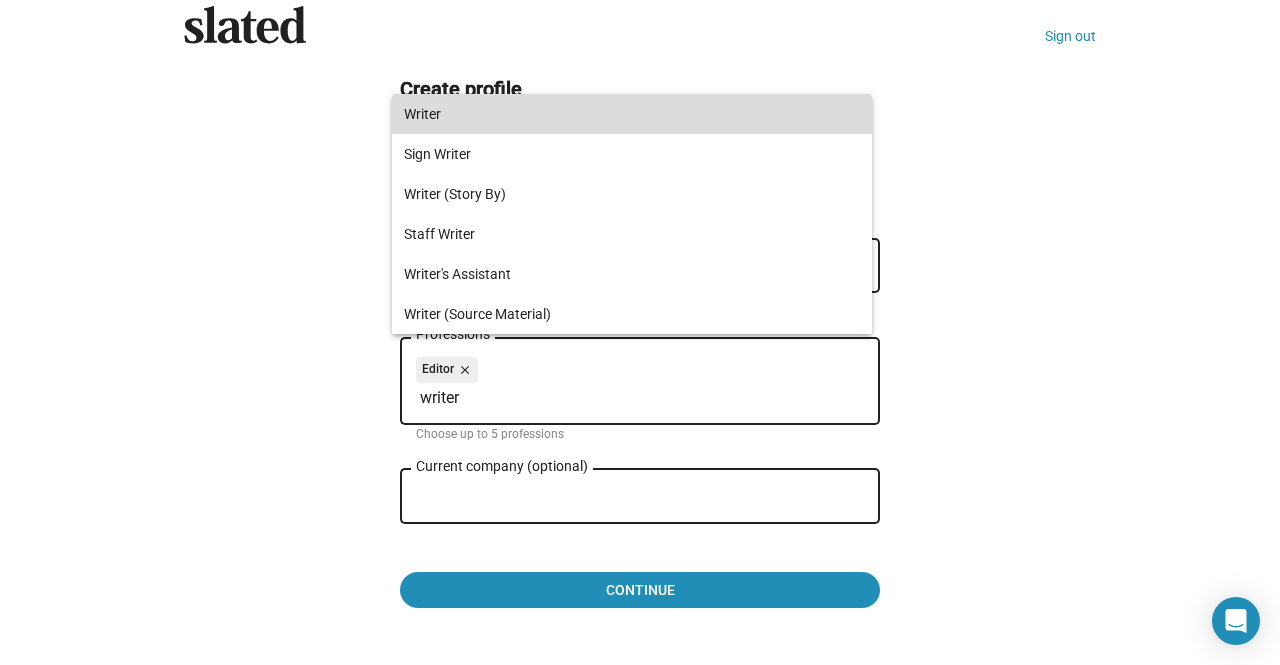 click on "Writer" at bounding box center [632, 114] 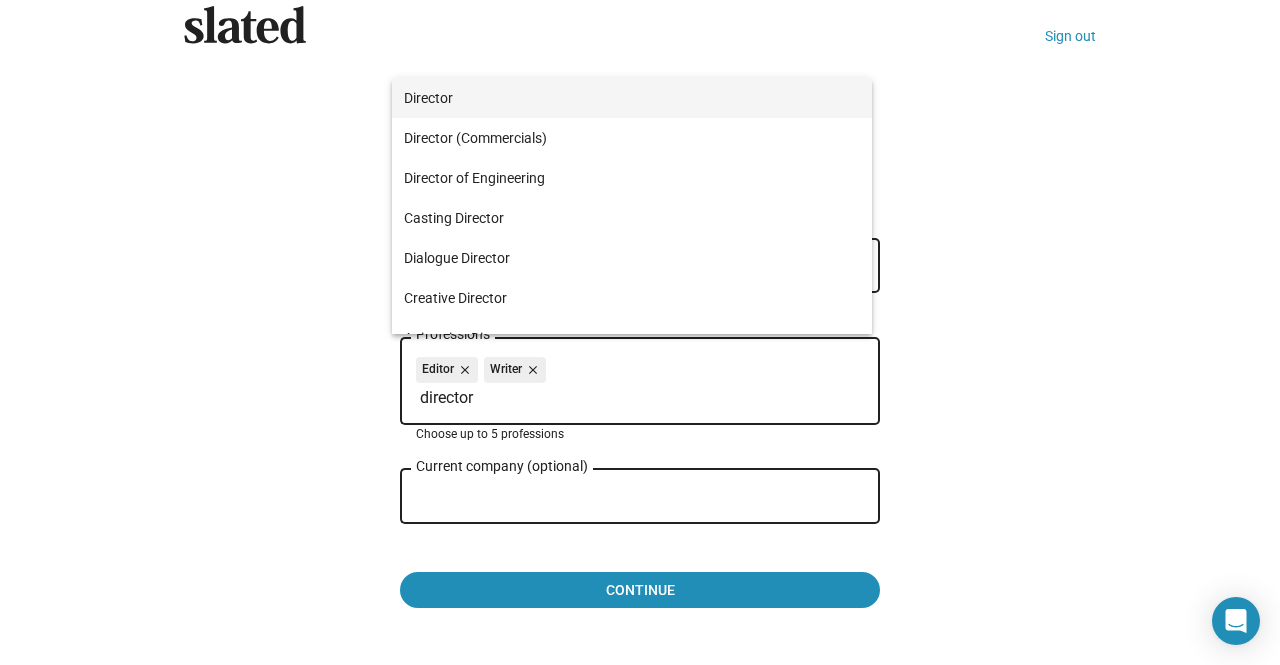 type on "director" 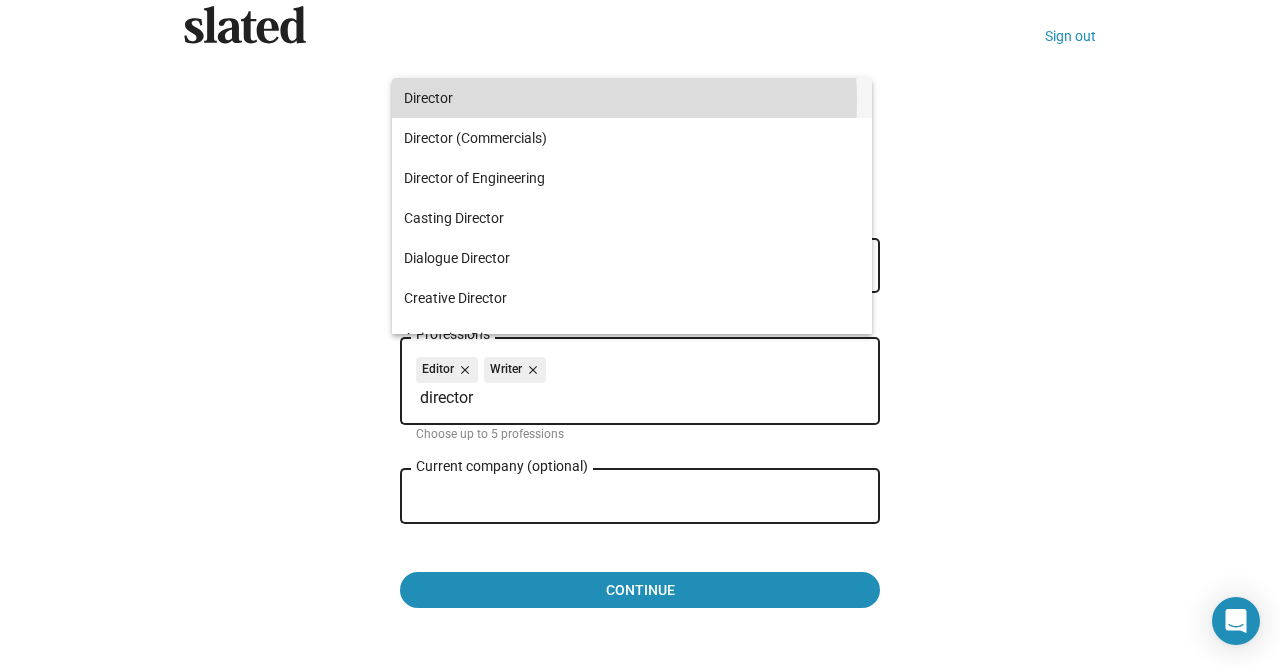 click on "Director" at bounding box center [632, 98] 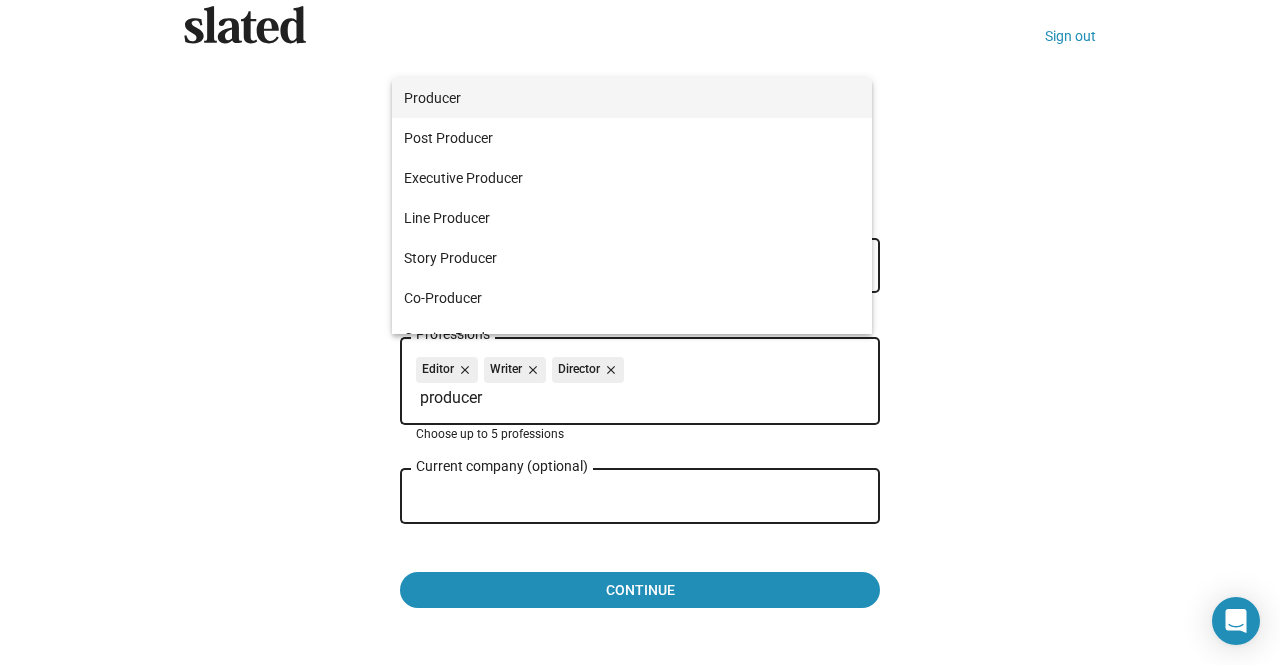 type on "producer" 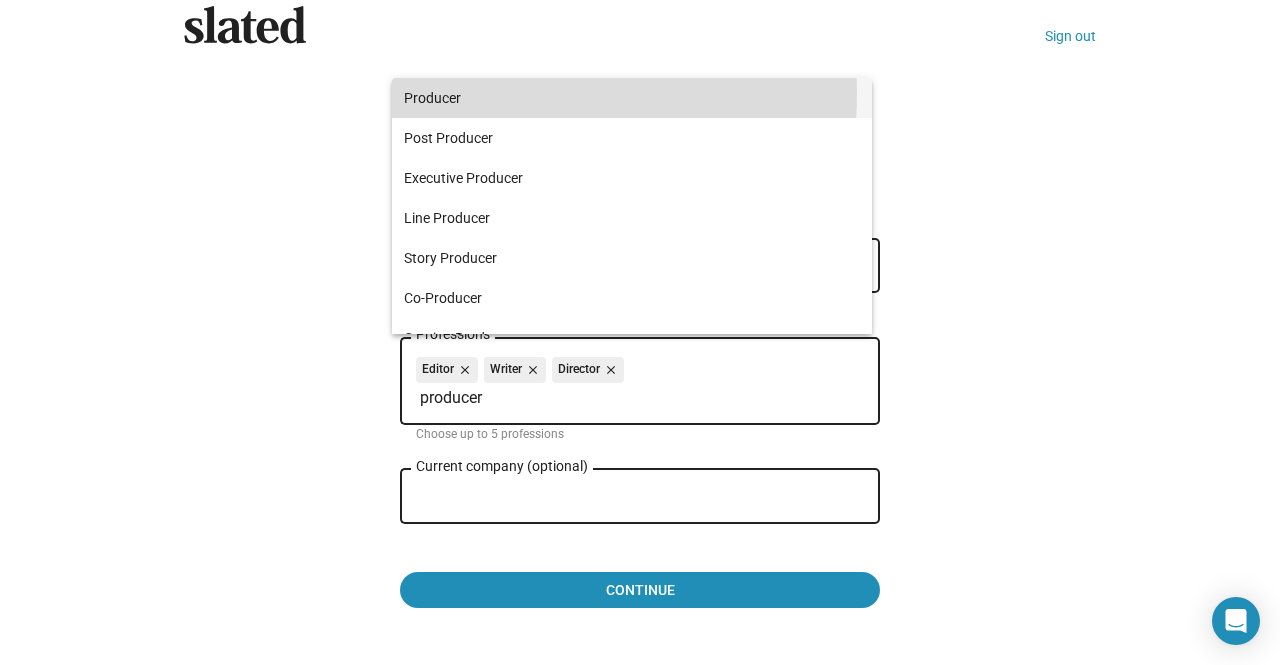 click on "Producer" at bounding box center (632, 98) 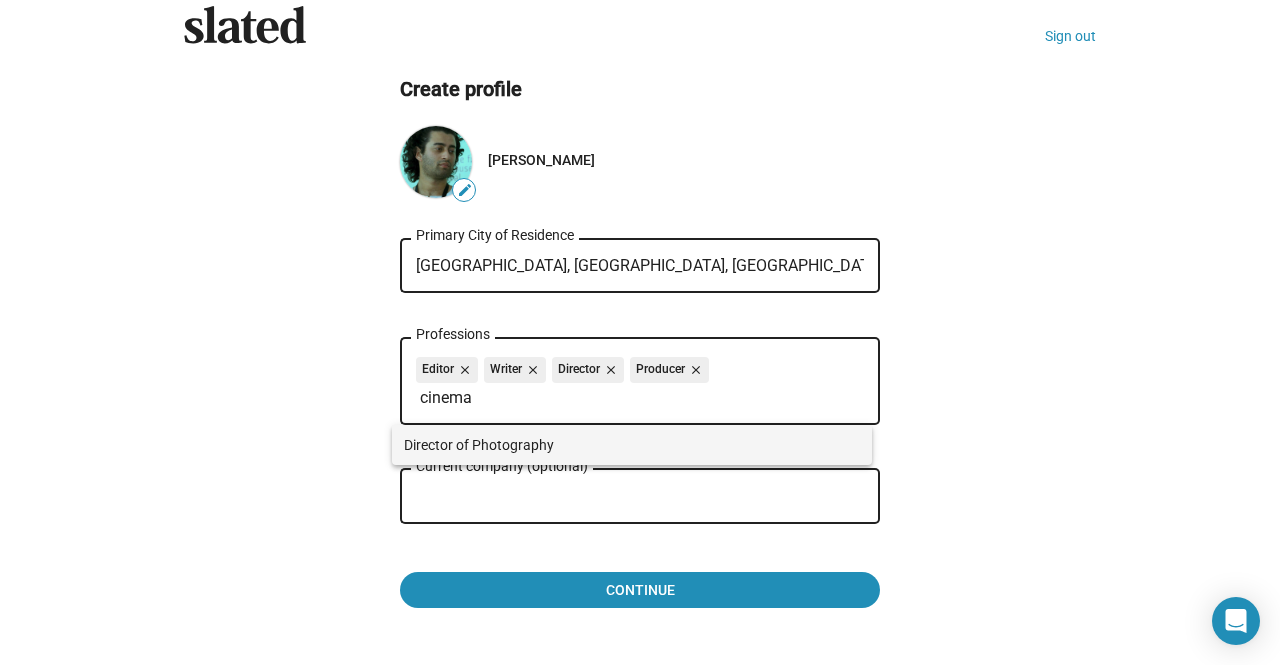 type on "cinema" 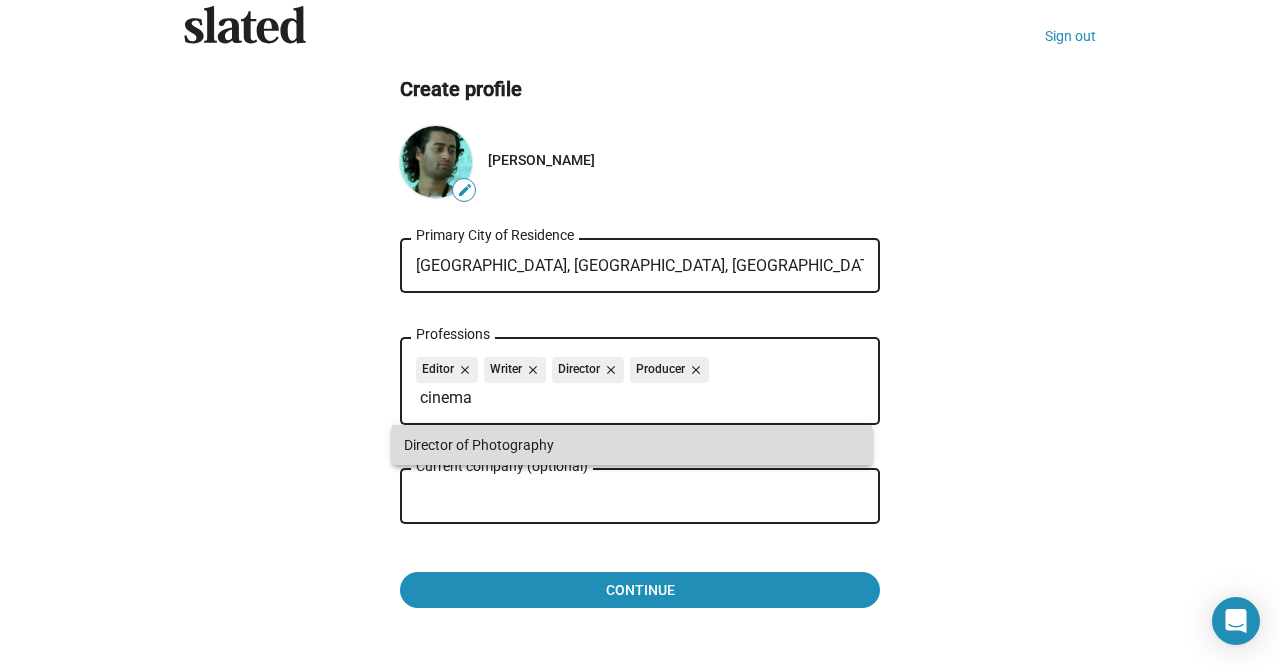 click on "Director of Photography" at bounding box center (632, 445) 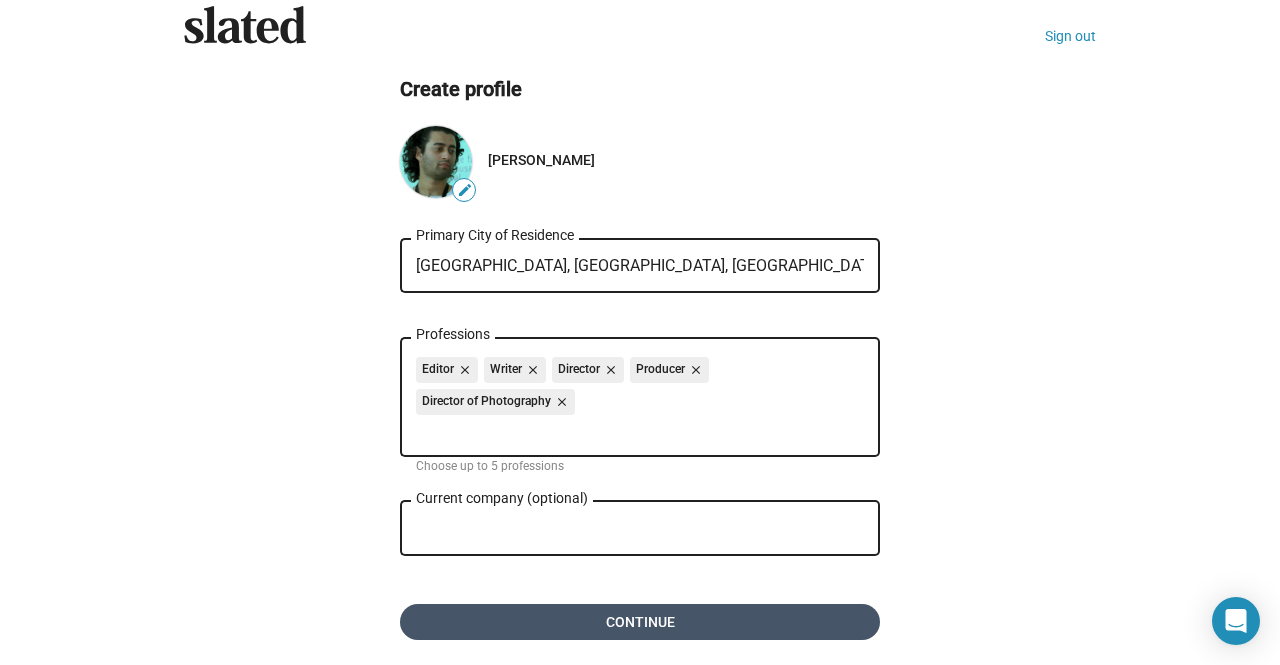 click on "Continue" 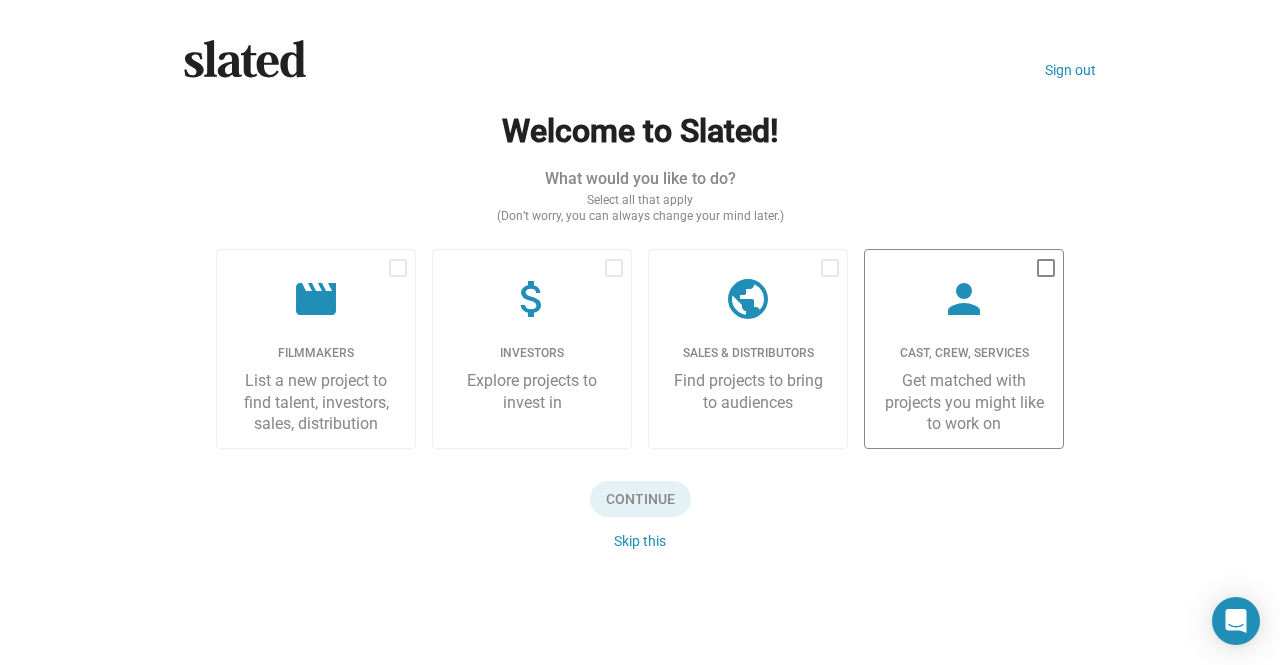 scroll, scrollTop: 0, scrollLeft: 0, axis: both 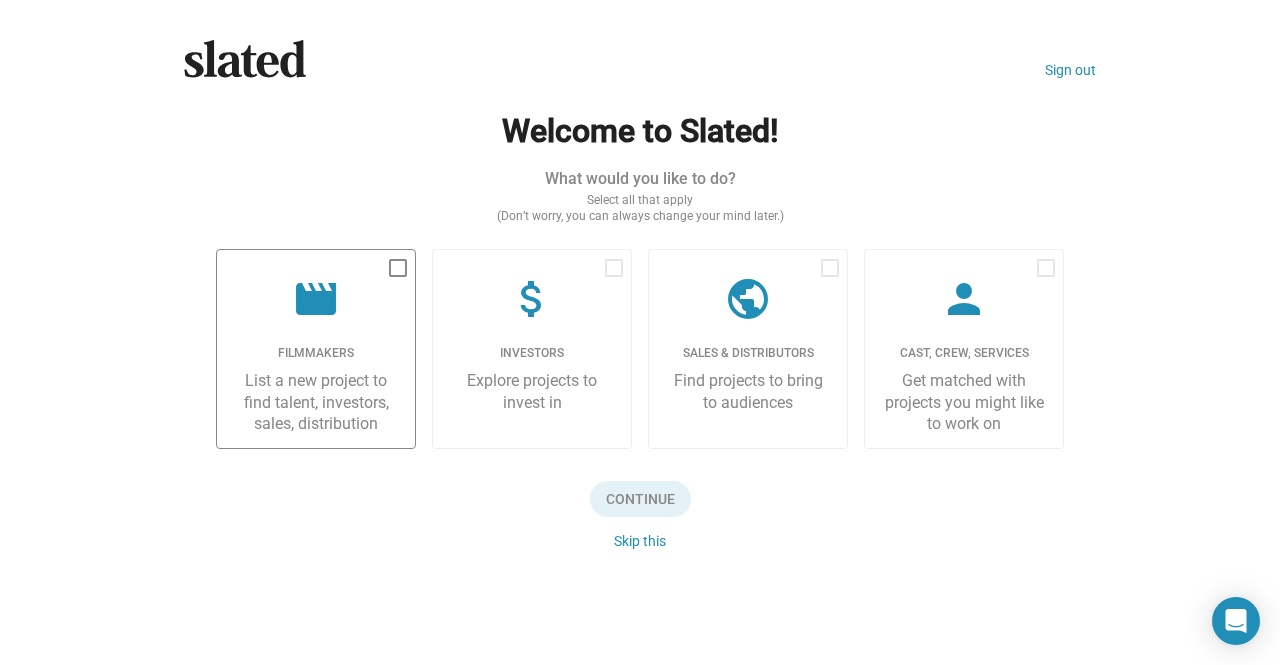 click at bounding box center [398, 268] 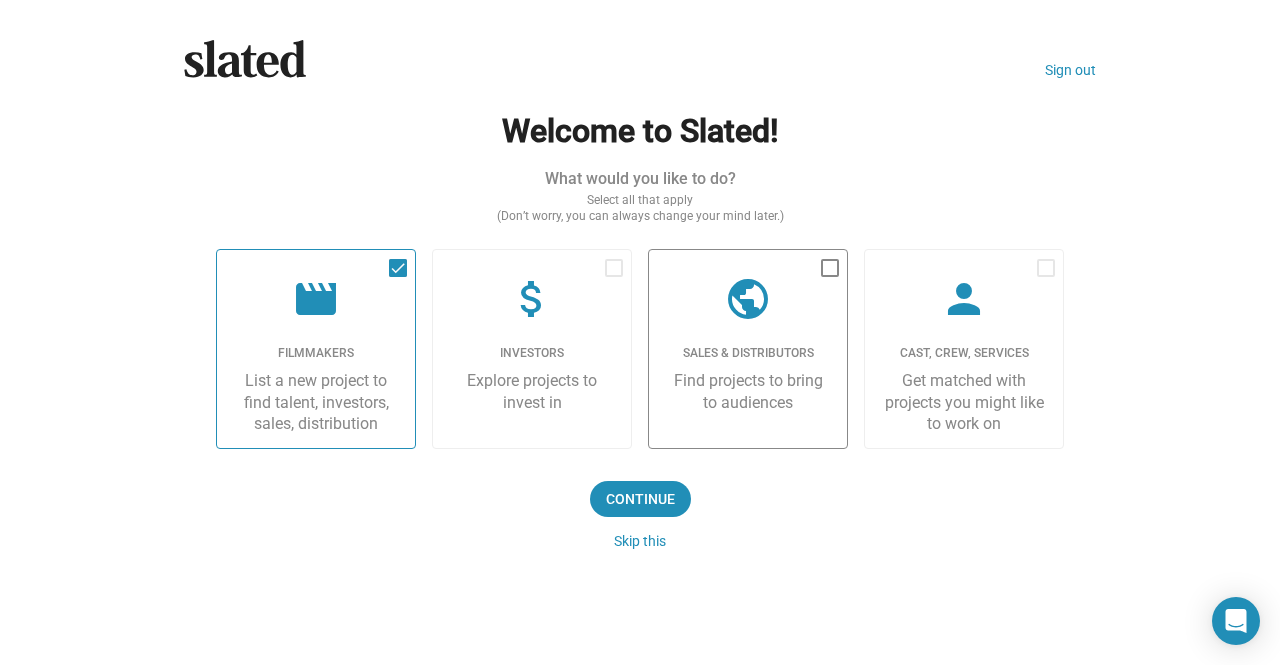 click on "public" 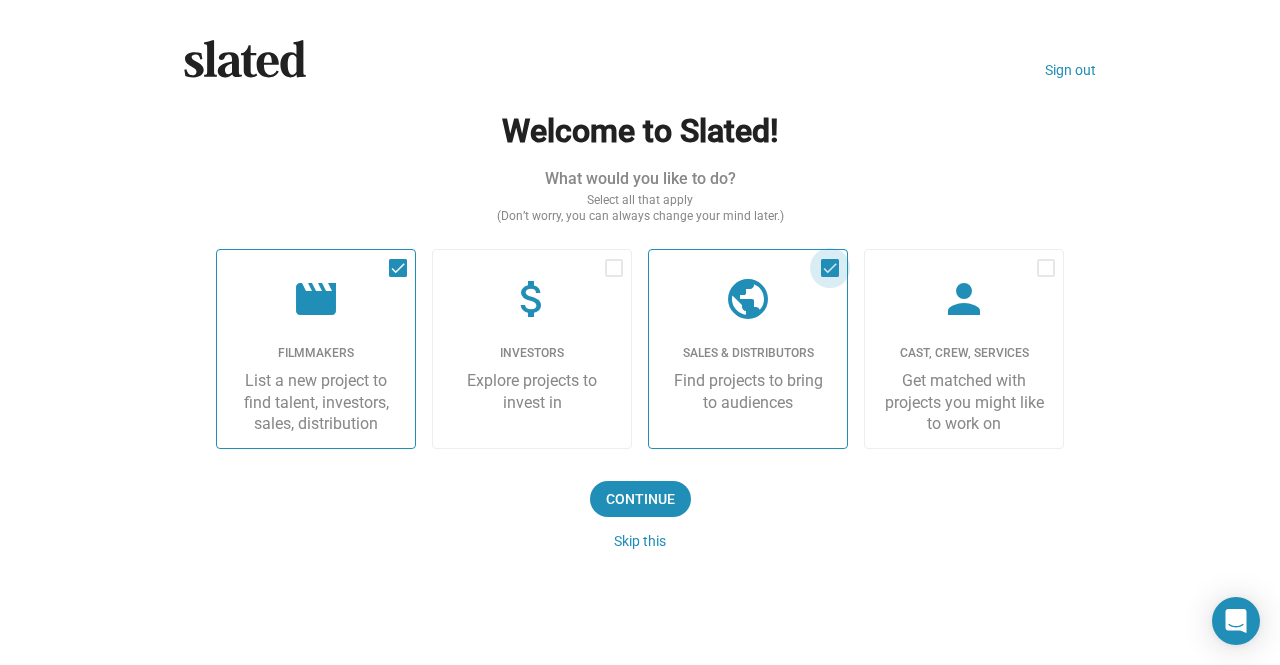 click at bounding box center (830, 268) 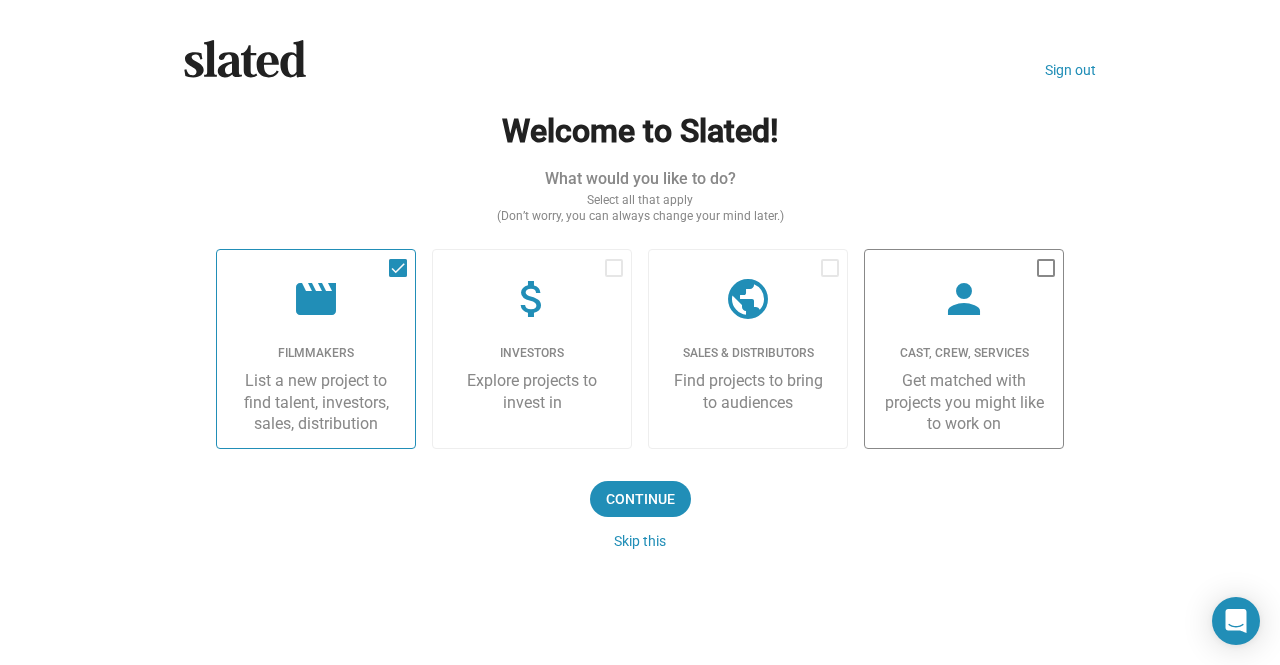 click at bounding box center [1046, 268] 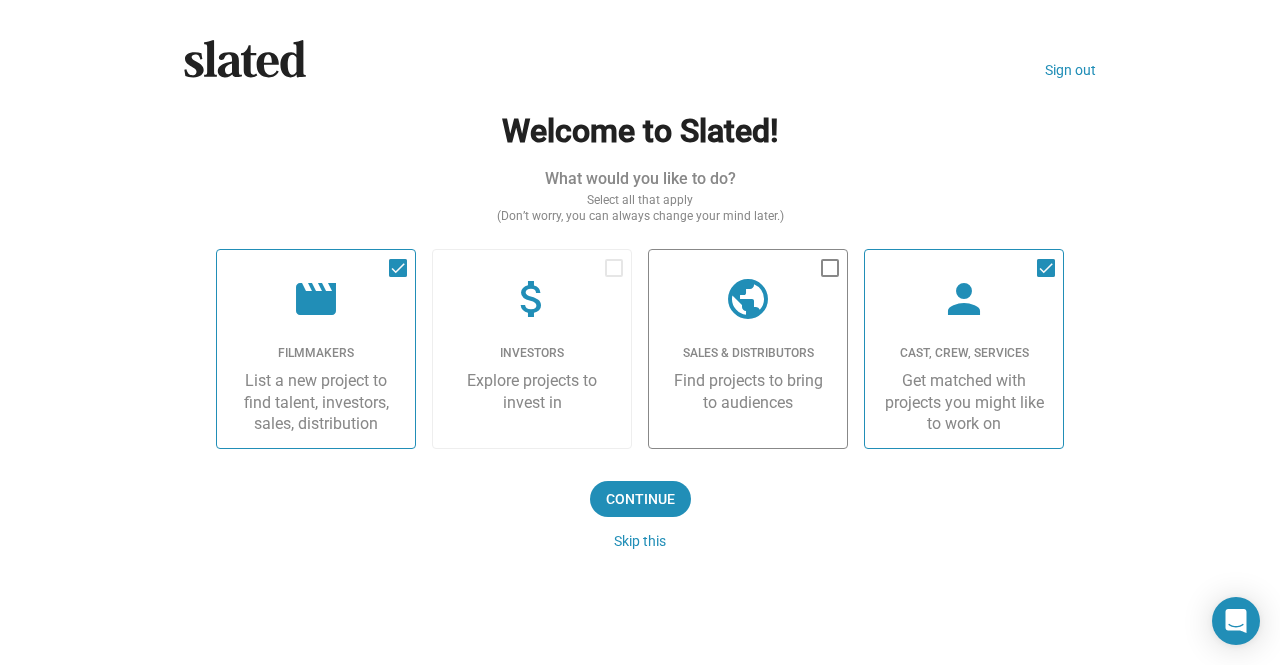 click on "public" 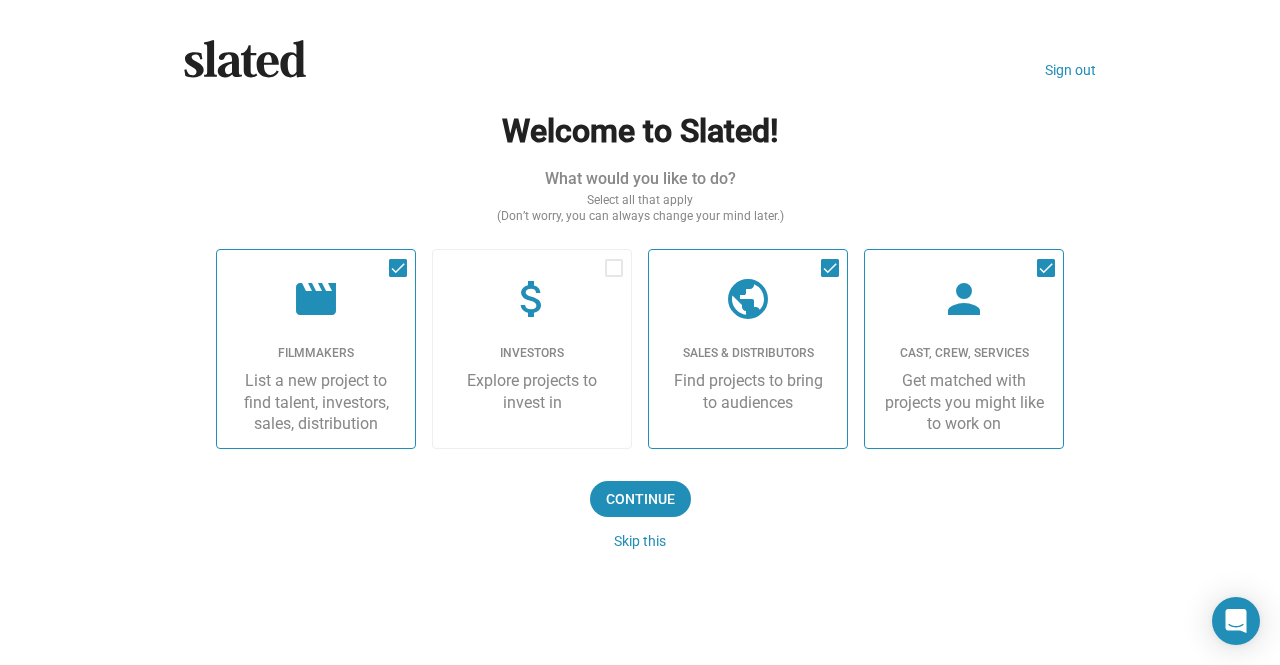 click on "public" 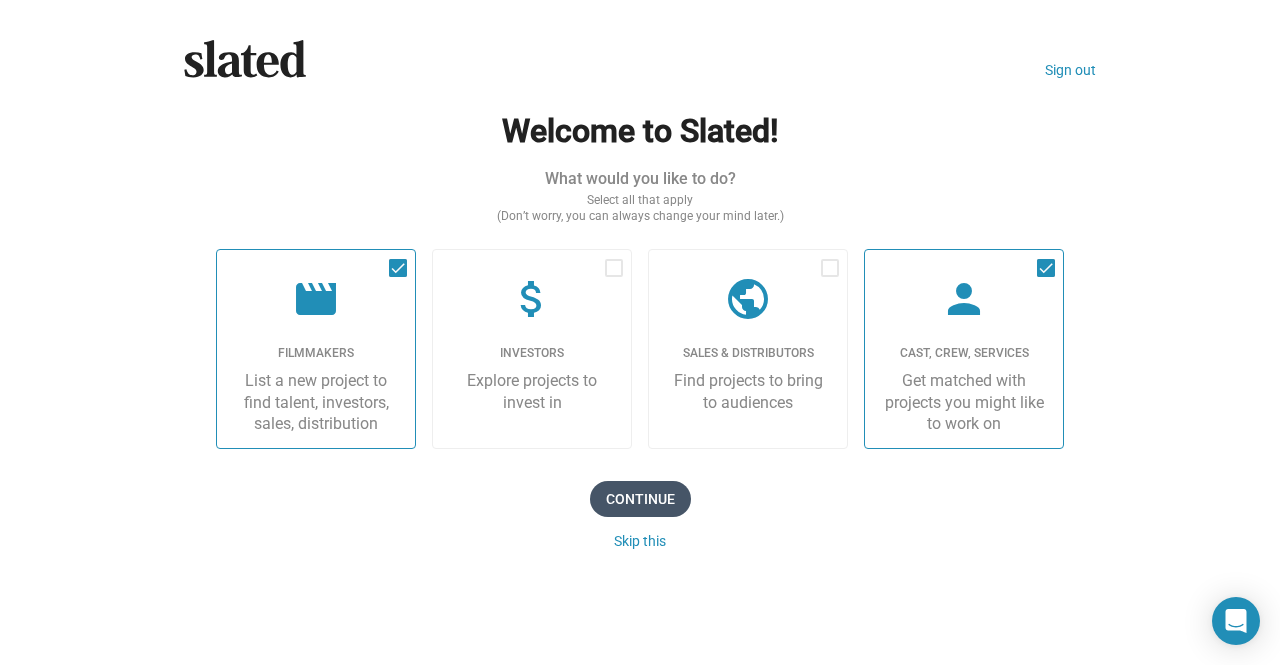 click on "Continue" 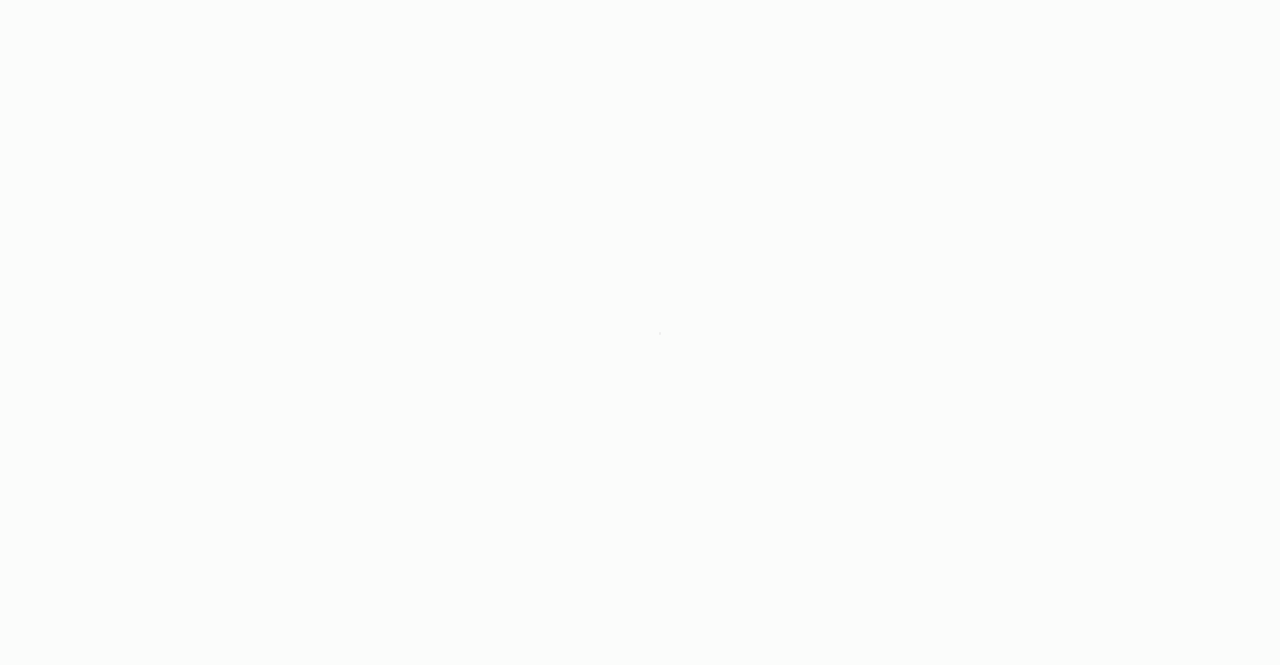 scroll, scrollTop: 0, scrollLeft: 0, axis: both 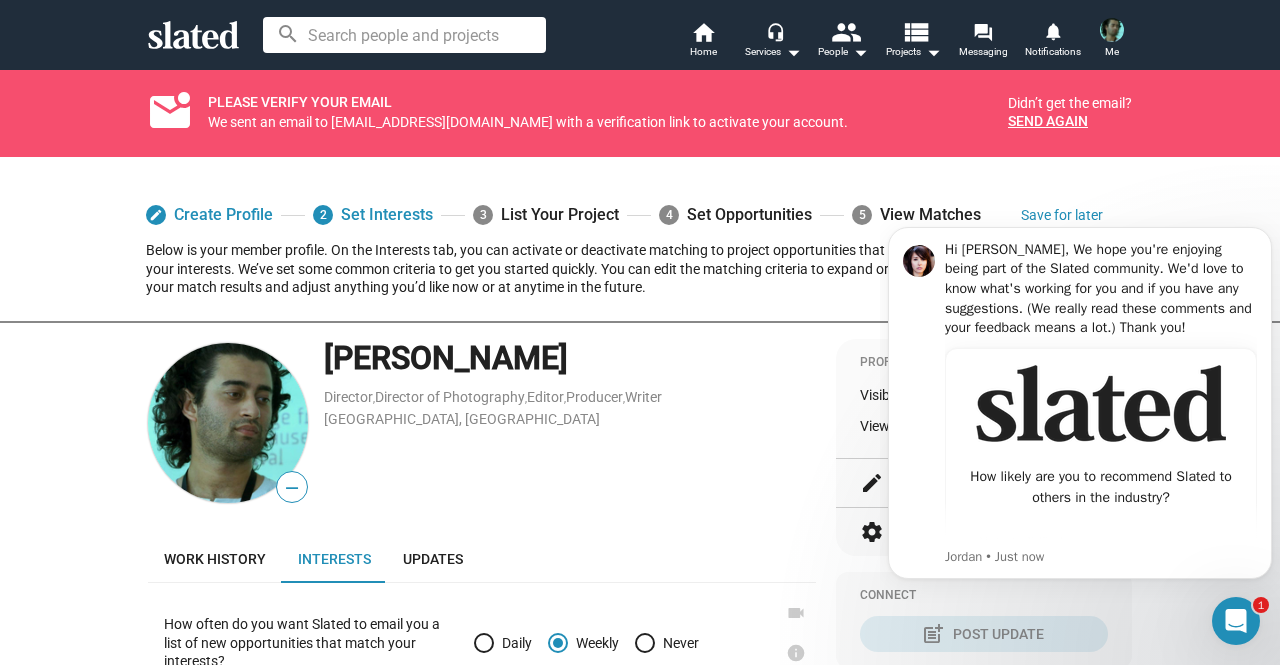 click on "Siddharth Chauhan  Director ,  Director of Photography ,  Editor ,  Producer ,  Writer Shimla, India" 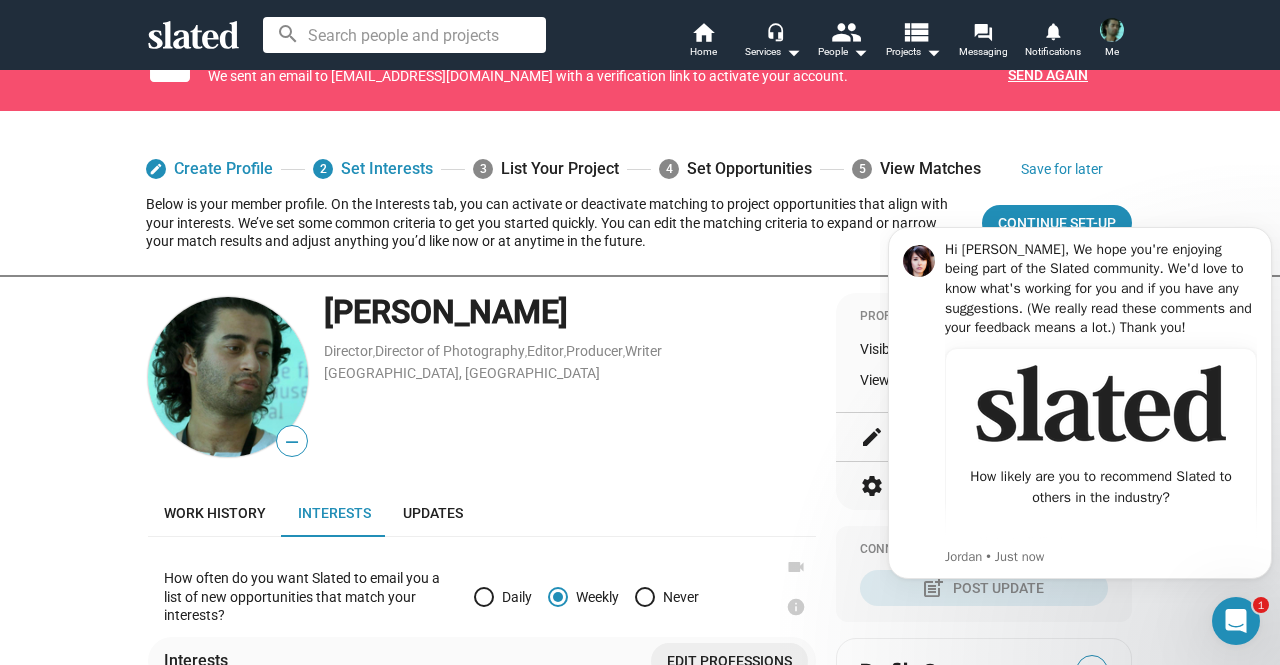 scroll, scrollTop: 0, scrollLeft: 0, axis: both 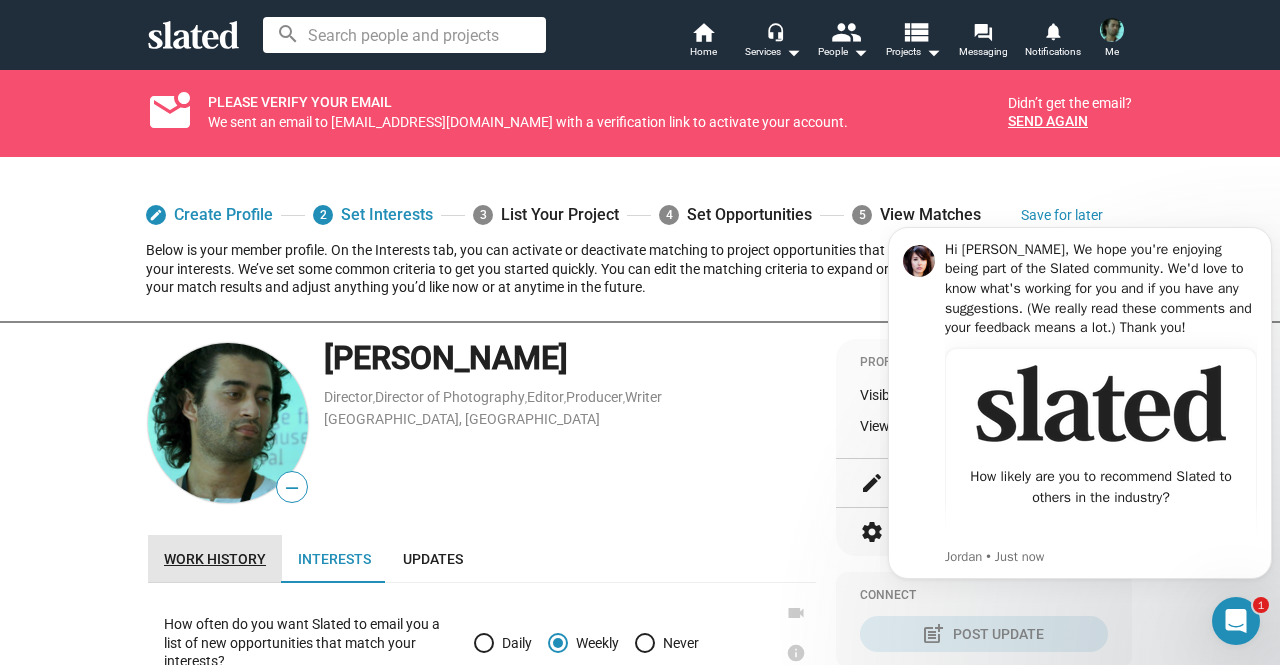 click on "Work history" at bounding box center [215, 559] 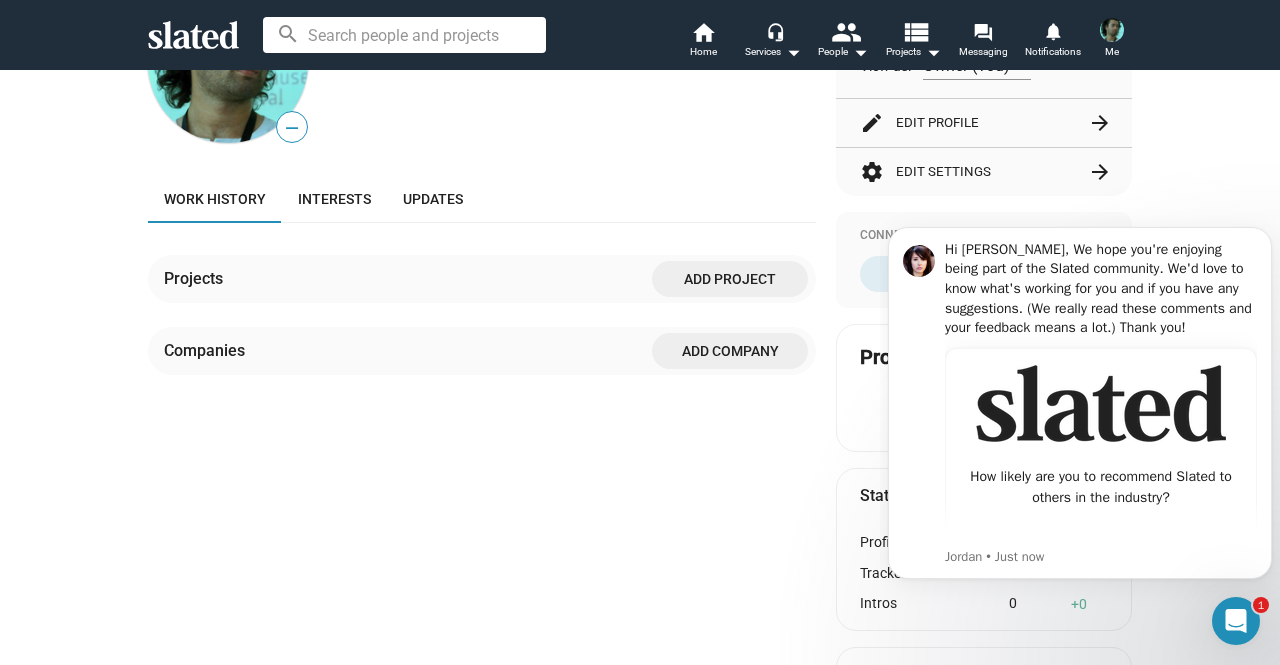 scroll, scrollTop: 358, scrollLeft: 0, axis: vertical 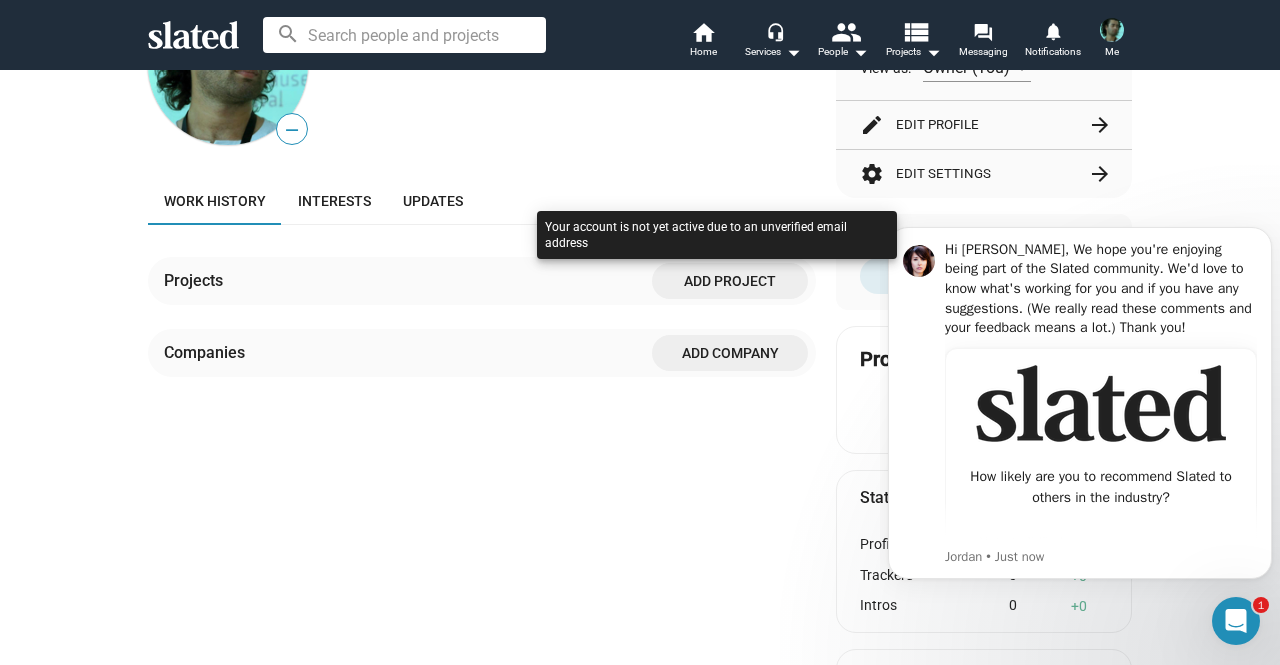 click at bounding box center (717, 255) 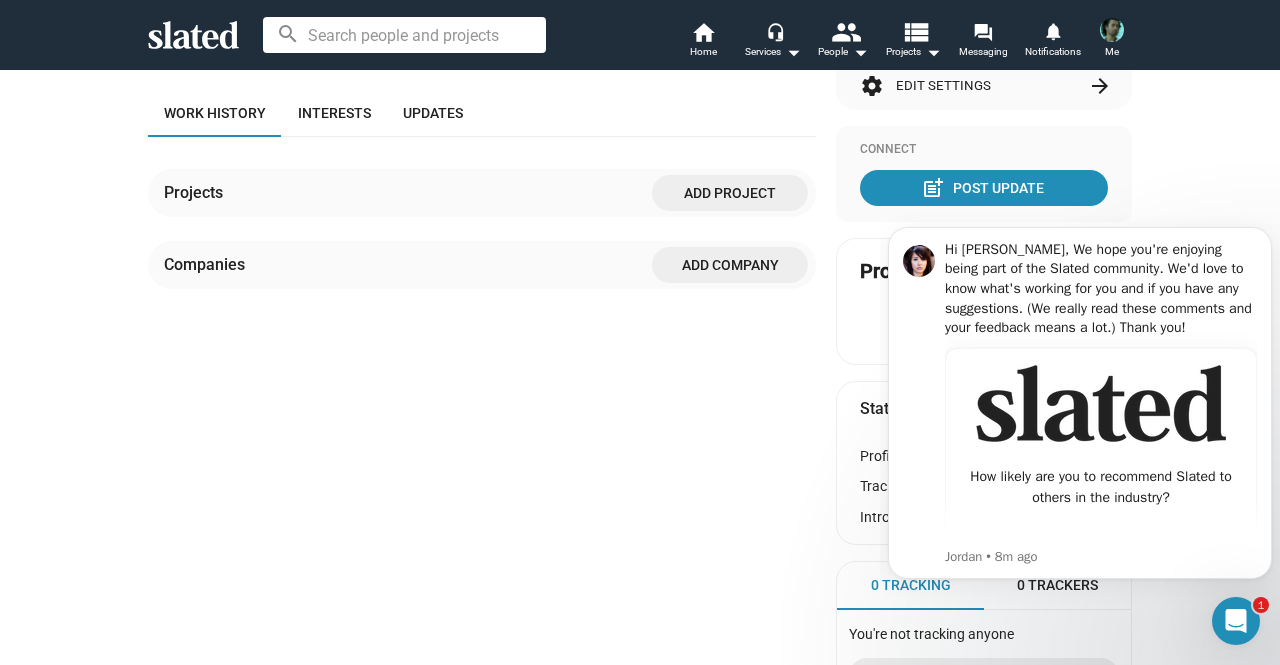 scroll, scrollTop: 270, scrollLeft: 0, axis: vertical 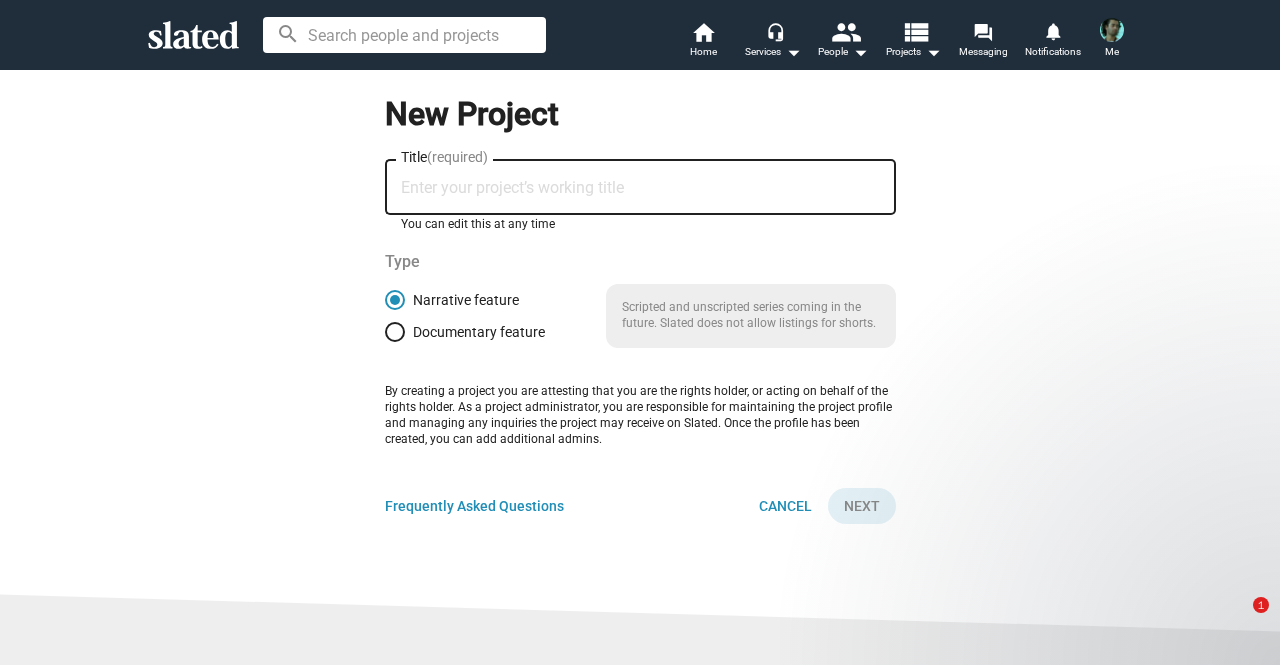 click on "Title  (required)" at bounding box center [640, 188] 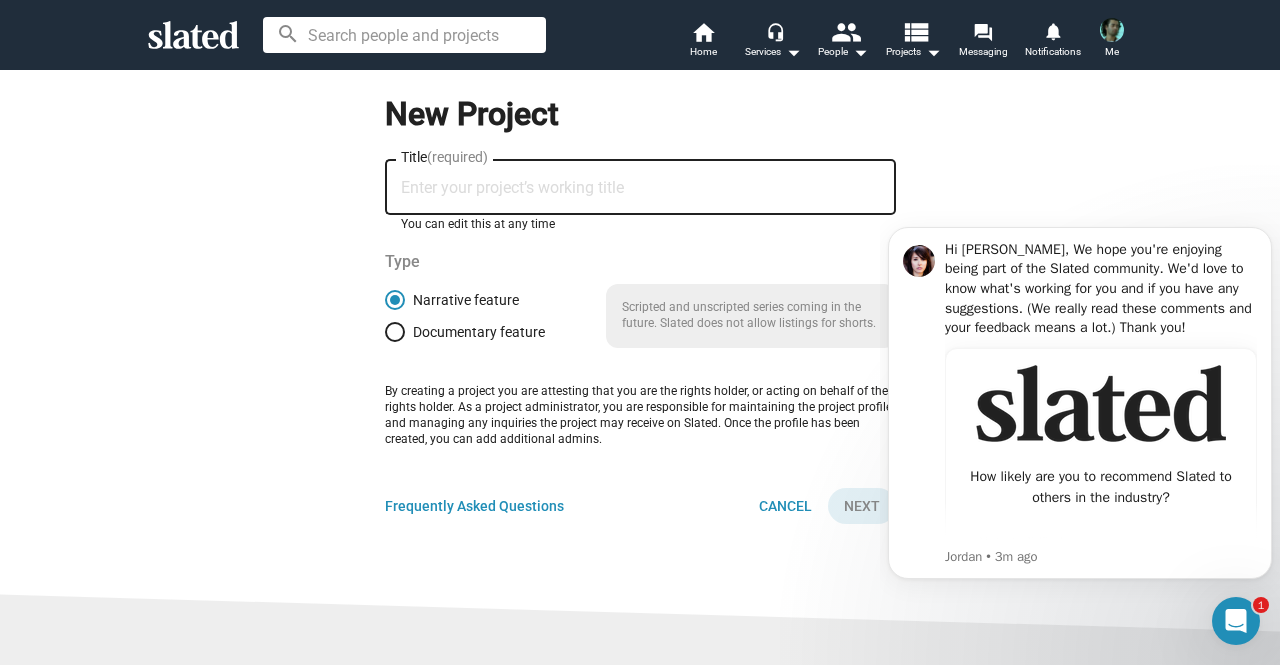 scroll, scrollTop: 0, scrollLeft: 0, axis: both 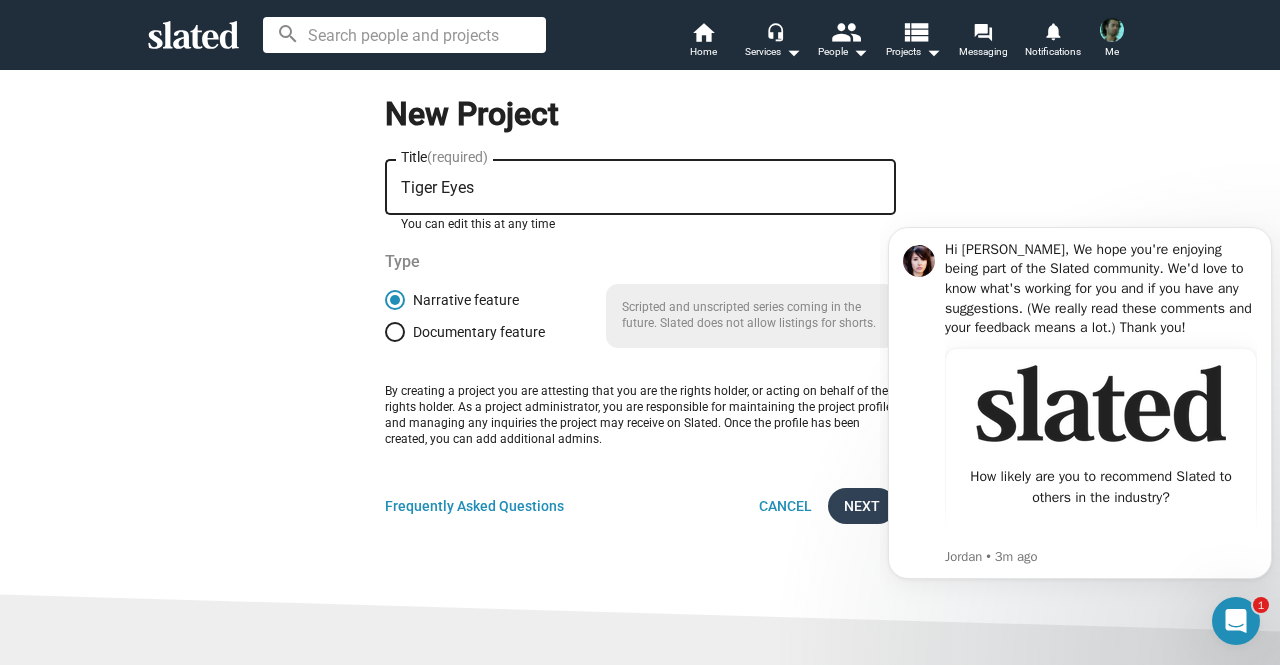 type on "Tiger Eyes" 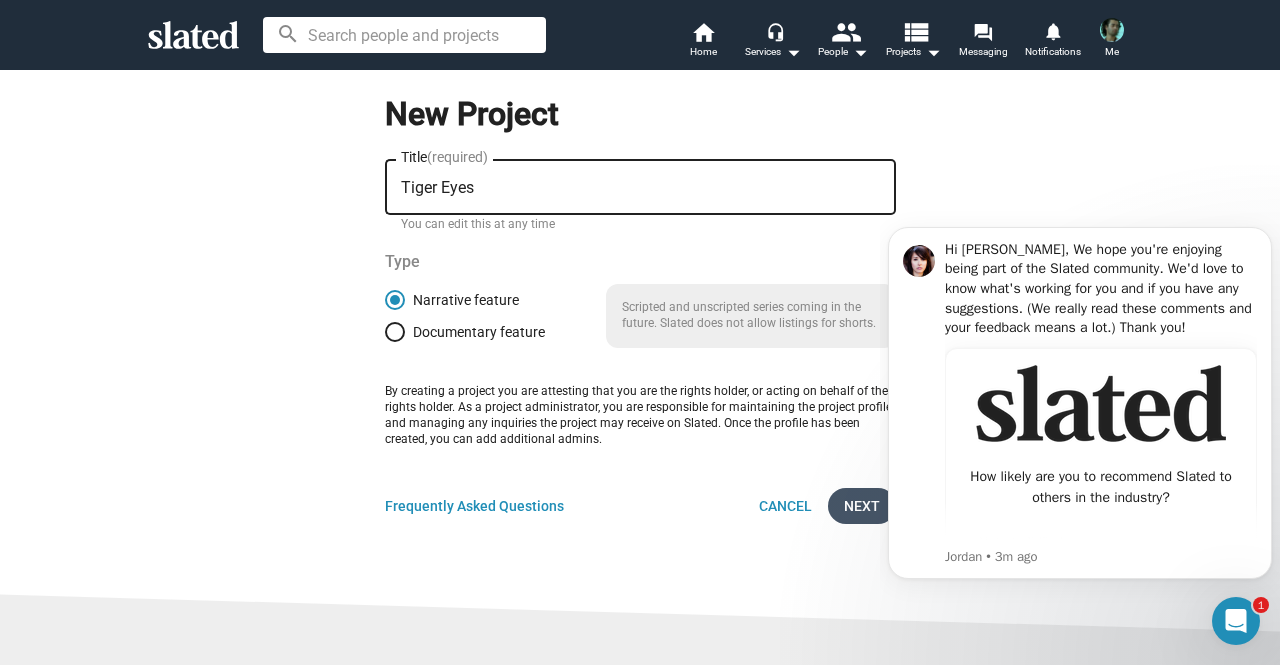 click on "Next" 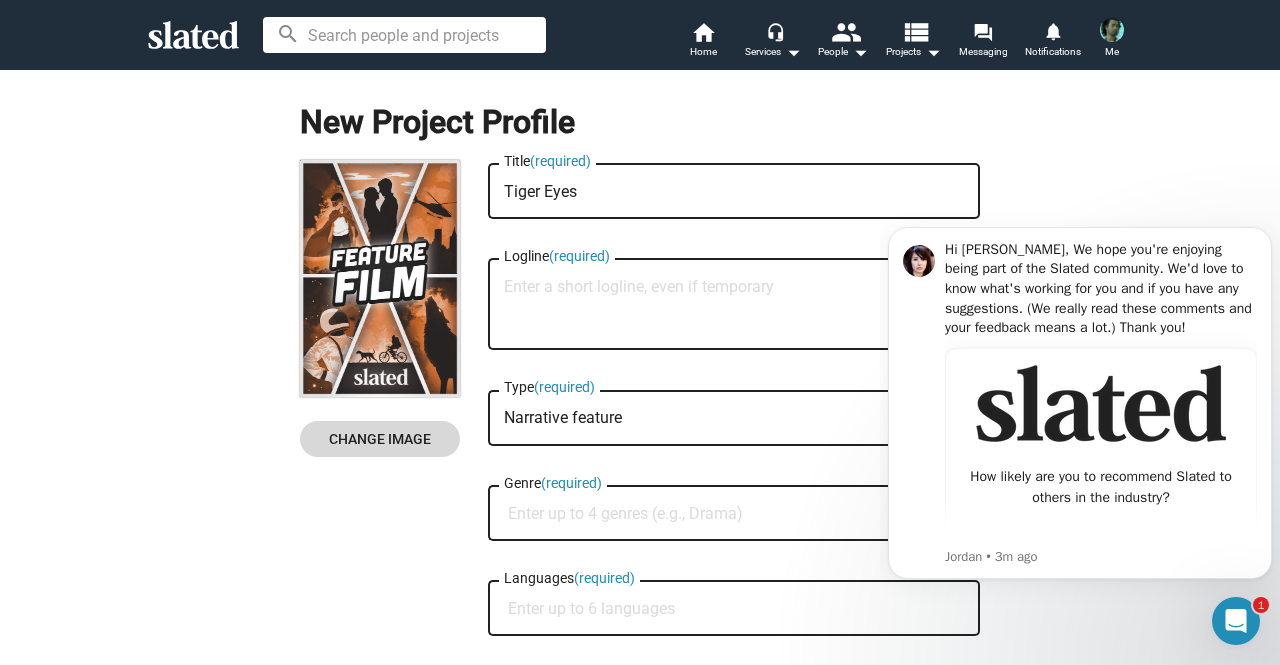 click on "Change Image" 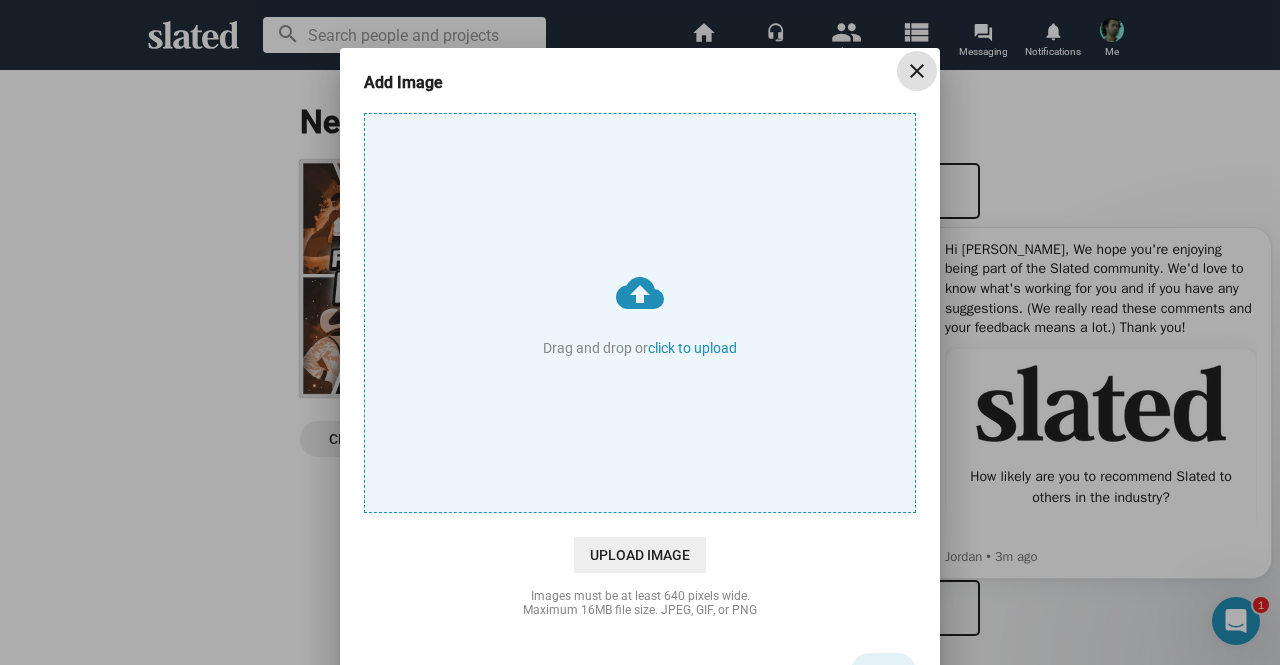 click on "cloud_upload Drag and drop or  click to upload" at bounding box center (640, 313) 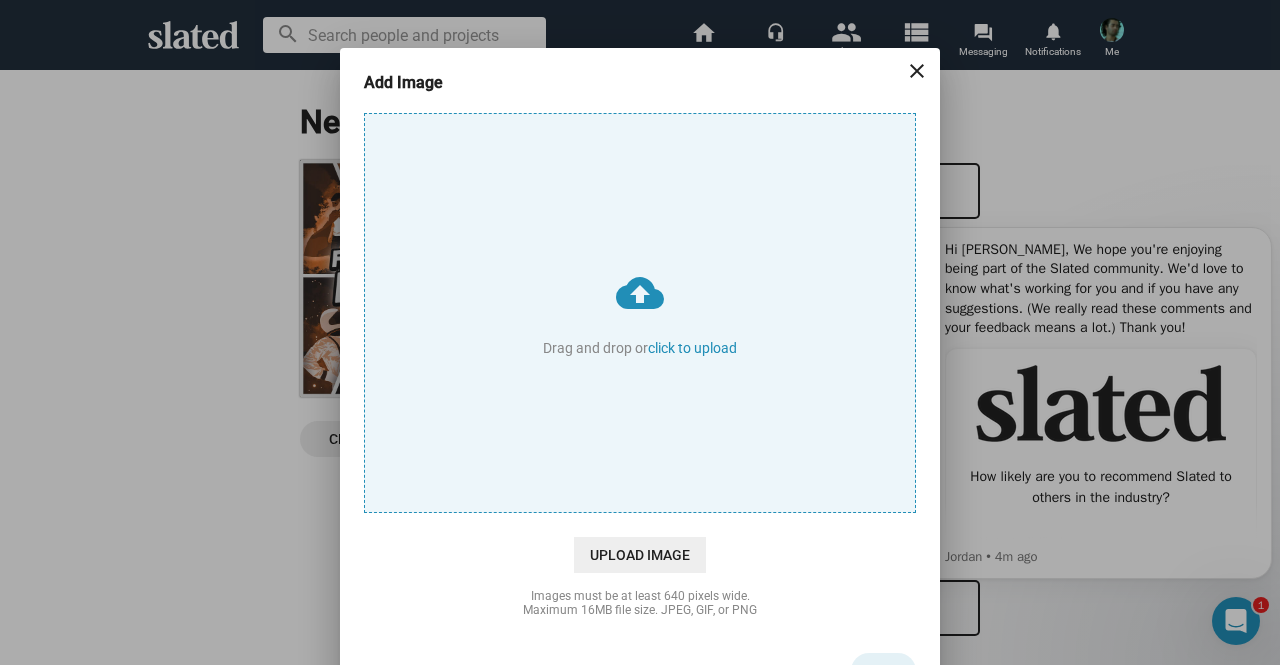 type on "C:\fakepath\TIGER EYES.jpg" 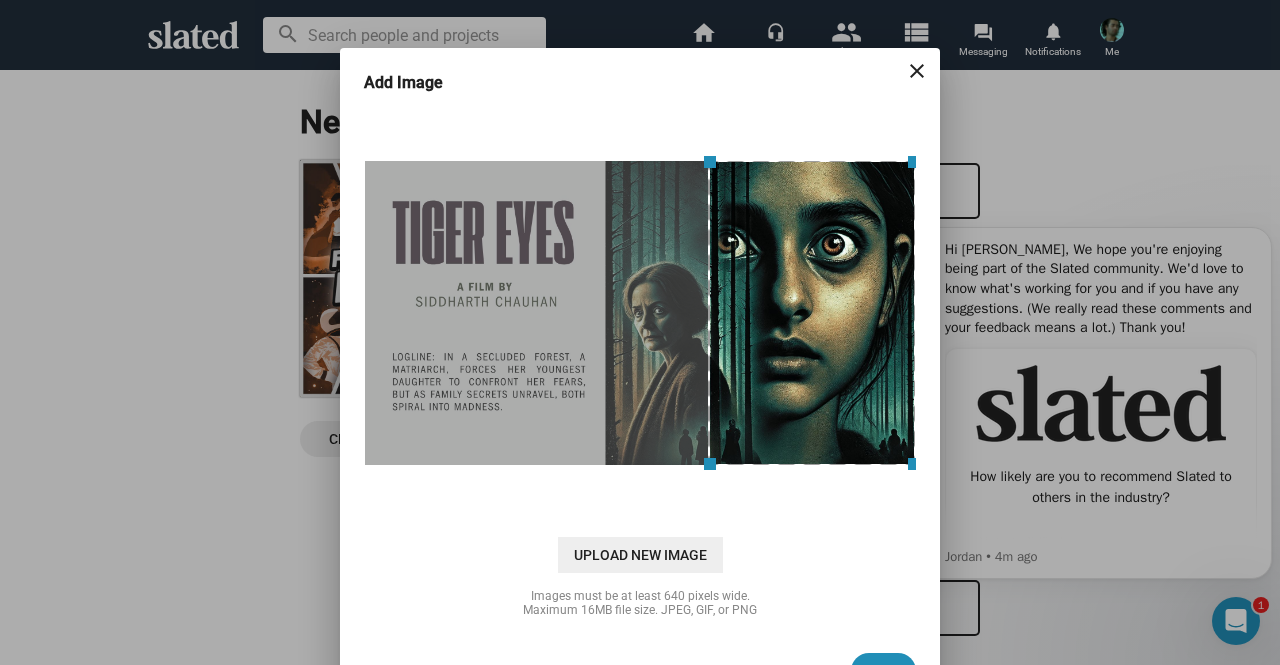 drag, startPoint x: 620, startPoint y: 389, endPoint x: 819, endPoint y: 382, distance: 199.12308 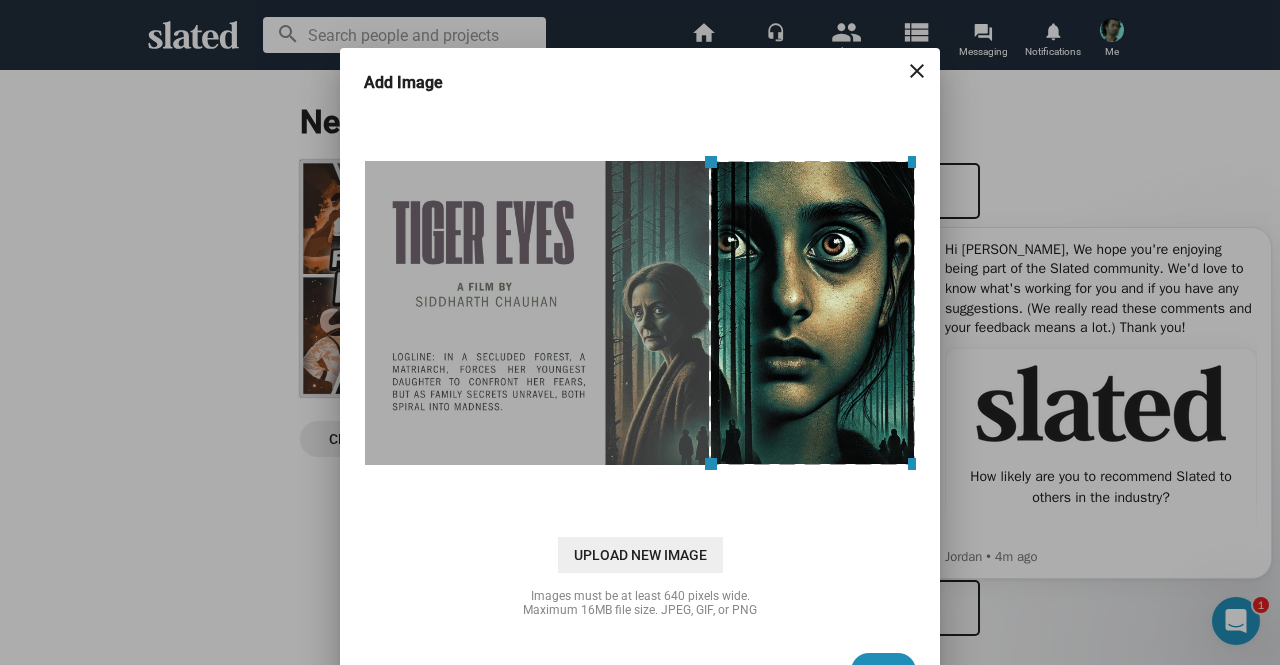 drag, startPoint x: 705, startPoint y: 467, endPoint x: 581, endPoint y: 478, distance: 124.486946 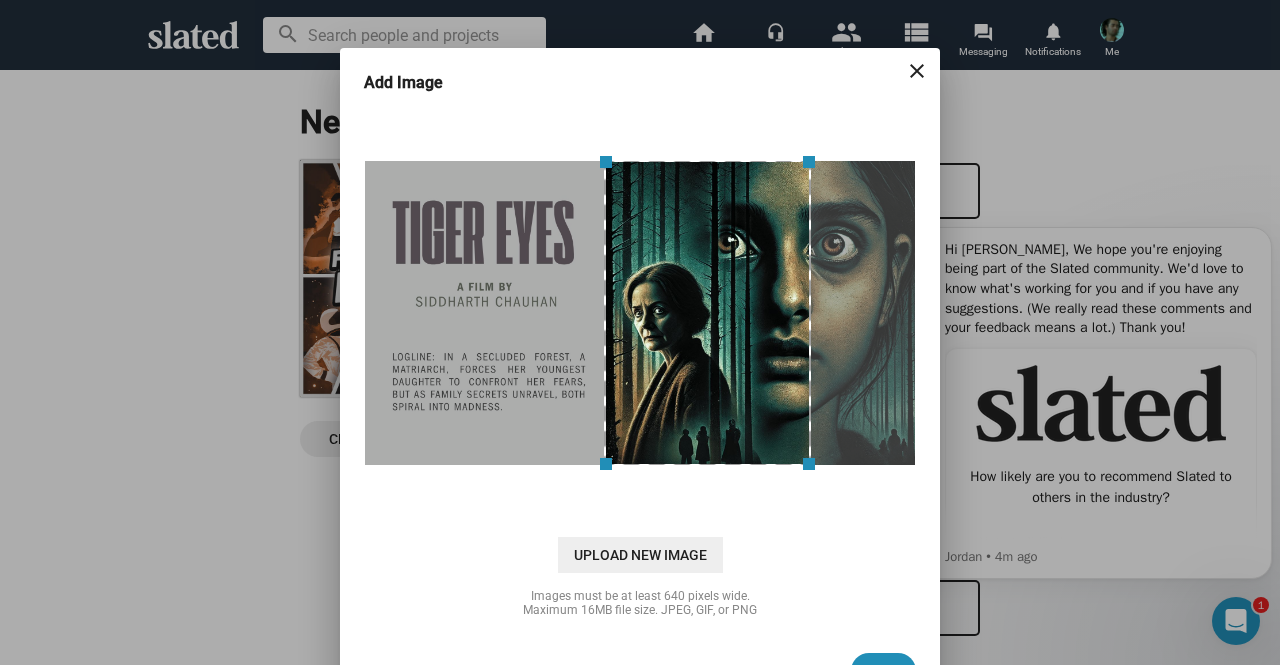 drag, startPoint x: 739, startPoint y: 395, endPoint x: 634, endPoint y: 413, distance: 106.531685 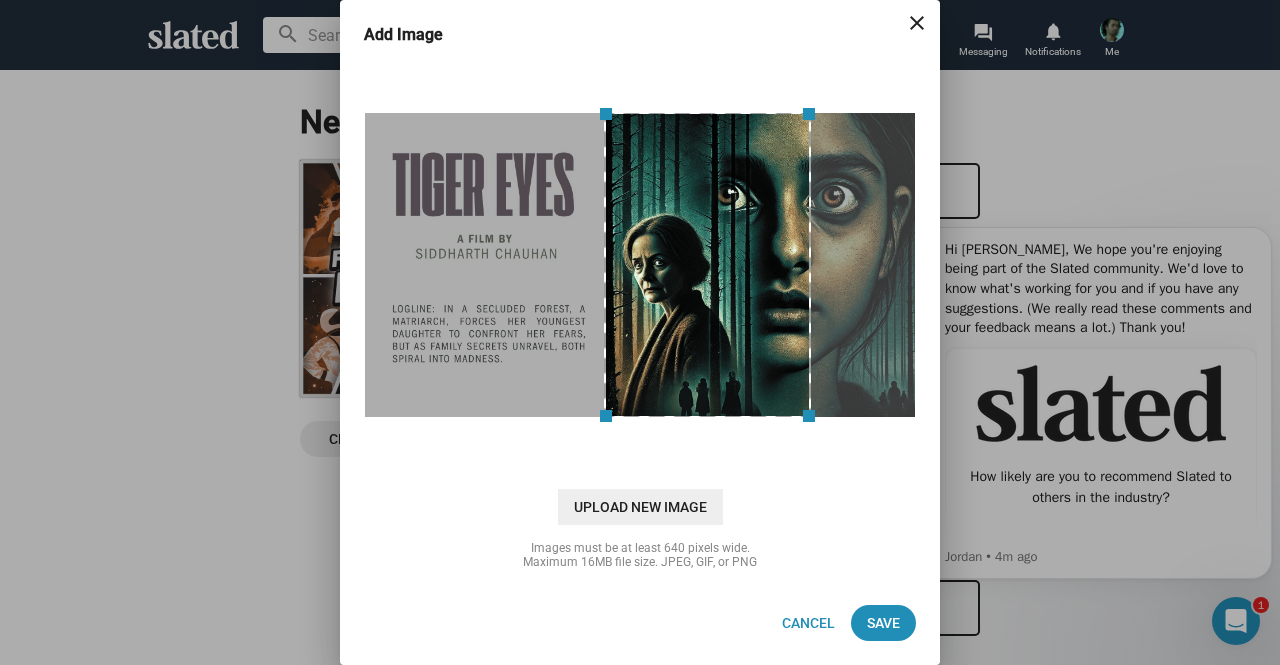 scroll, scrollTop: 49, scrollLeft: 0, axis: vertical 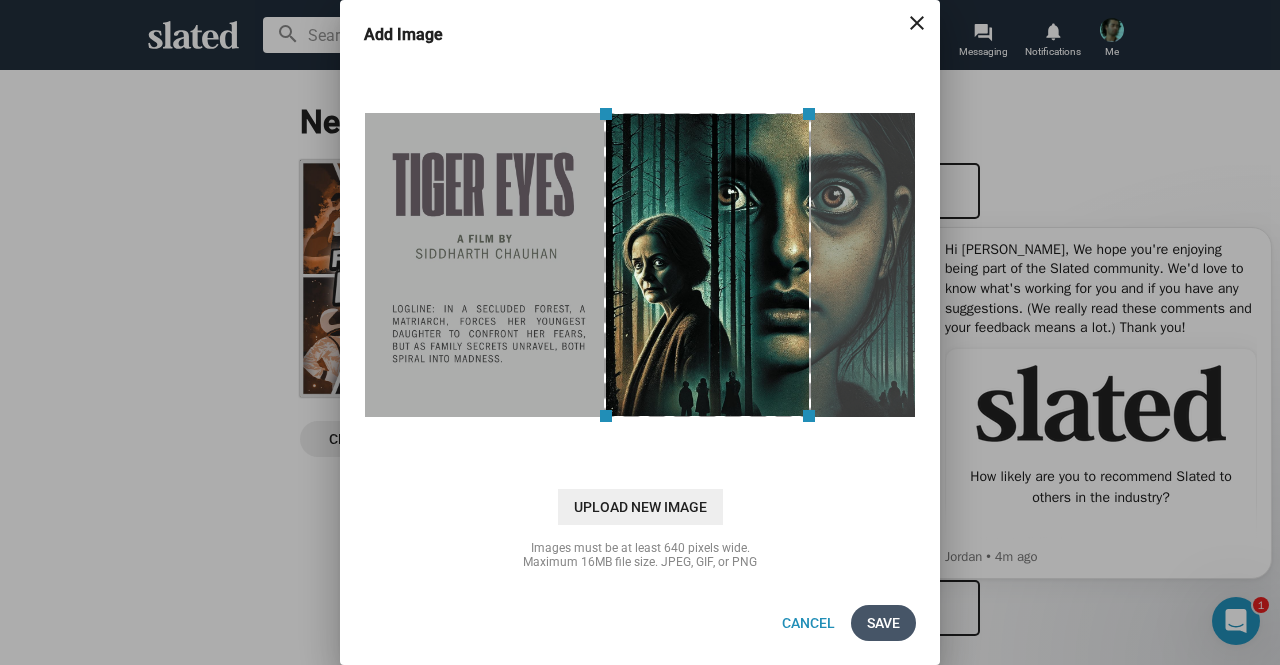 click on "Save" 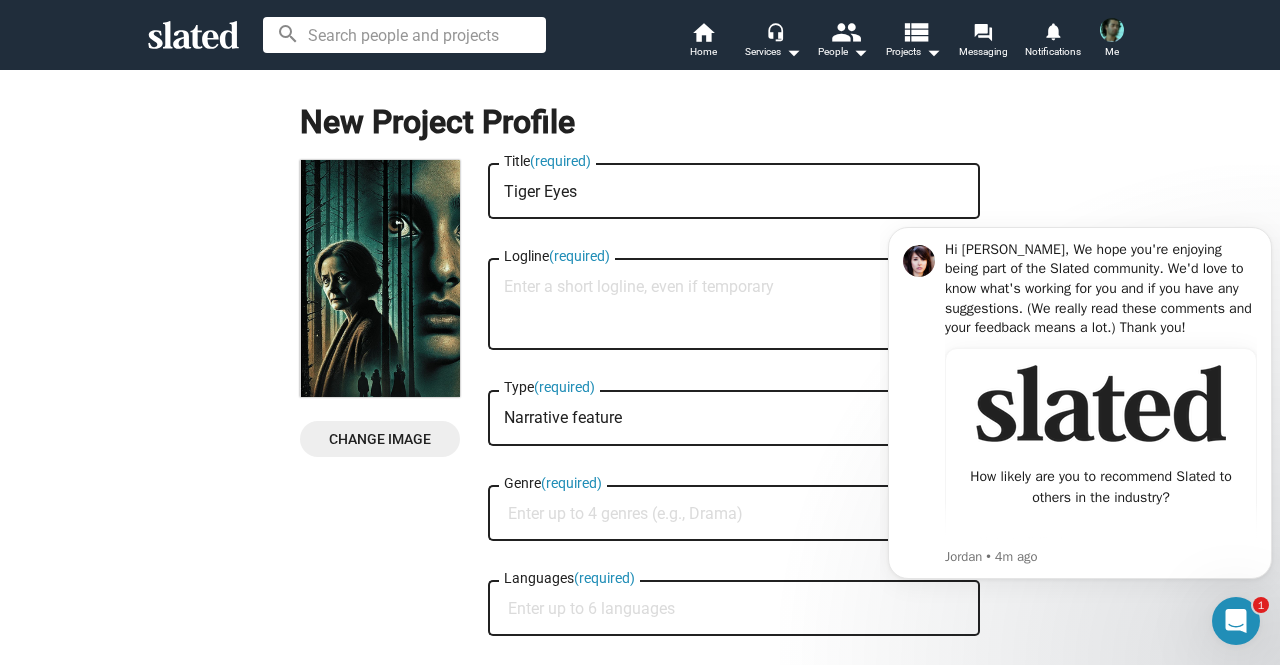 click on "Change Image   Change Image  Tiger Eyes Title  (required) Logline  (required) Narrative feature Type  (required) Genre  (required) Languages  (required) Development Stage  (required) Production start date You can edit these at any time  Initial project visibility:  visibility_off  Hidden  Frequently Asked Questions FAQ Cancel & Delete Save" 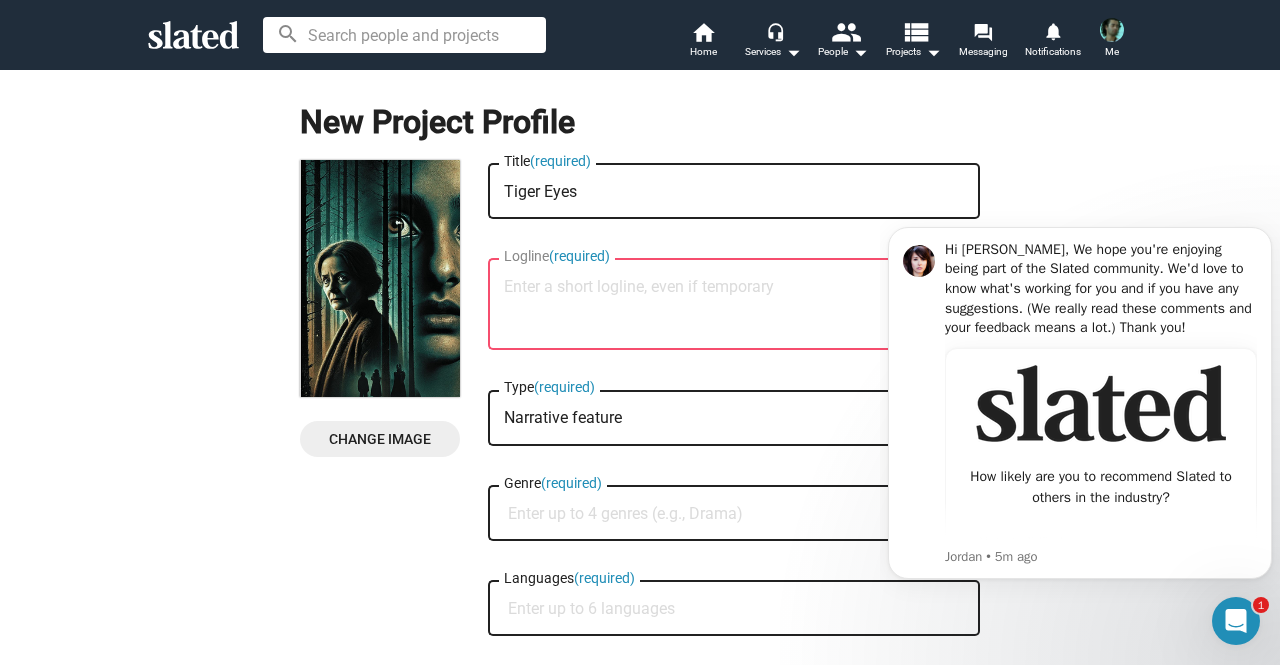 paste on "In a secluded forest, a matriarch, forces her youngest daughter to confront her fears, but as family secrets unravel, both spiral into madness." 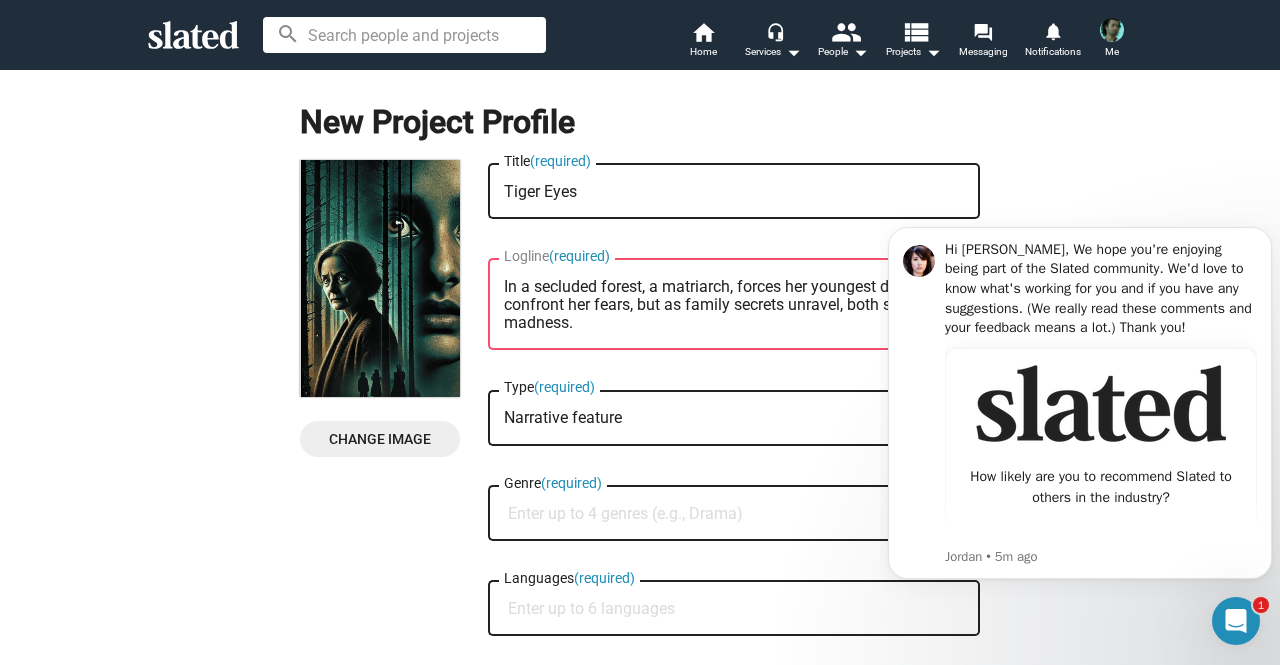 scroll, scrollTop: 0, scrollLeft: 0, axis: both 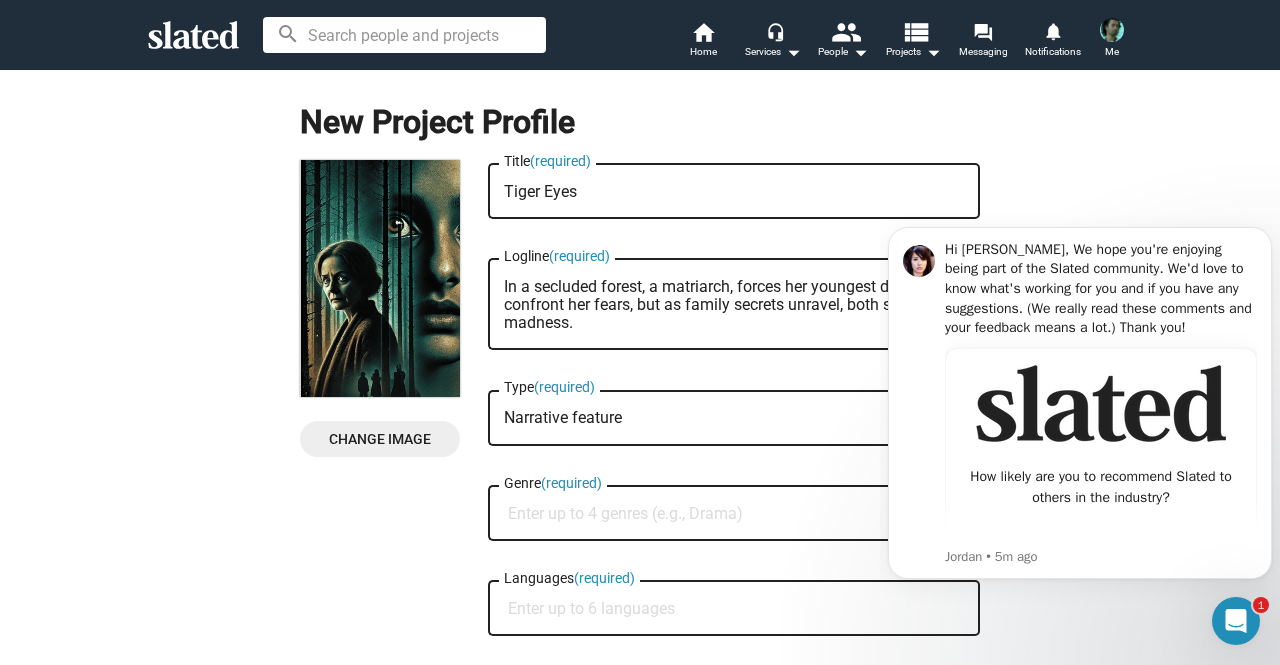 type on "In a secluded forest, a matriarch, forces her youngest daughter to confront her fears, but as family secrets unravel, both spiral into madness." 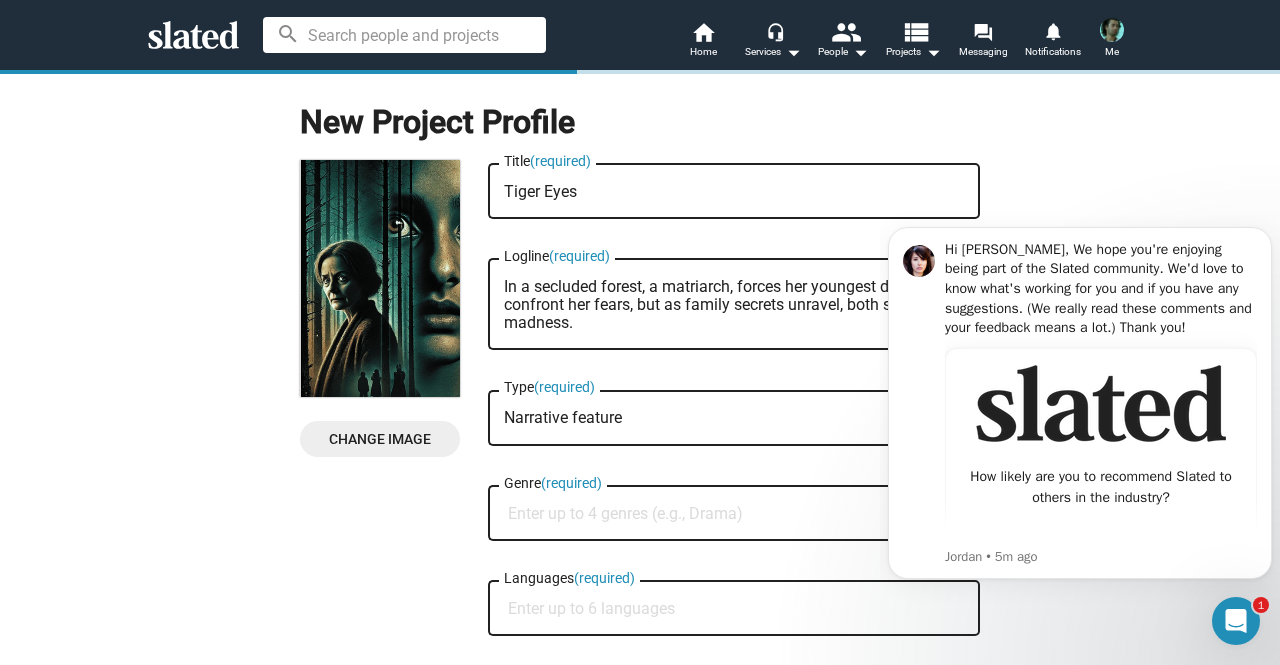 click on "Change Image   Change Image  Tiger Eyes Title  (required) In a secluded forest, a matriarch, forces her youngest daughter to confront her fears, but as family secrets unravel, both spiral into madness. Logline  (required) Narrative feature Type  (required) Genre  (required) Languages  (required) Development Stage  (required) Production start date You can edit these at any time  Initial project visibility:  visibility_off  Hidden  Frequently Asked Questions FAQ Cancel & Delete Save" 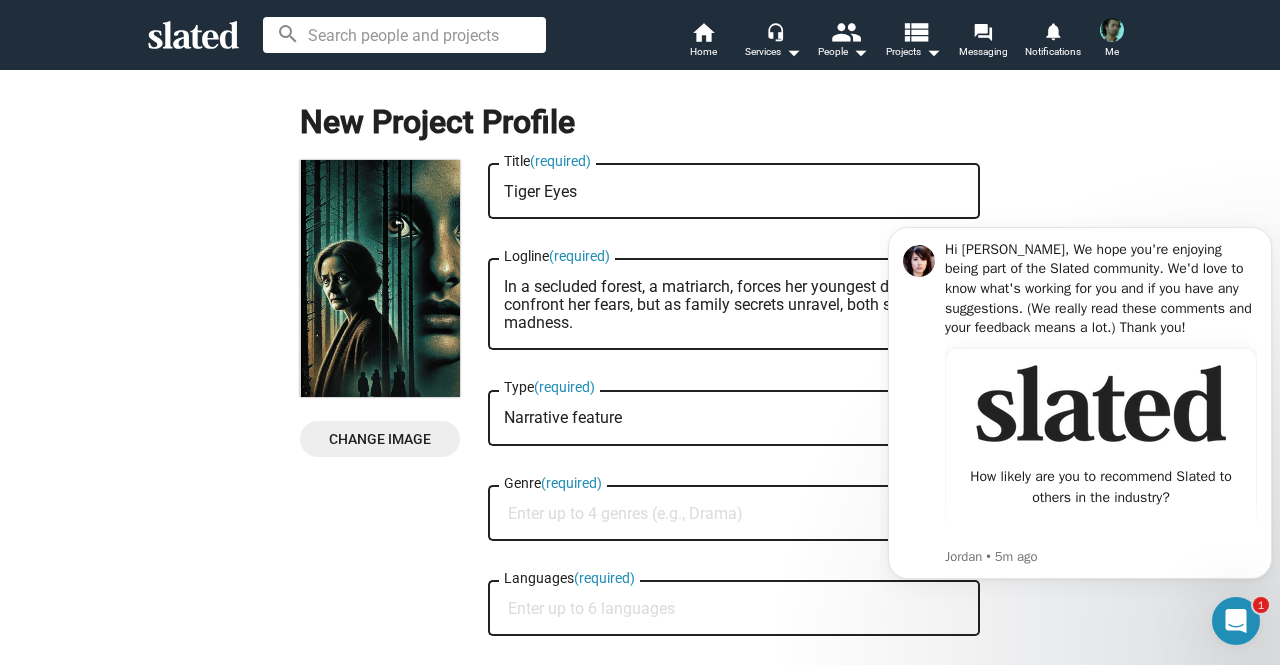 click on "Genre  (required)" at bounding box center [738, 514] 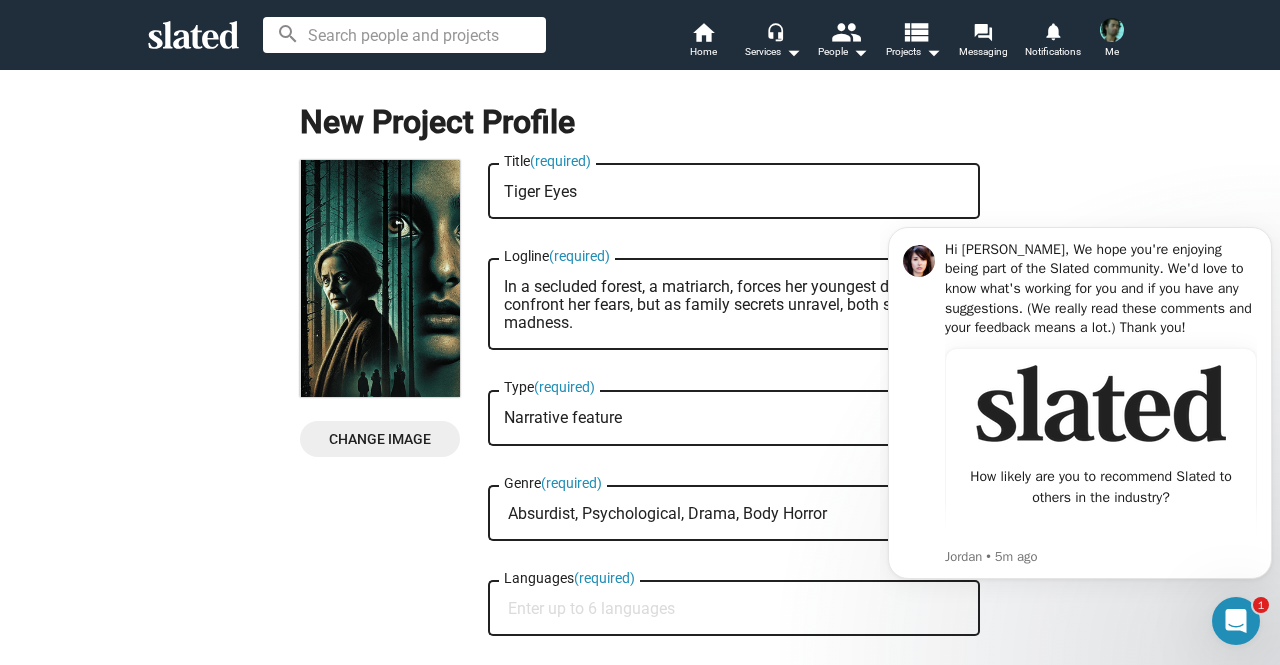 type on "Absurdist, Psychological, Drama, Body Horror" 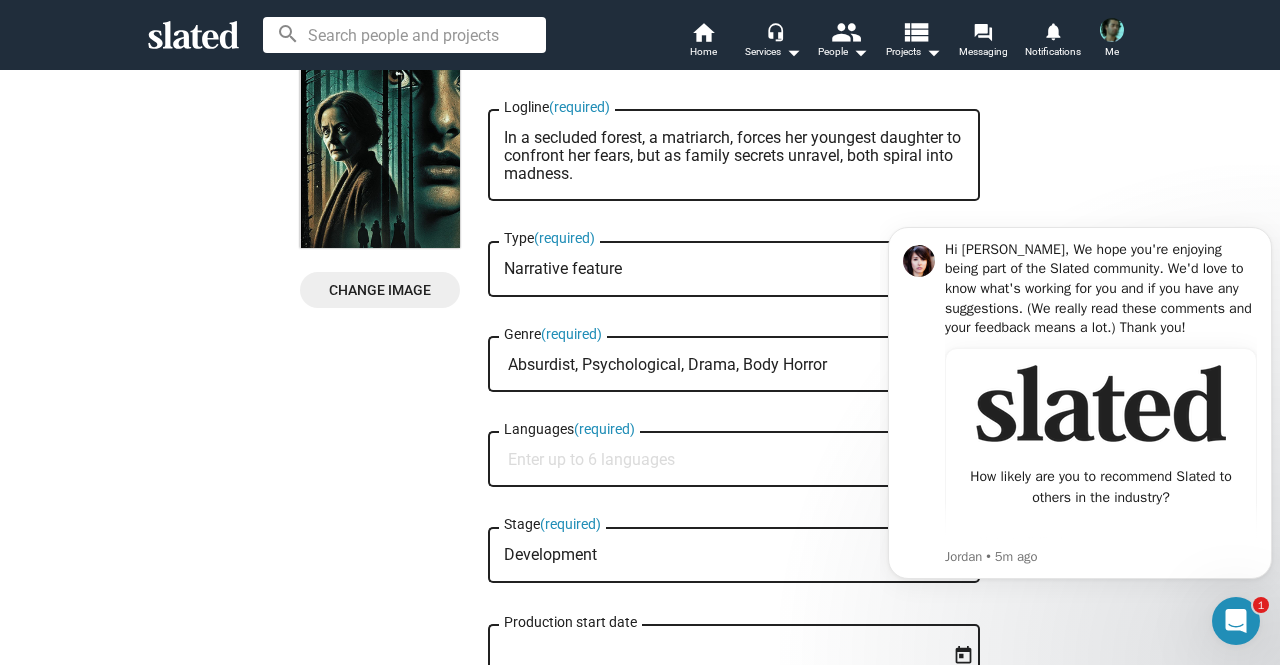 scroll, scrollTop: 151, scrollLeft: 0, axis: vertical 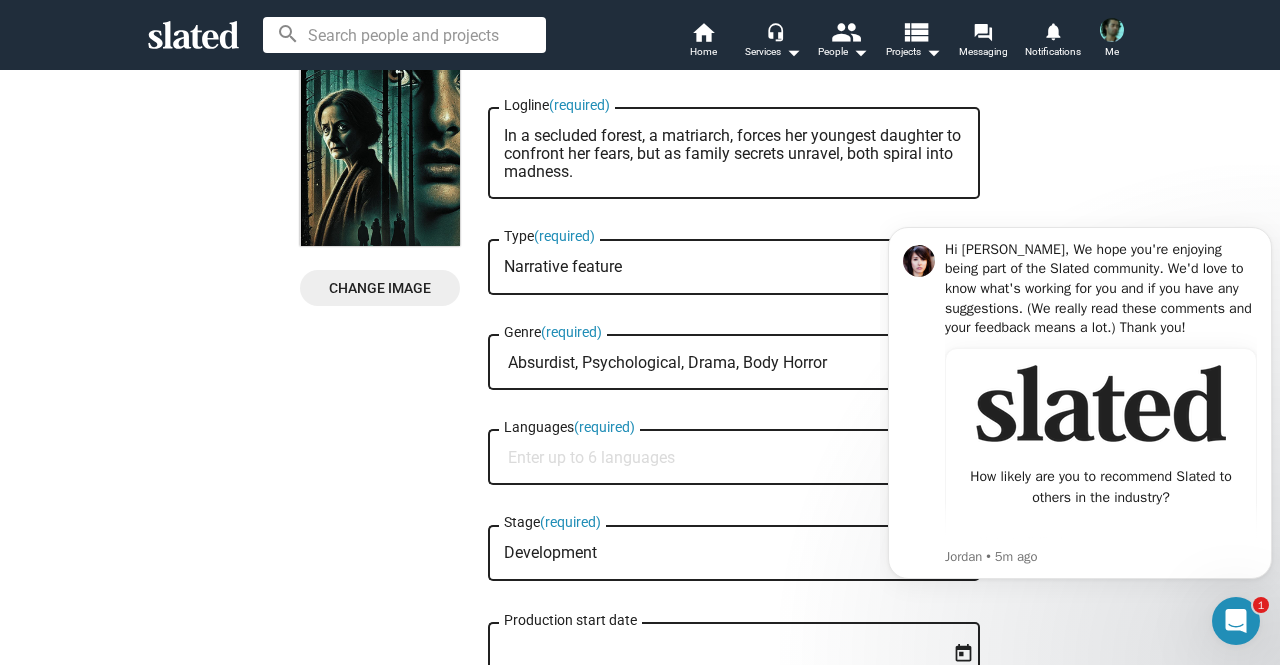 click on "Languages  (required)" at bounding box center (738, 458) 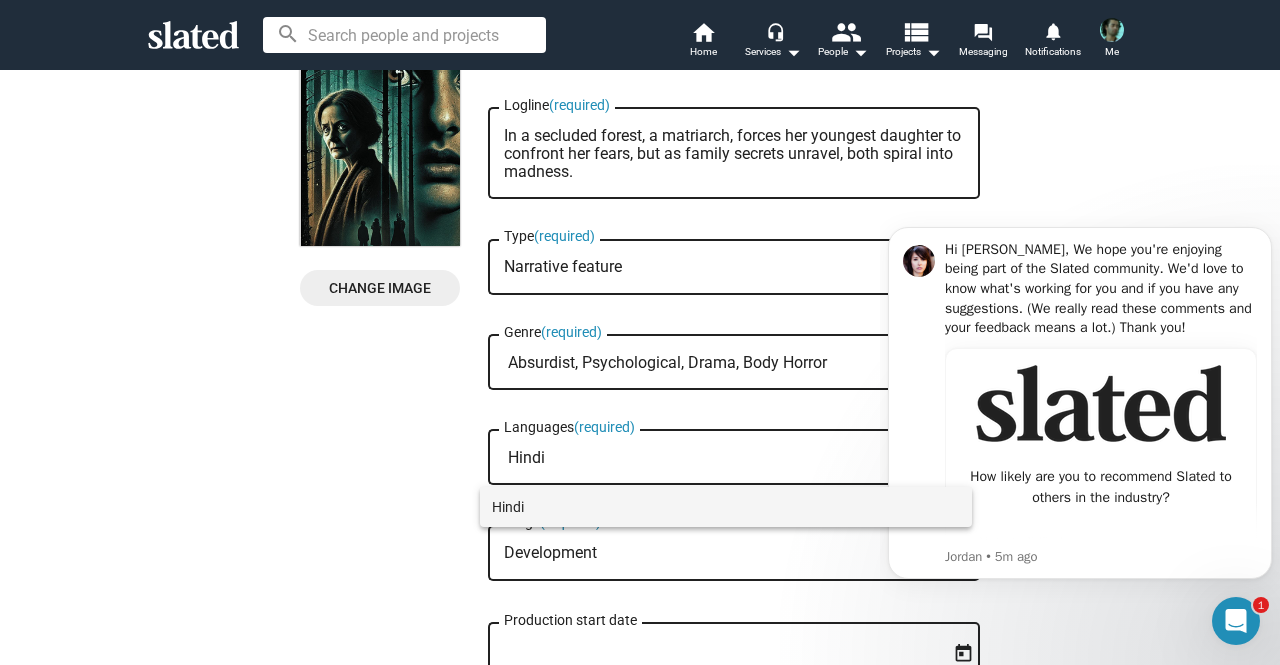 type on "Hindi" 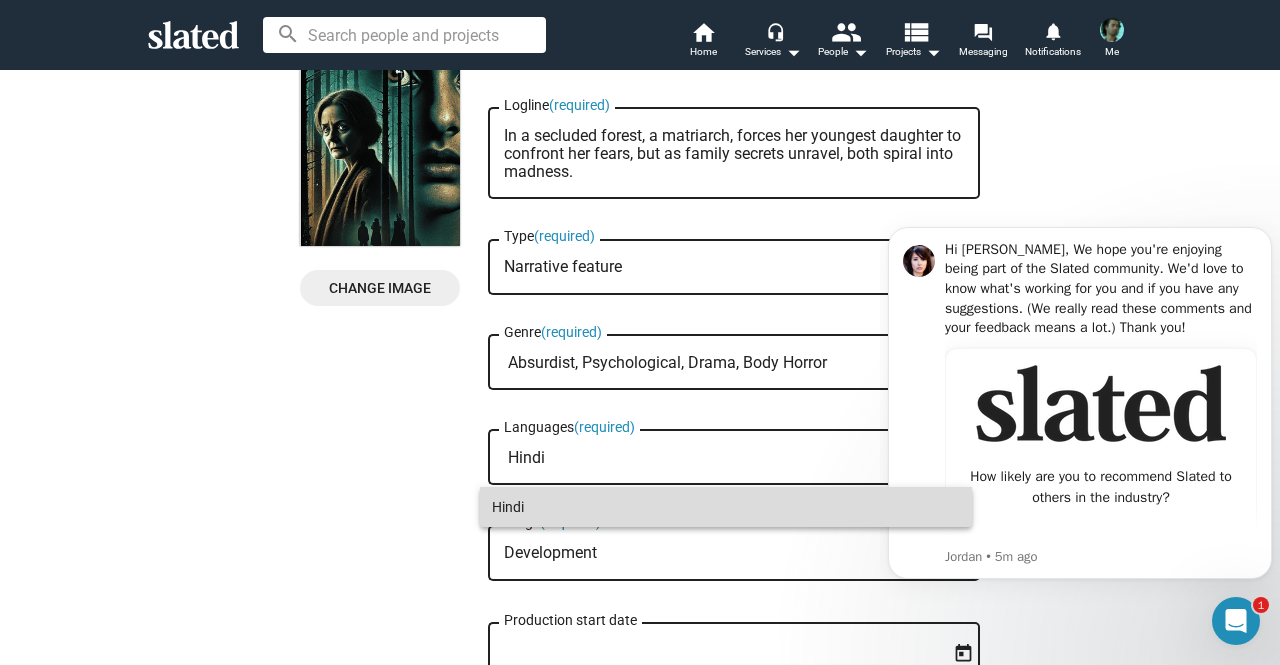 click on "Hindi" at bounding box center (726, 507) 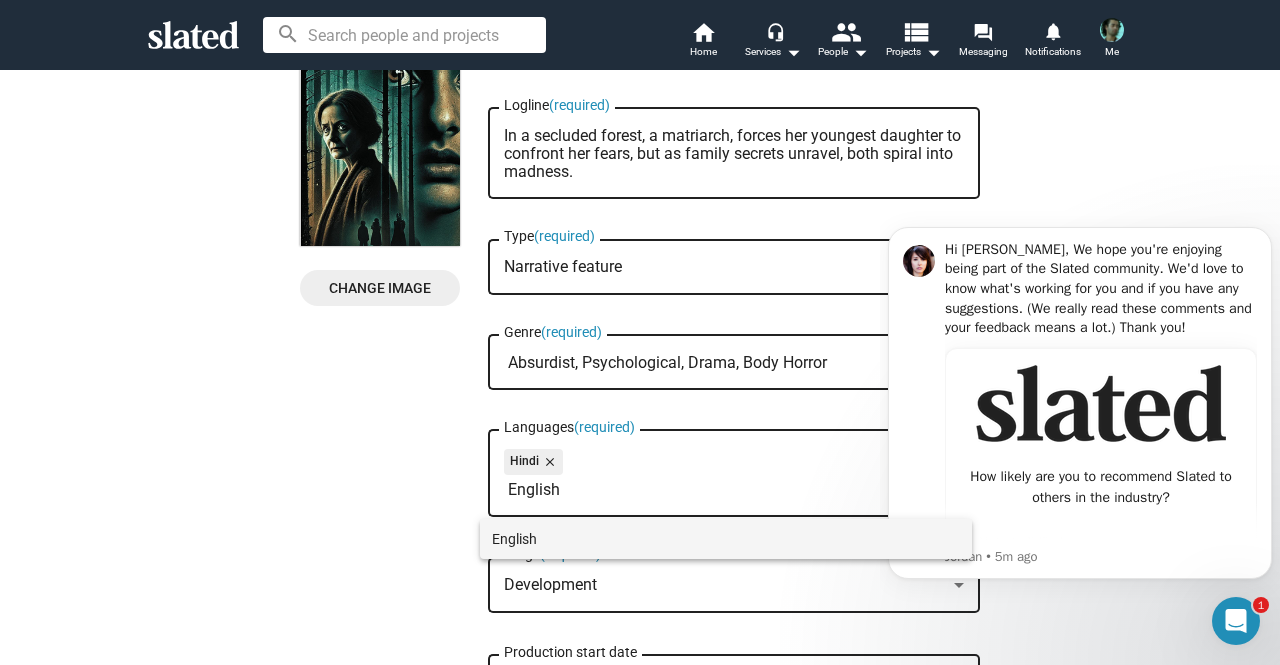 type on "English" 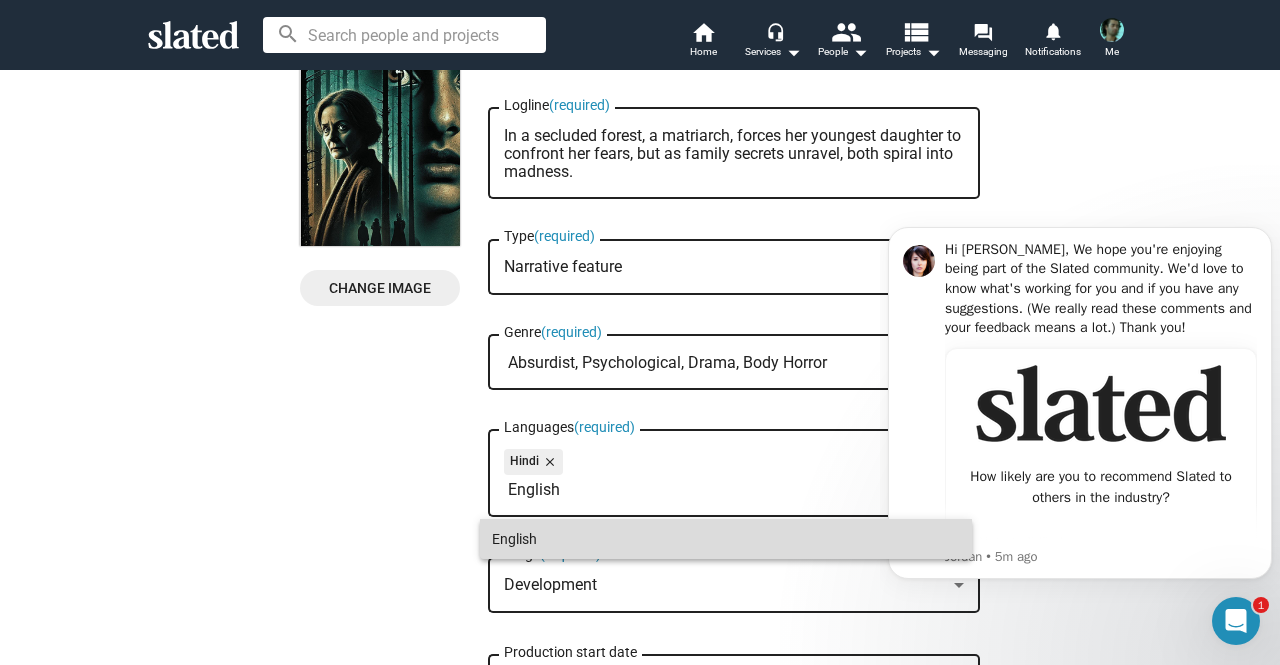 click on "English" at bounding box center [726, 539] 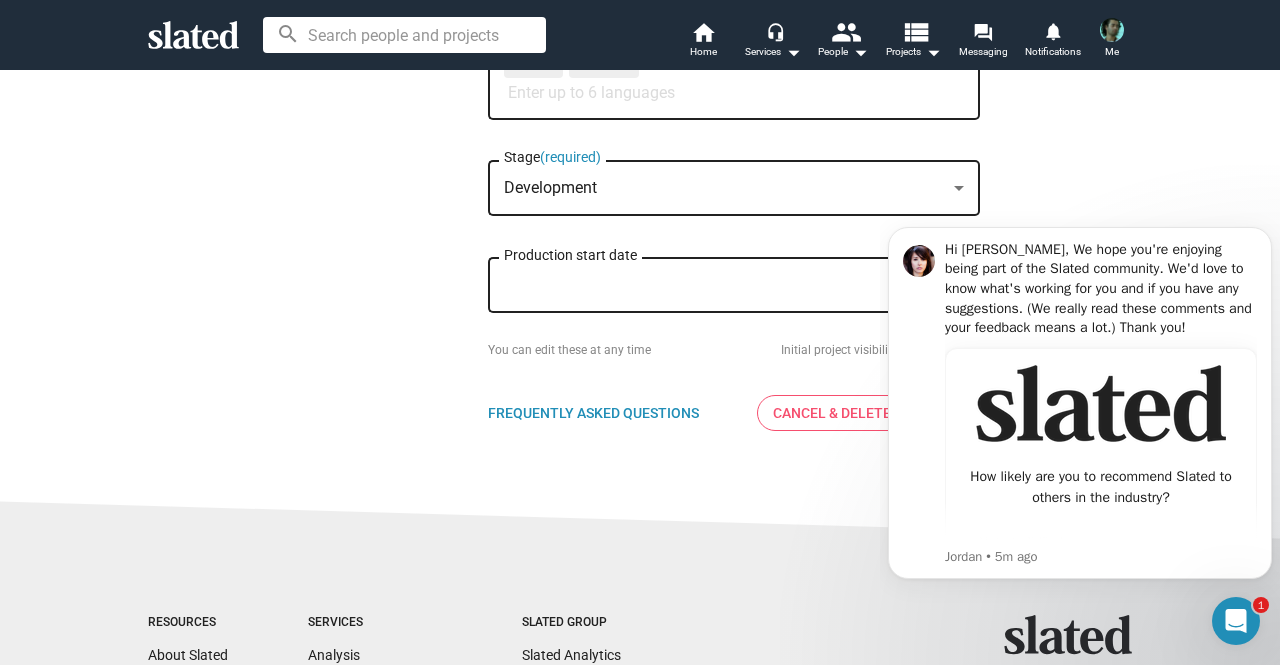 scroll, scrollTop: 548, scrollLeft: 0, axis: vertical 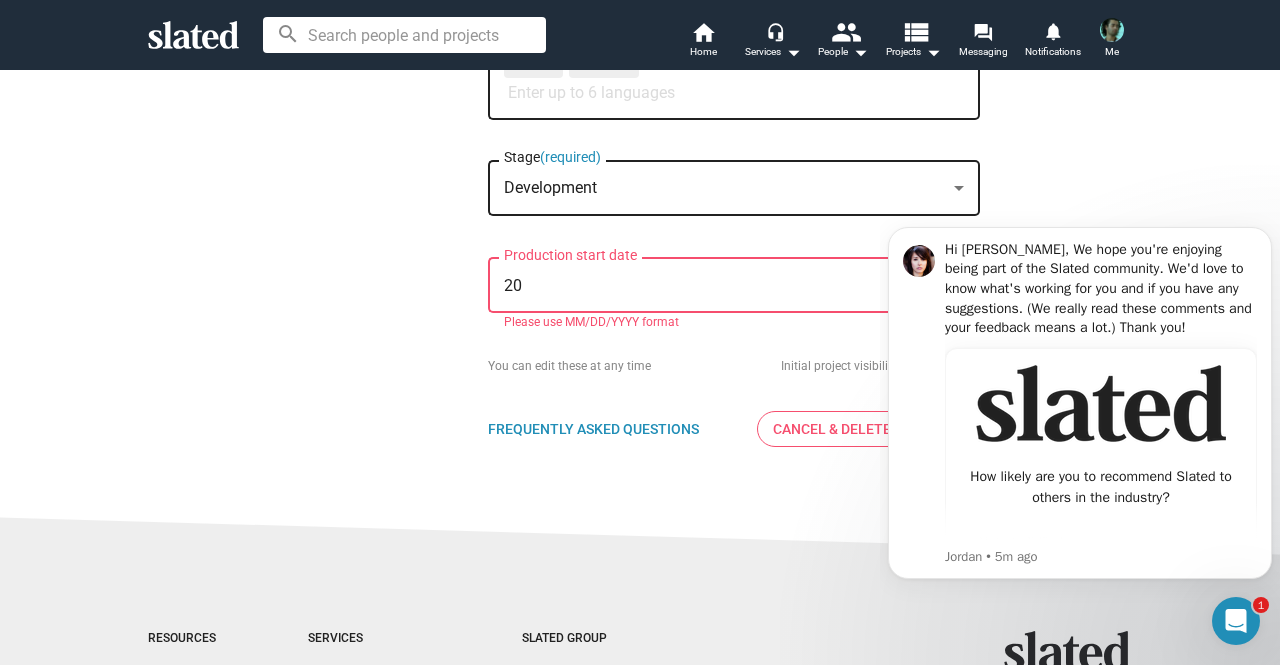 type on "2" 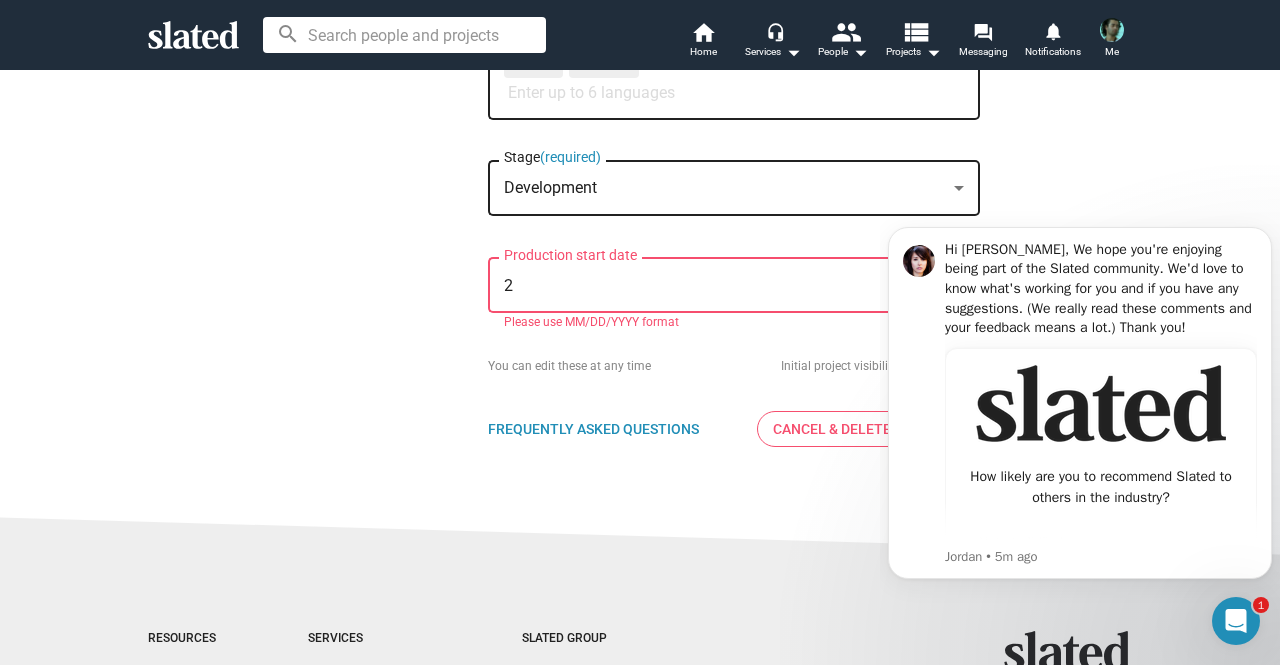 type 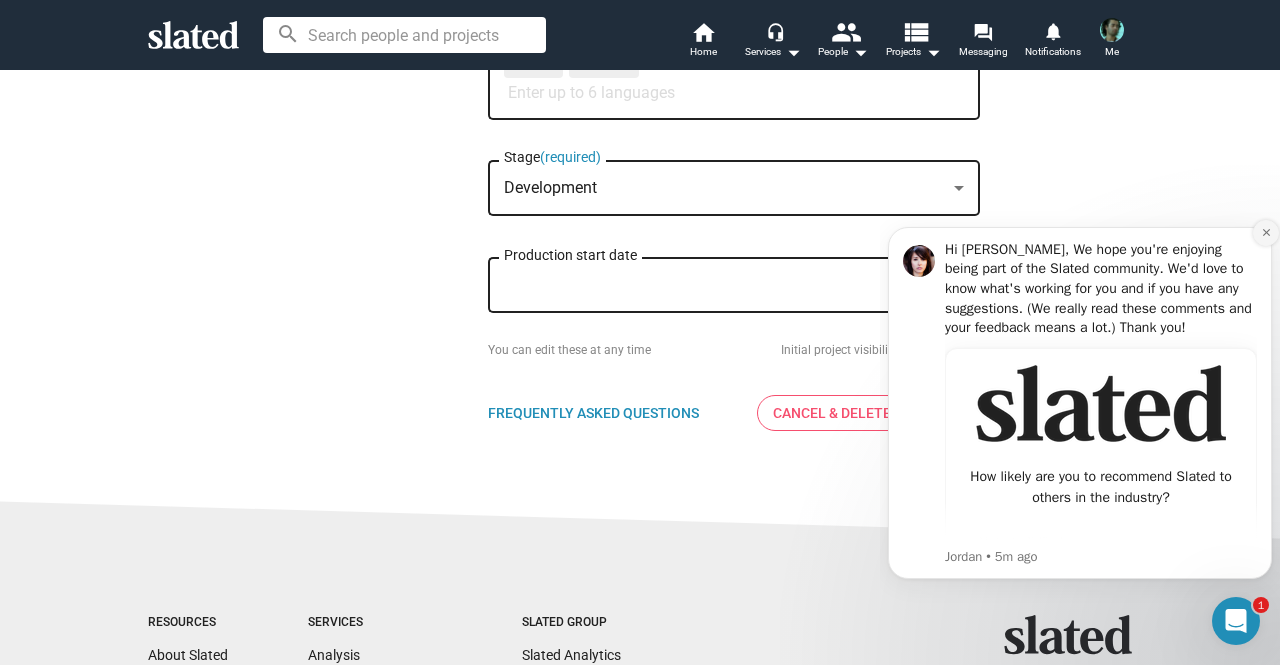 click 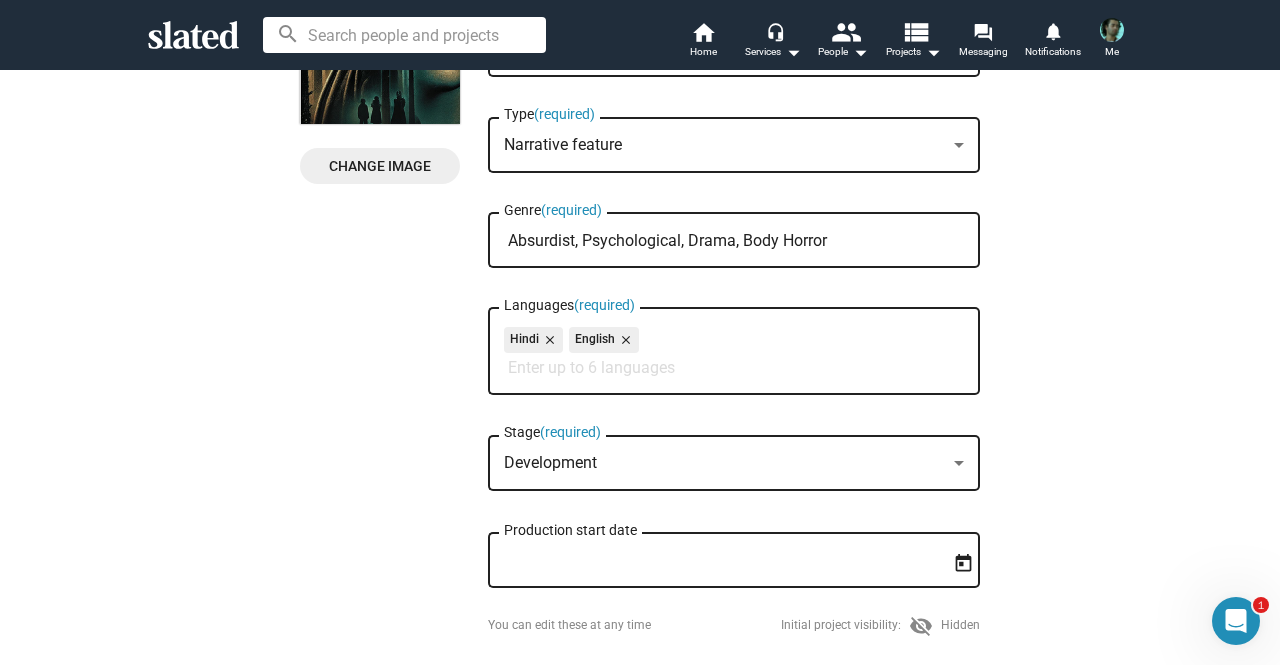 scroll, scrollTop: 272, scrollLeft: 0, axis: vertical 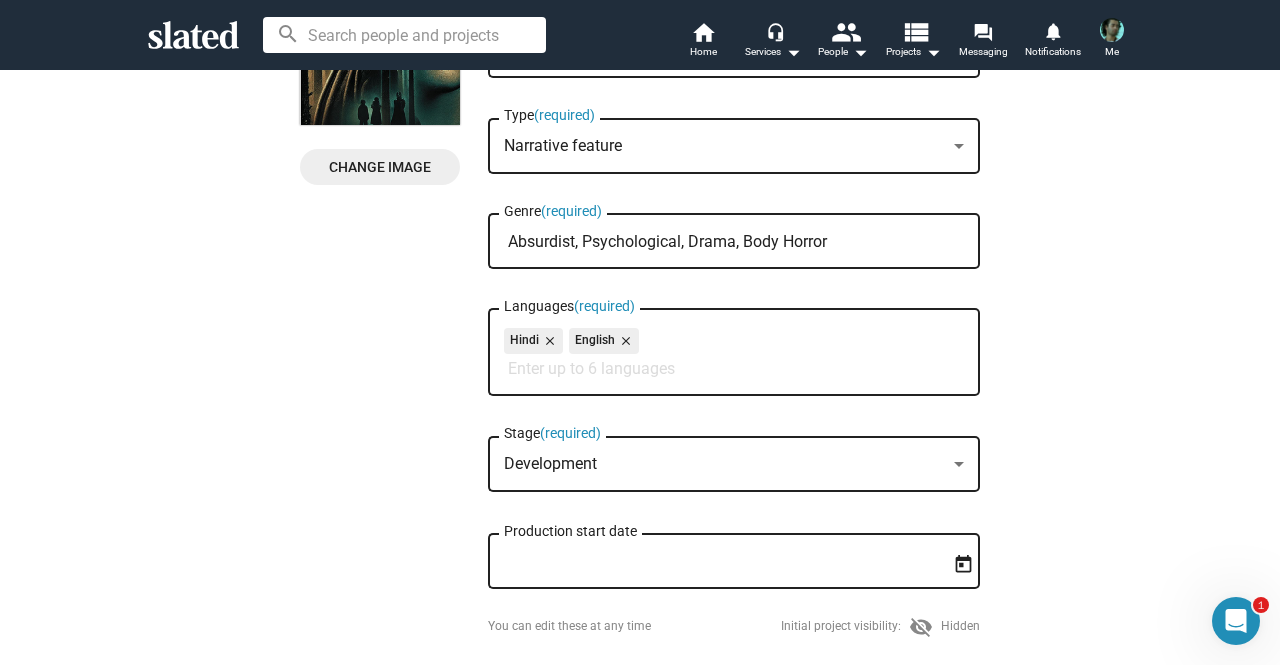 drag, startPoint x: 851, startPoint y: 241, endPoint x: 573, endPoint y: 249, distance: 278.11508 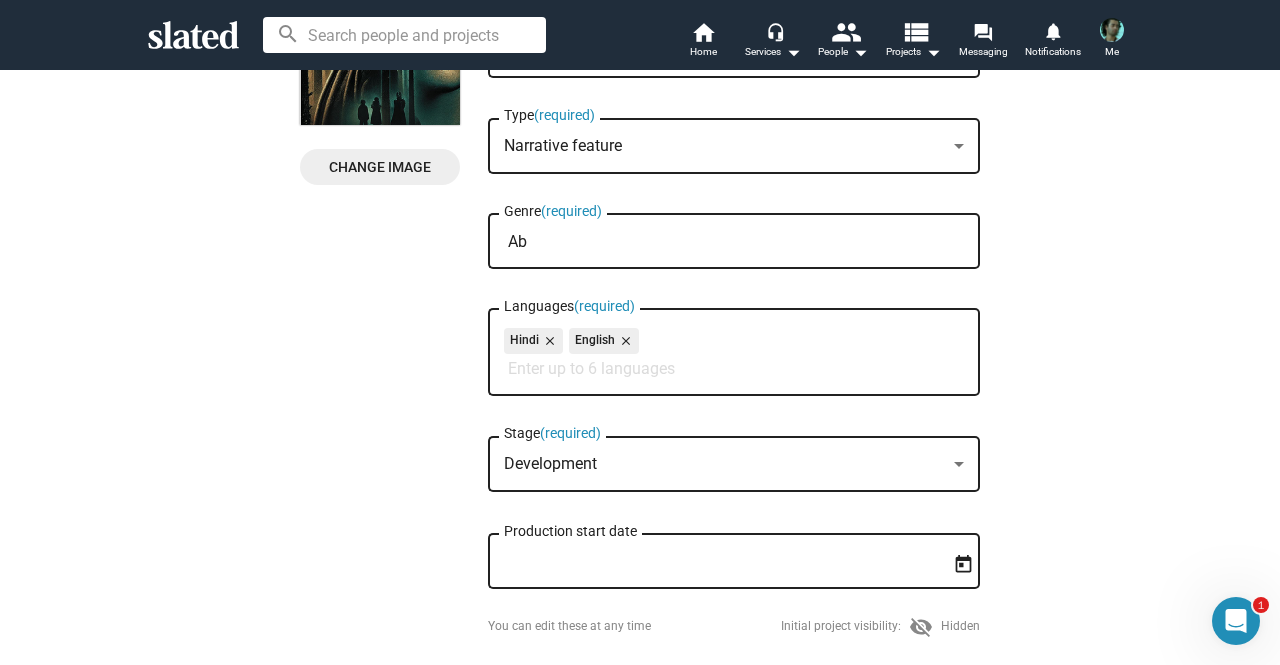 type on "A" 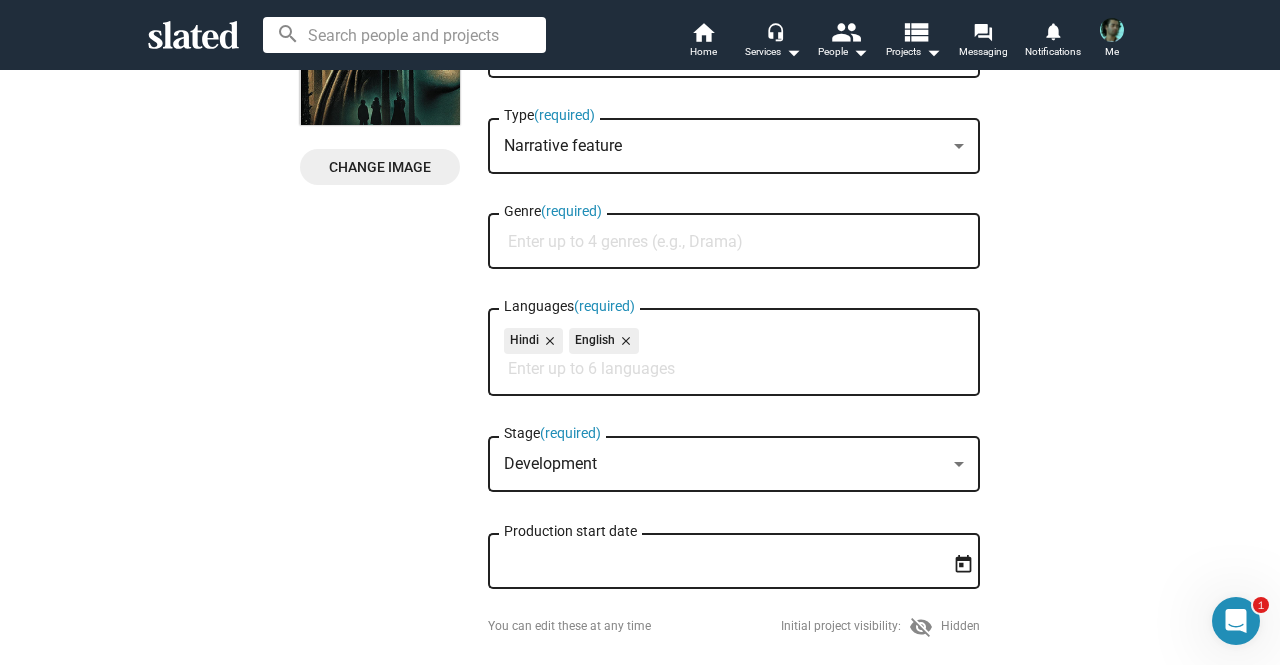 scroll, scrollTop: 0, scrollLeft: 0, axis: both 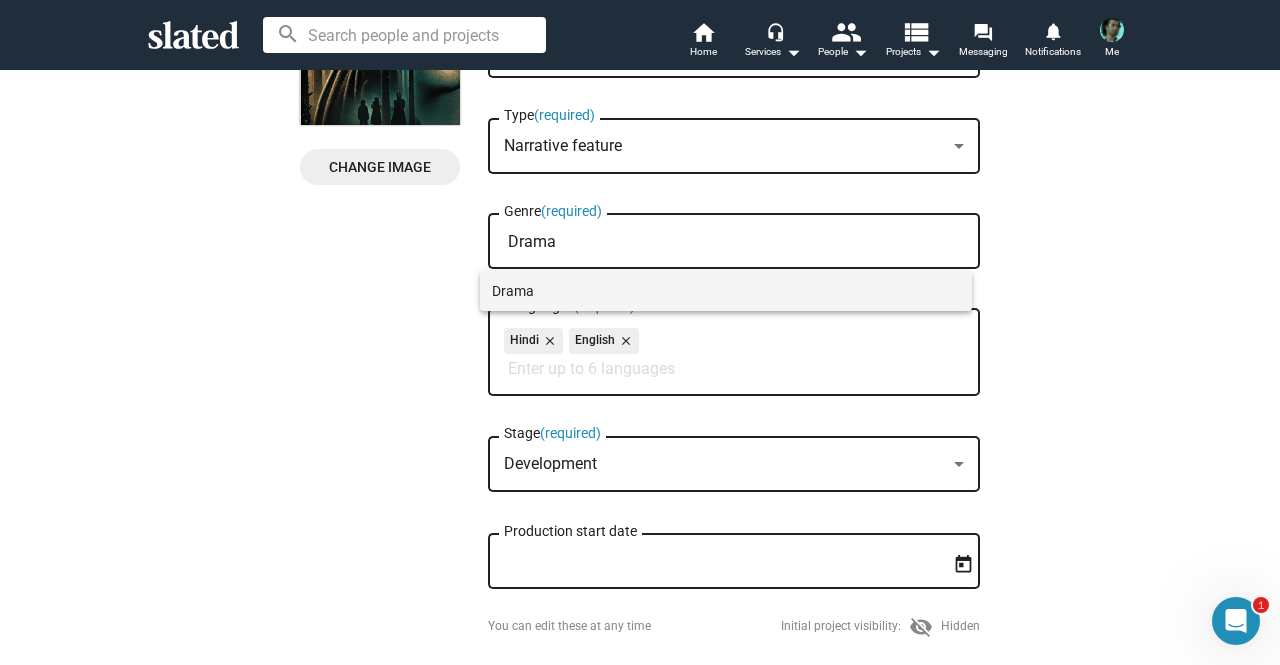 type on "Drama" 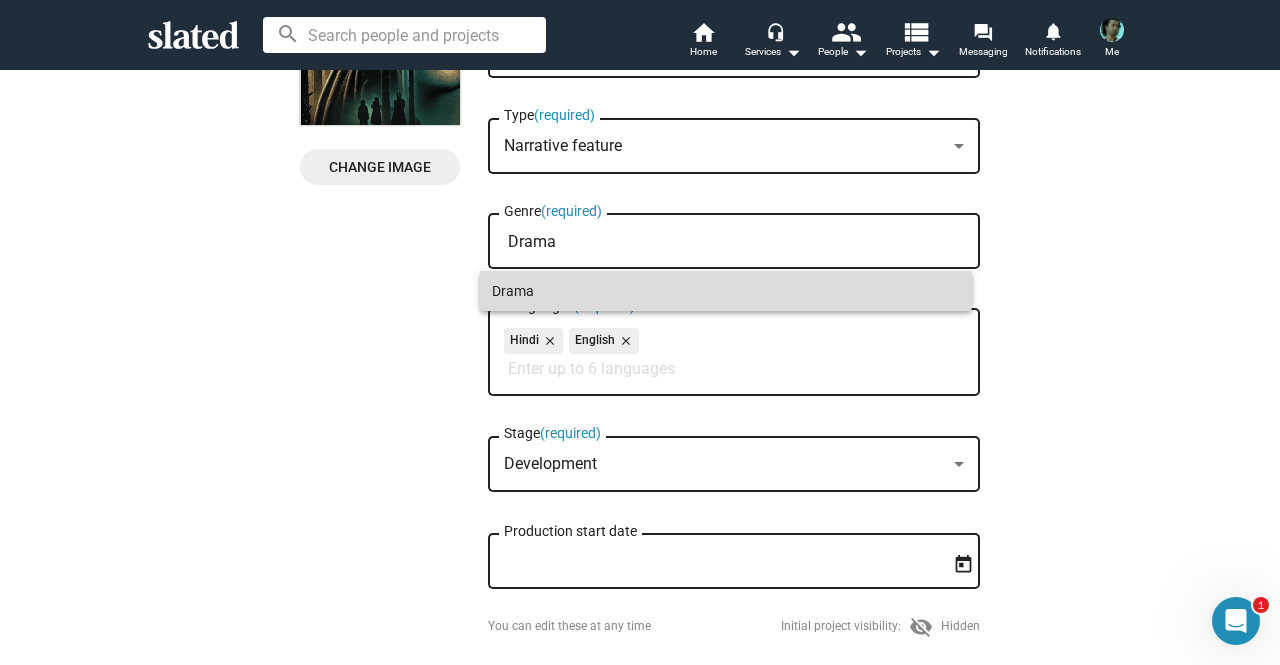 click on "Drama" at bounding box center (726, 291) 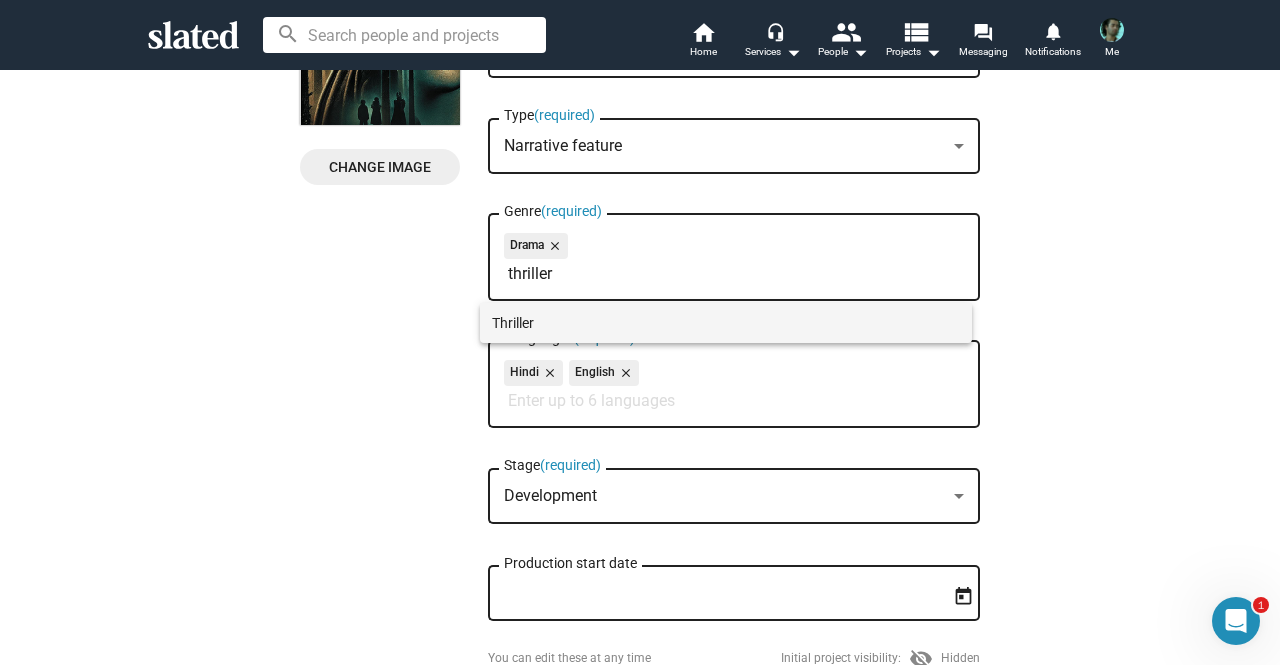 type on "thriller" 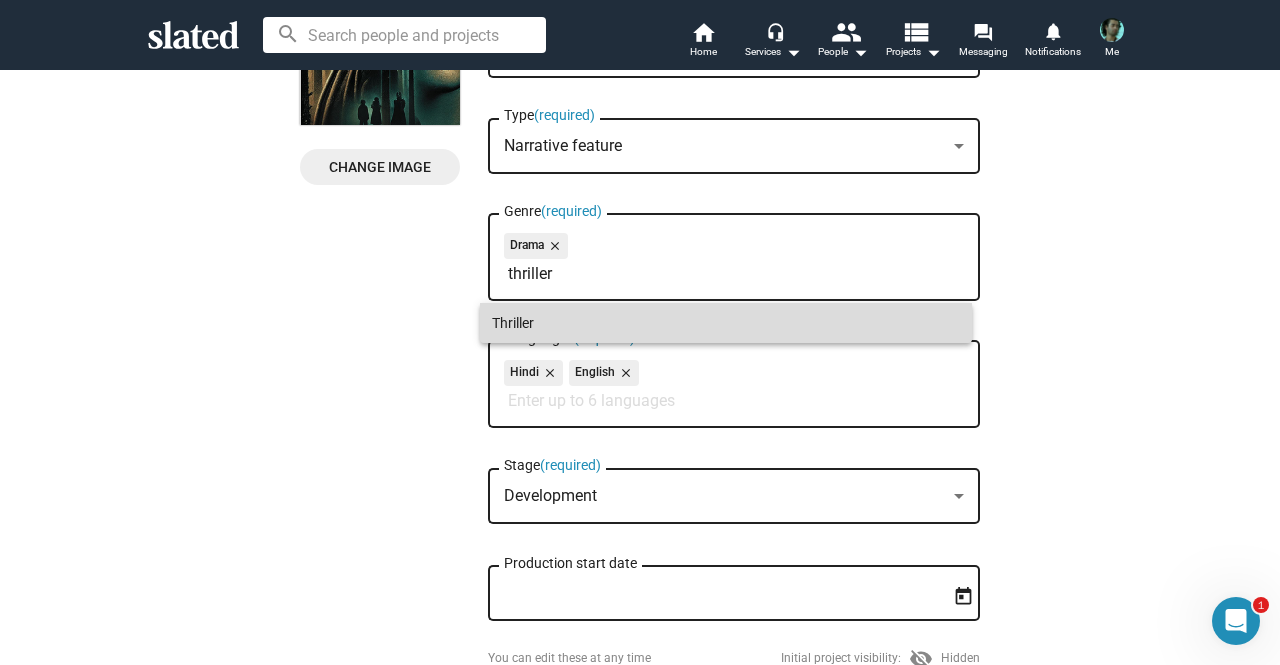 click on "Thriller" at bounding box center [726, 323] 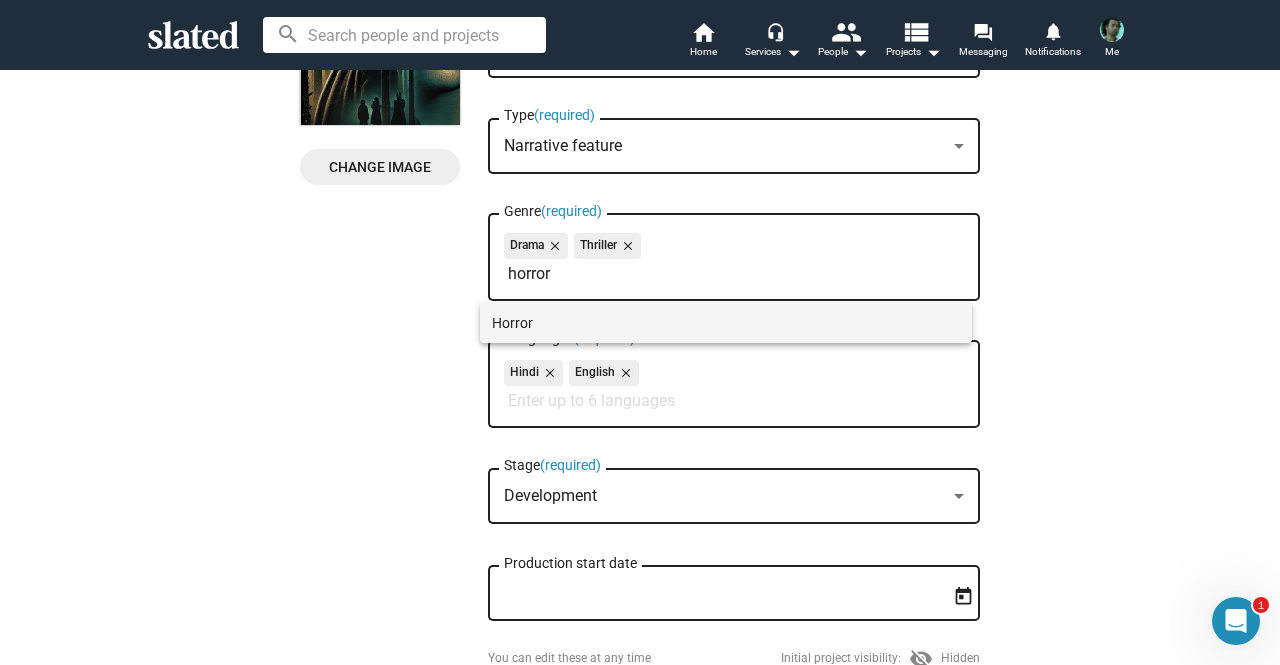 type on "horror" 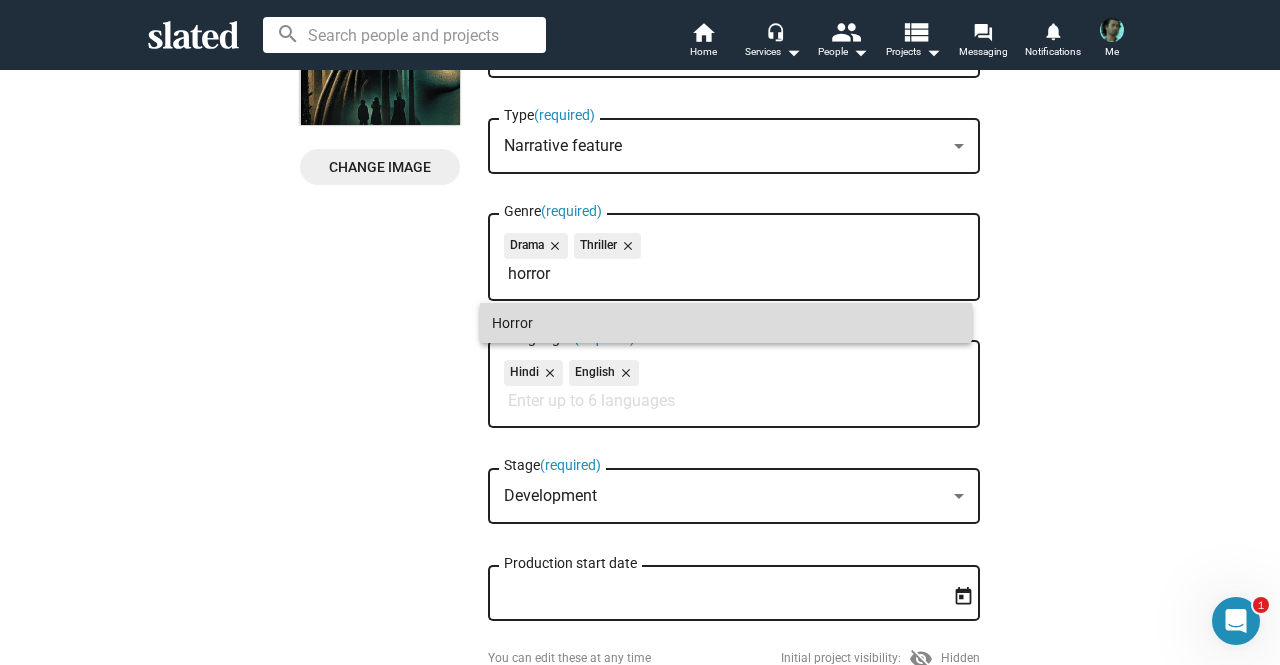 click on "Horror" at bounding box center [726, 323] 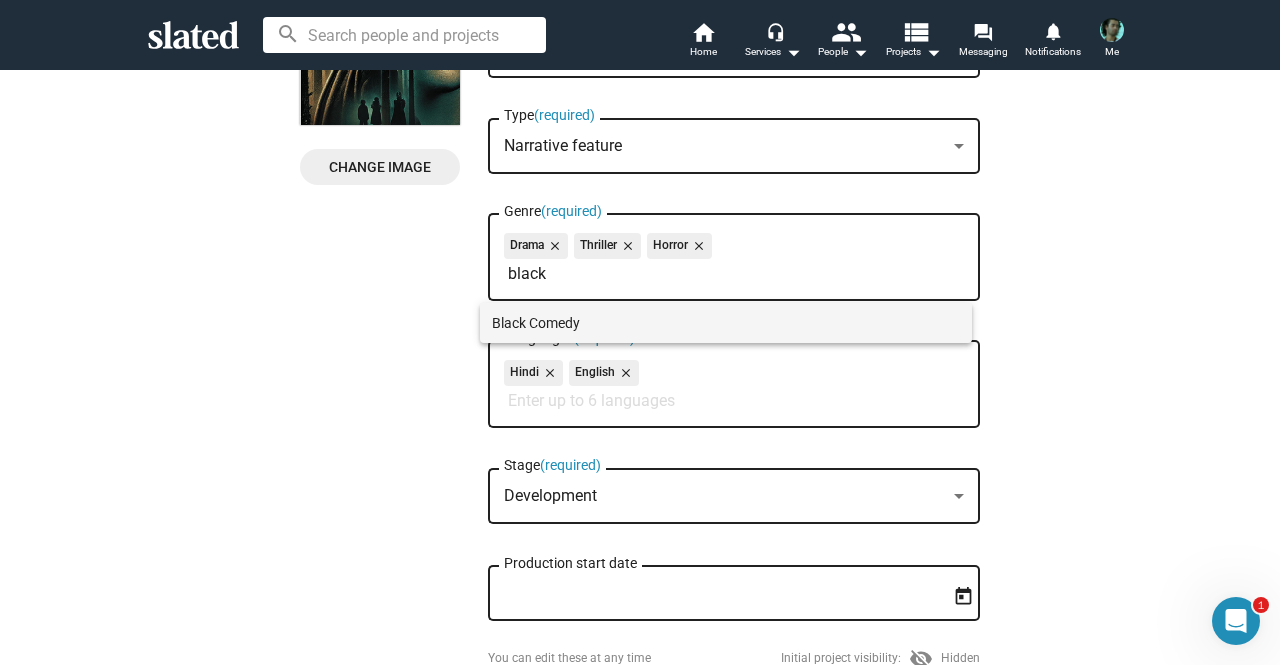 type on "black" 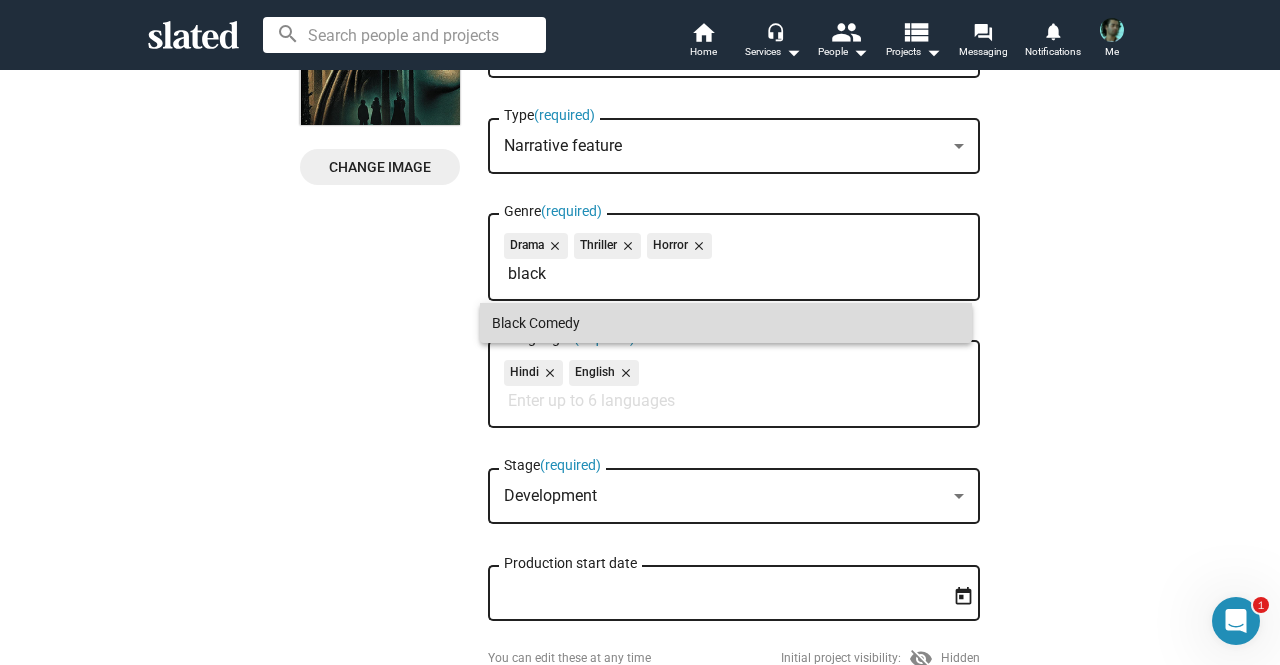 click on "Black Comedy" at bounding box center [726, 323] 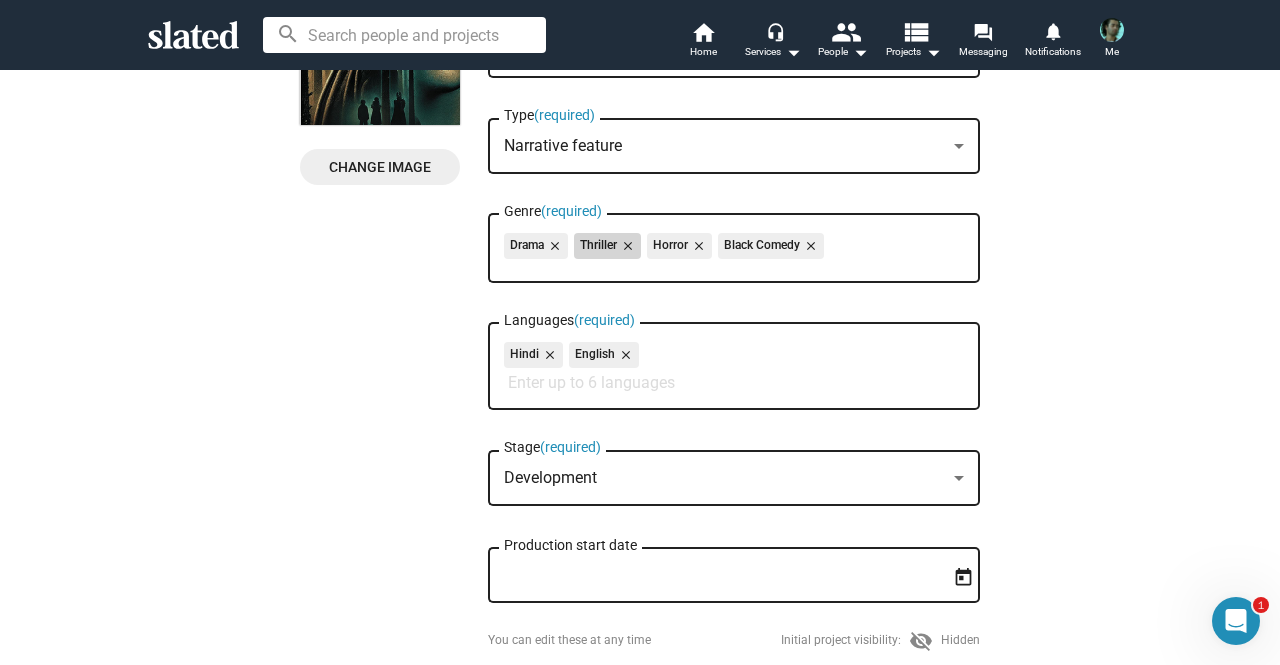 click on "close" at bounding box center [626, 246] 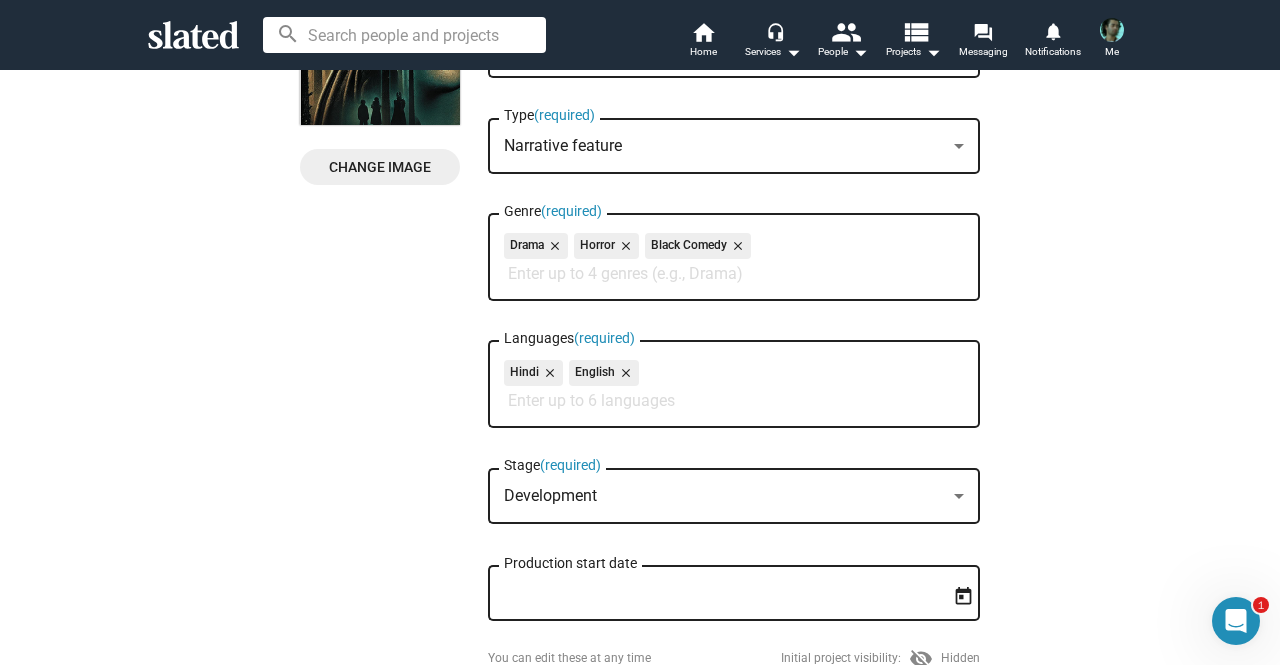 click on "Drama close Horror close Black Comedy close Genre  (required)" 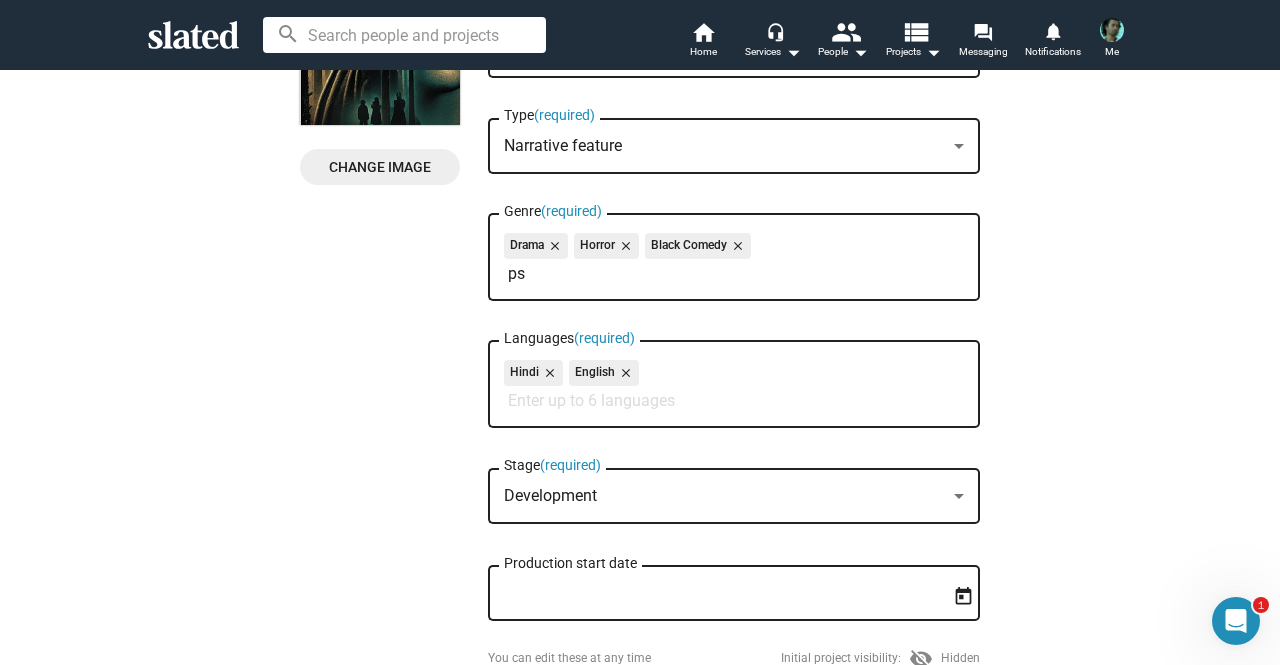 type on "p" 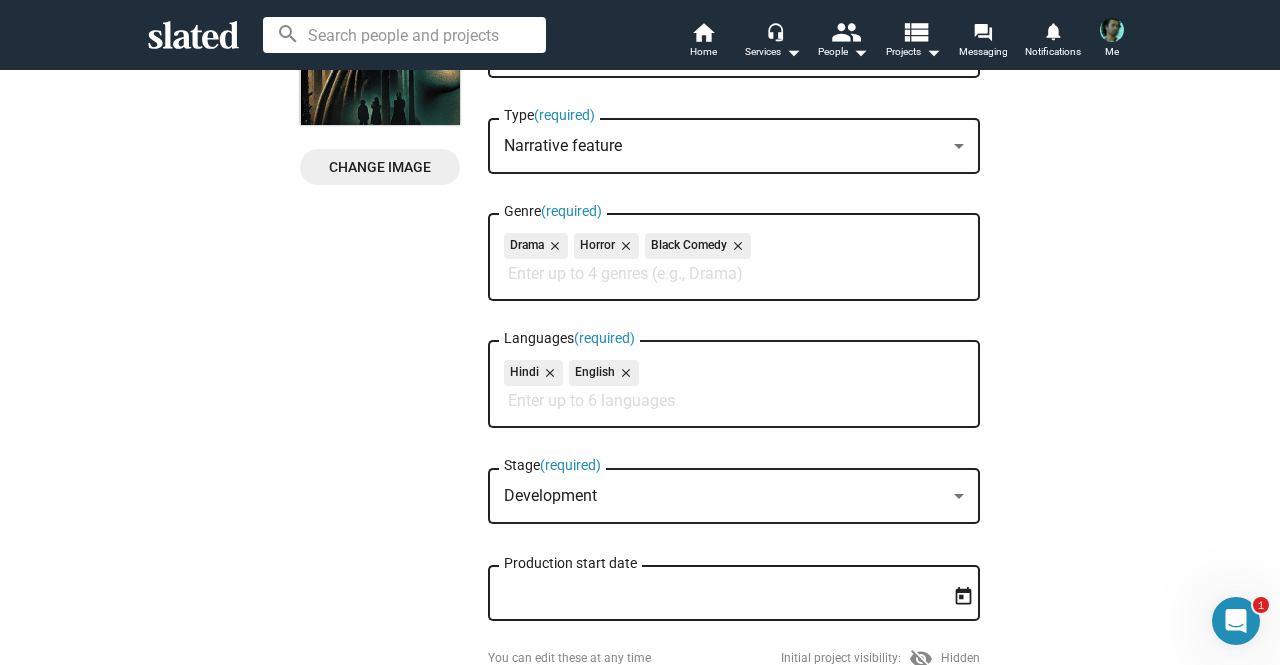 paste on "Psychological, Drama, Body Horror" 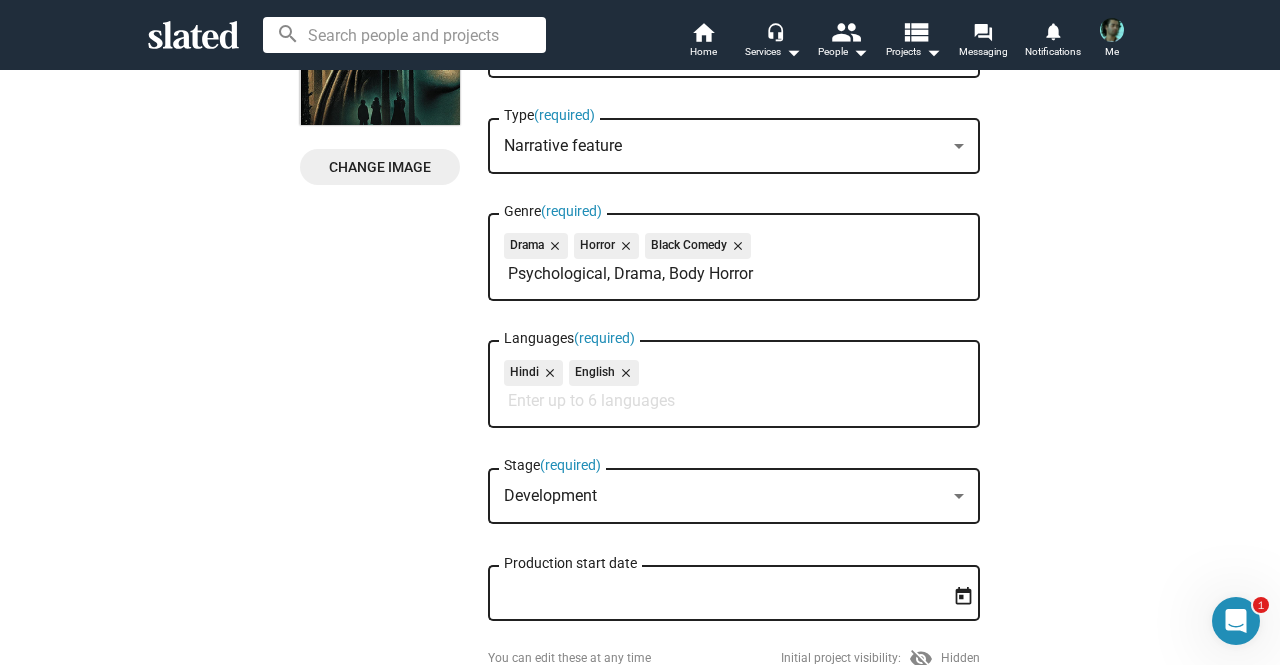 scroll, scrollTop: 0, scrollLeft: 0, axis: both 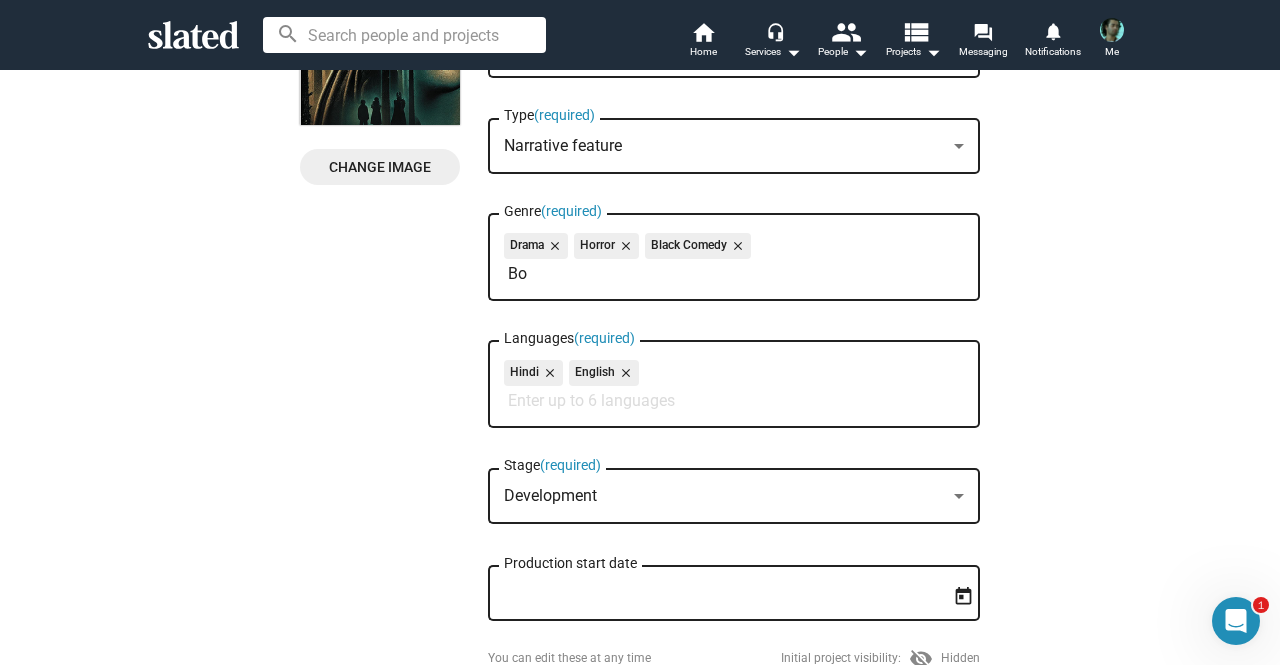 type on "B" 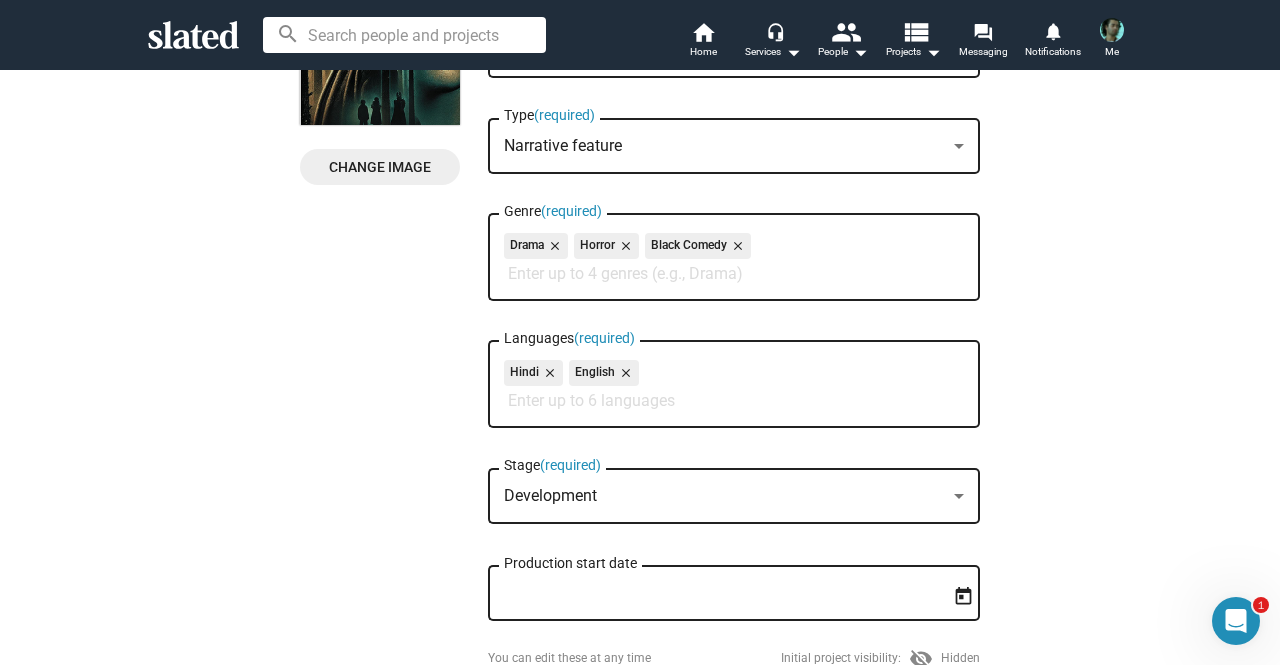 drag, startPoint x: 446, startPoint y: 316, endPoint x: 544, endPoint y: 290, distance: 101.390335 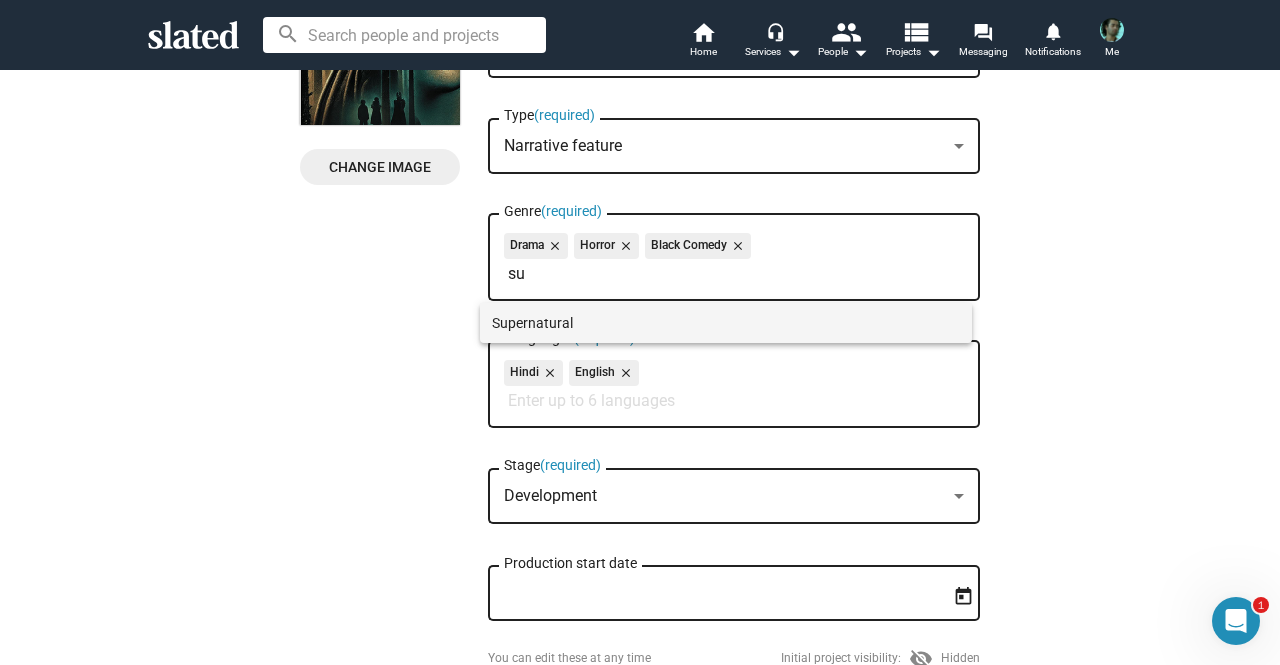type on "su" 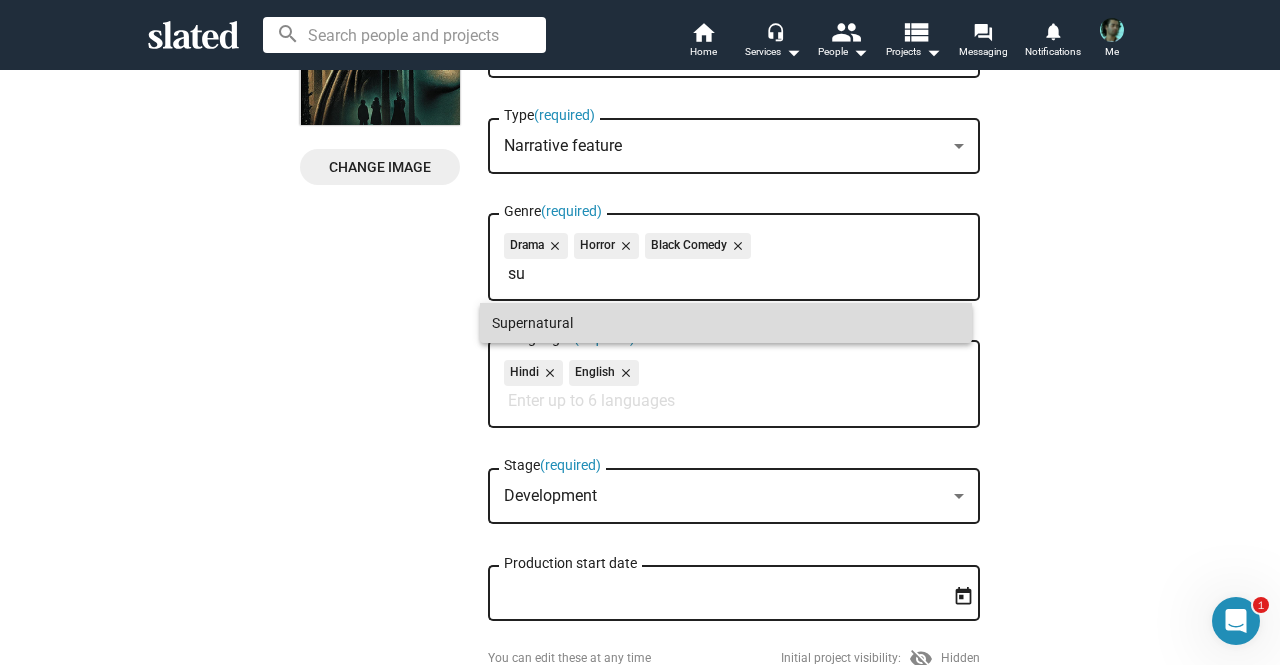 click on "Supernatural" at bounding box center (726, 323) 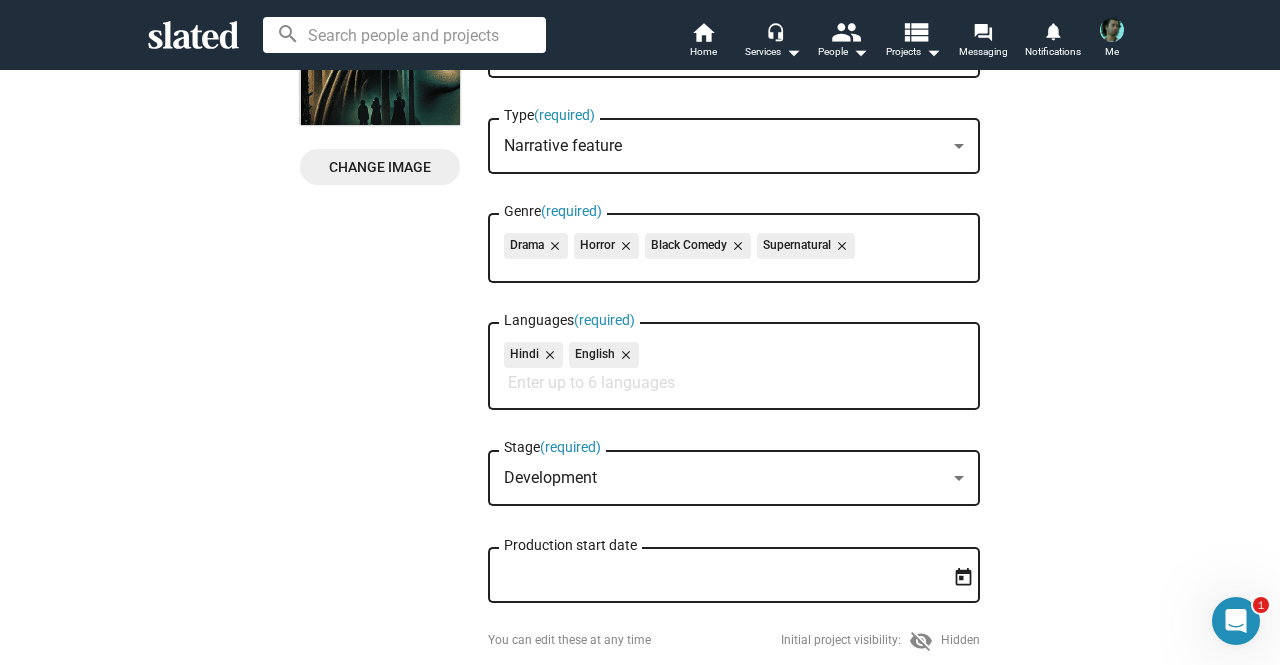 click on "Change Image   Change Image  Tiger Eyes Title  (required) In a secluded forest, a matriarch, forces her youngest daughter to confront her fears, but as family secrets unravel, both spiral into madness. Logline  (required) Narrative feature Type  (required) Drama close Horror close Black Comedy close Supernatural close Genre  (required) Hindi close English close Languages  (required) Development Stage  (required) Production start date You can edit these at any time  Initial project visibility:  visibility_off  Hidden  Frequently Asked Questions FAQ Cancel & Delete Save" 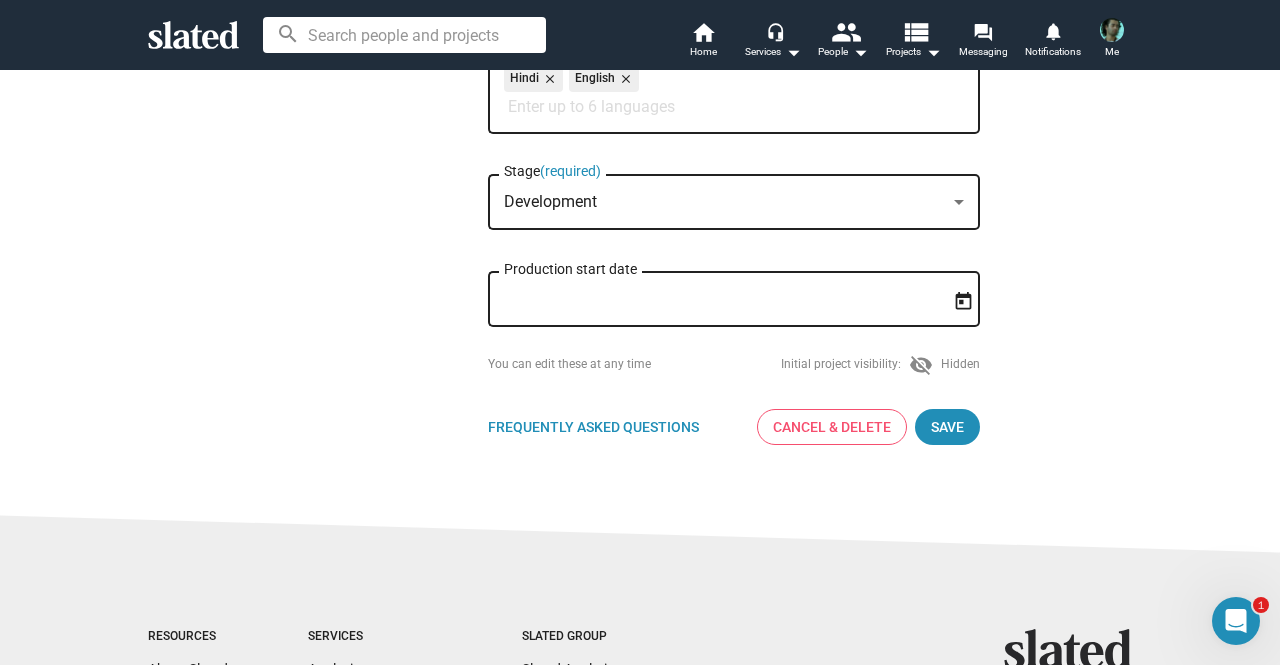 scroll, scrollTop: 560, scrollLeft: 0, axis: vertical 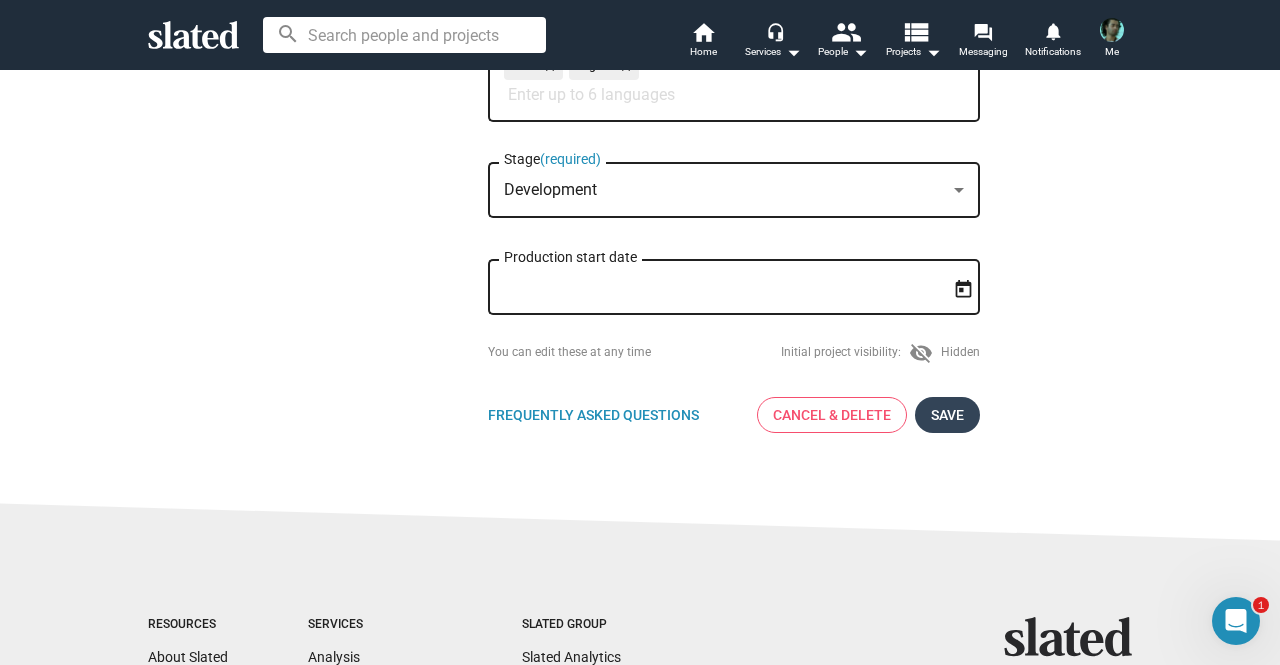 click on "Save" 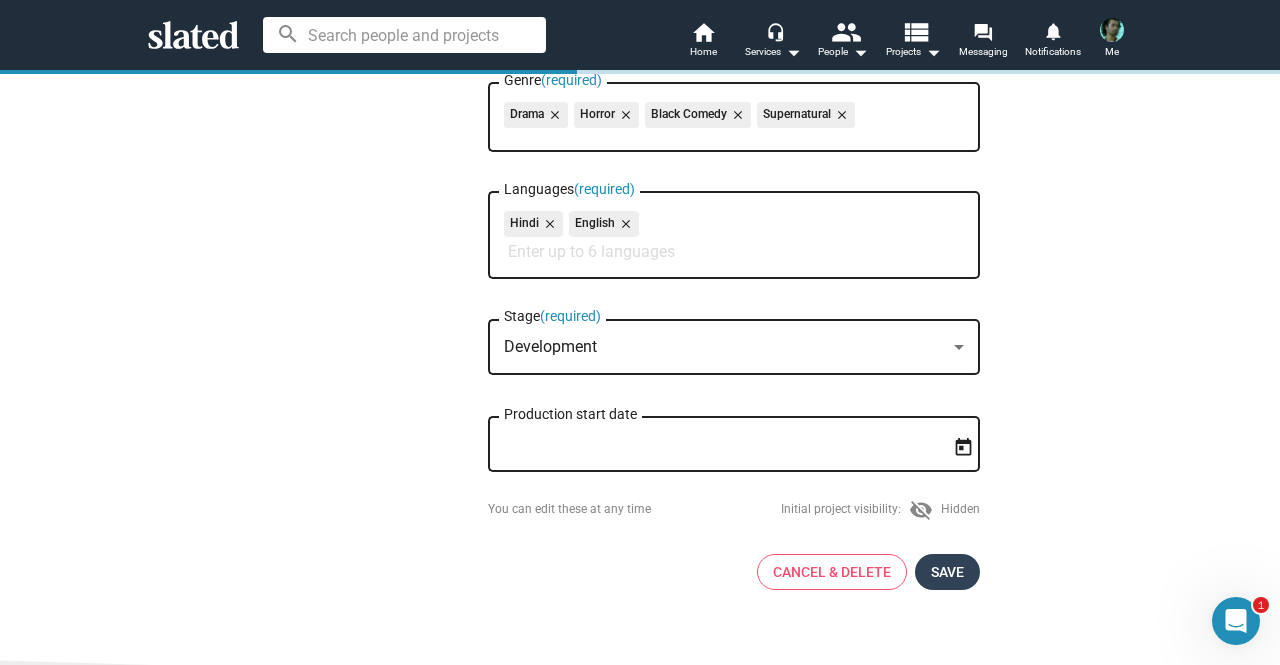 scroll, scrollTop: 720, scrollLeft: 0, axis: vertical 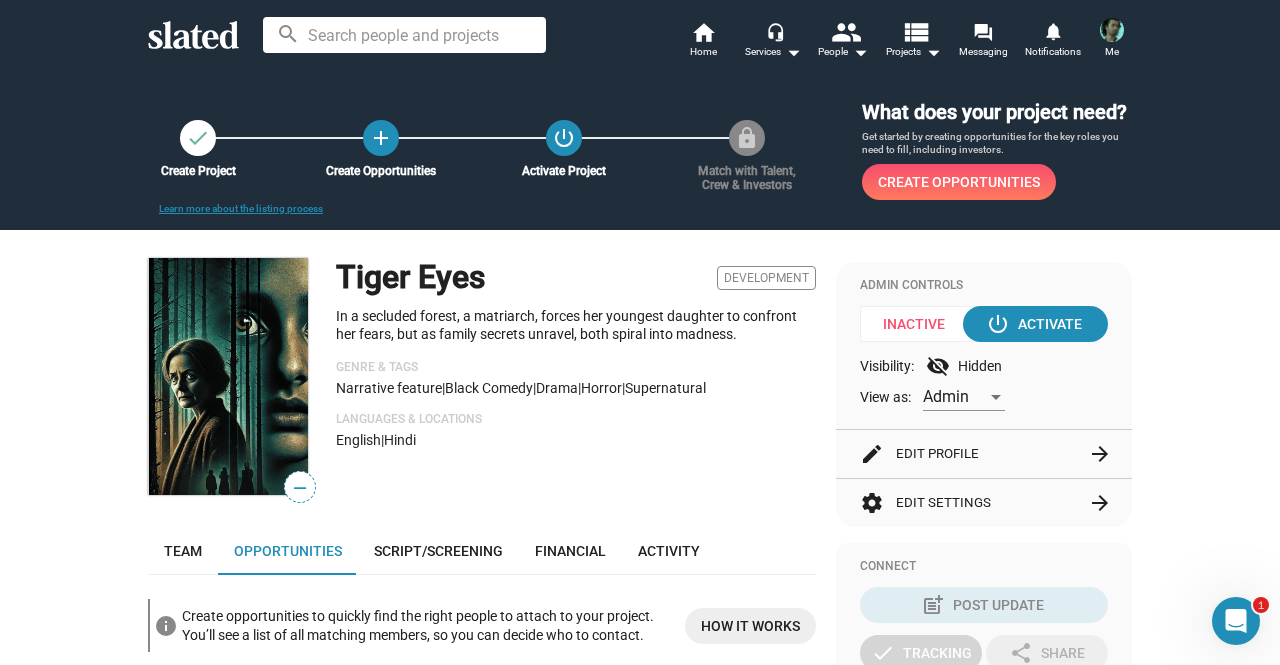 click on "Admin" 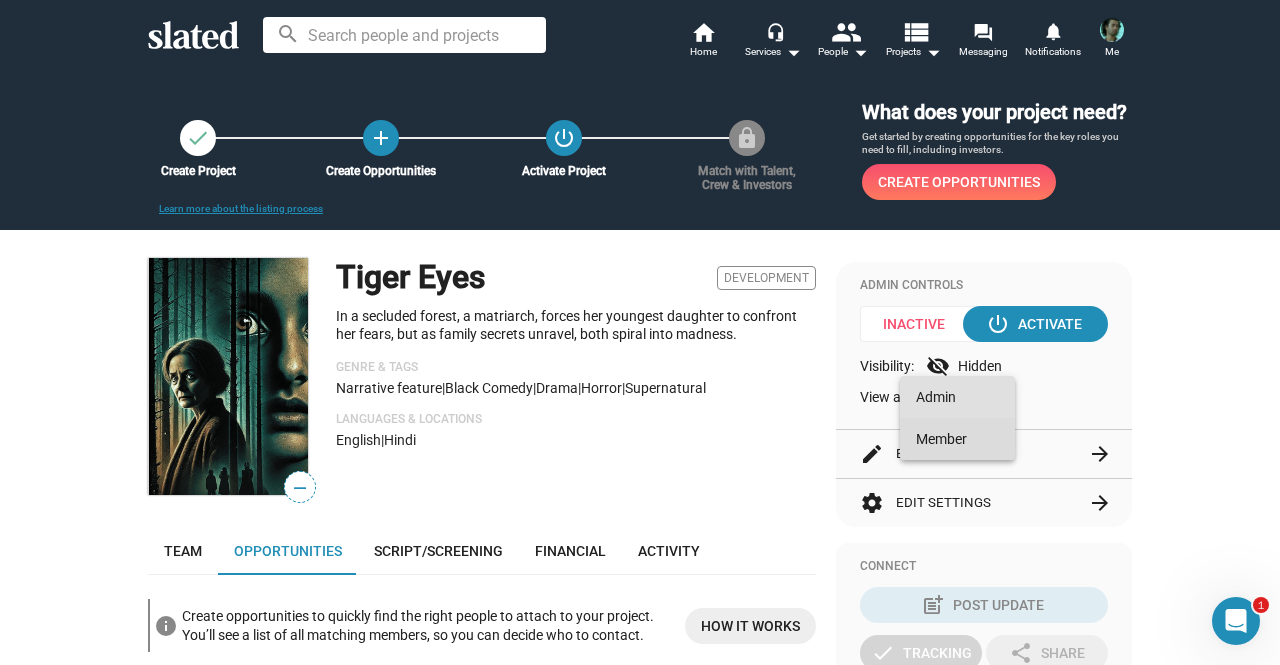 click on "Member" at bounding box center [957, 439] 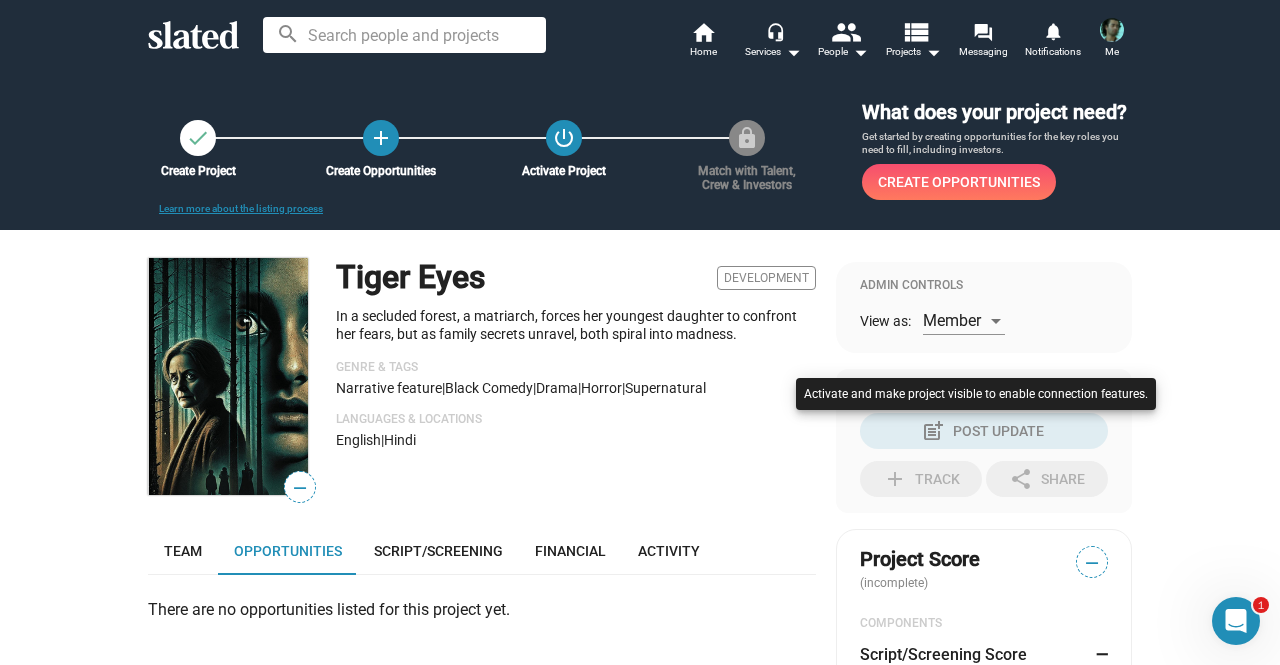 click at bounding box center (976, 414) 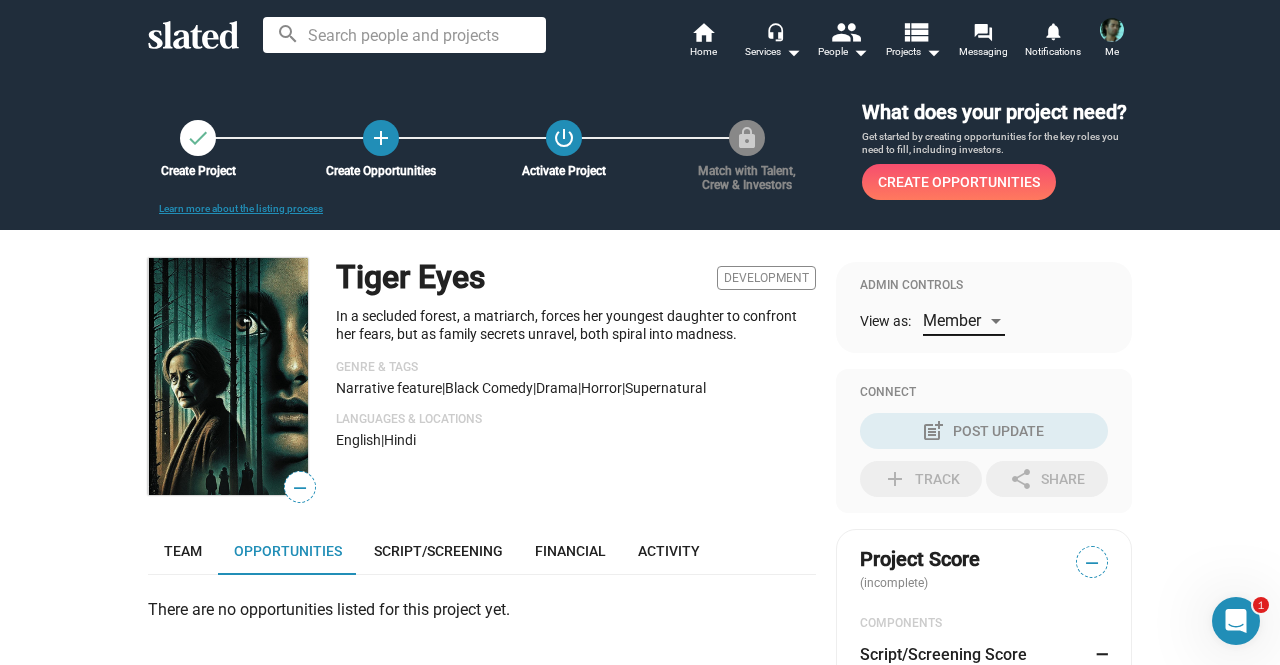 click on "Member" at bounding box center (952, 320) 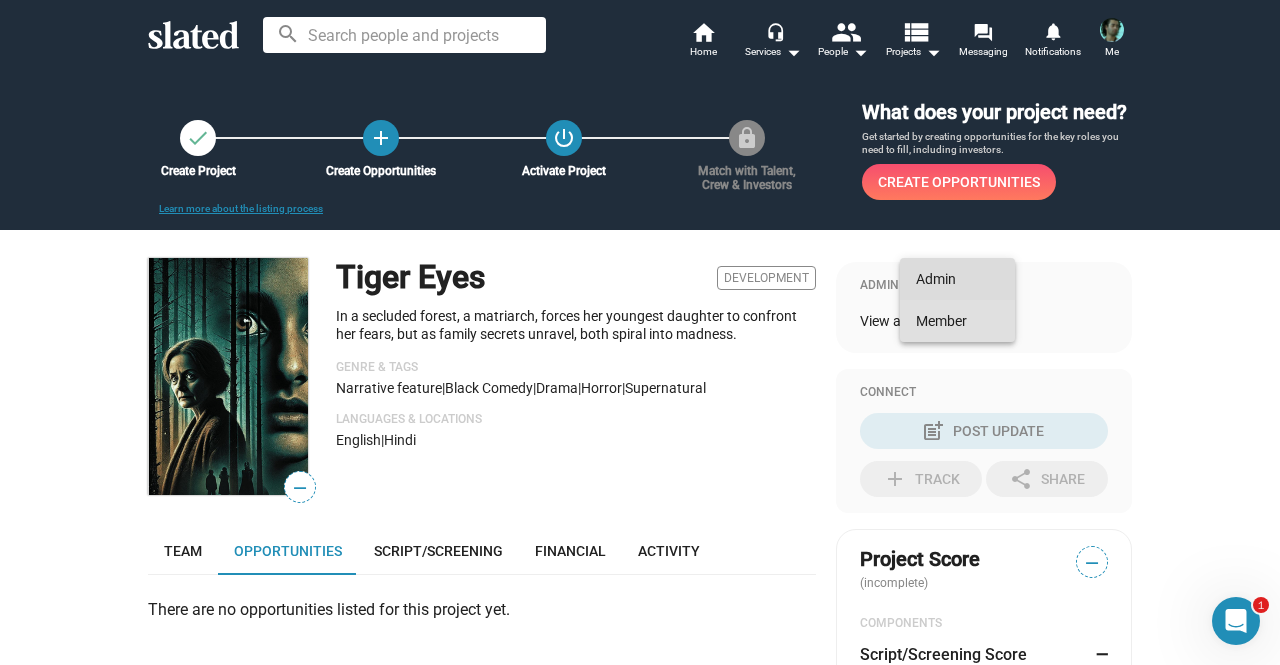 click on "Admin" at bounding box center [957, 279] 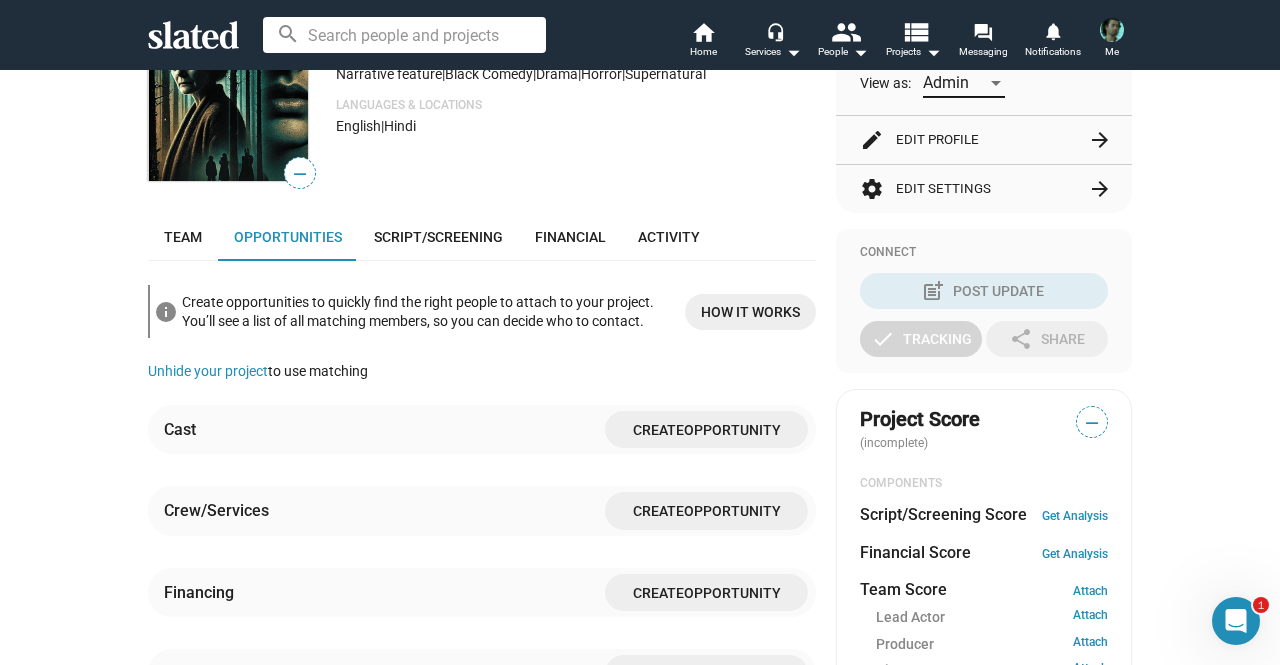 scroll, scrollTop: 315, scrollLeft: 0, axis: vertical 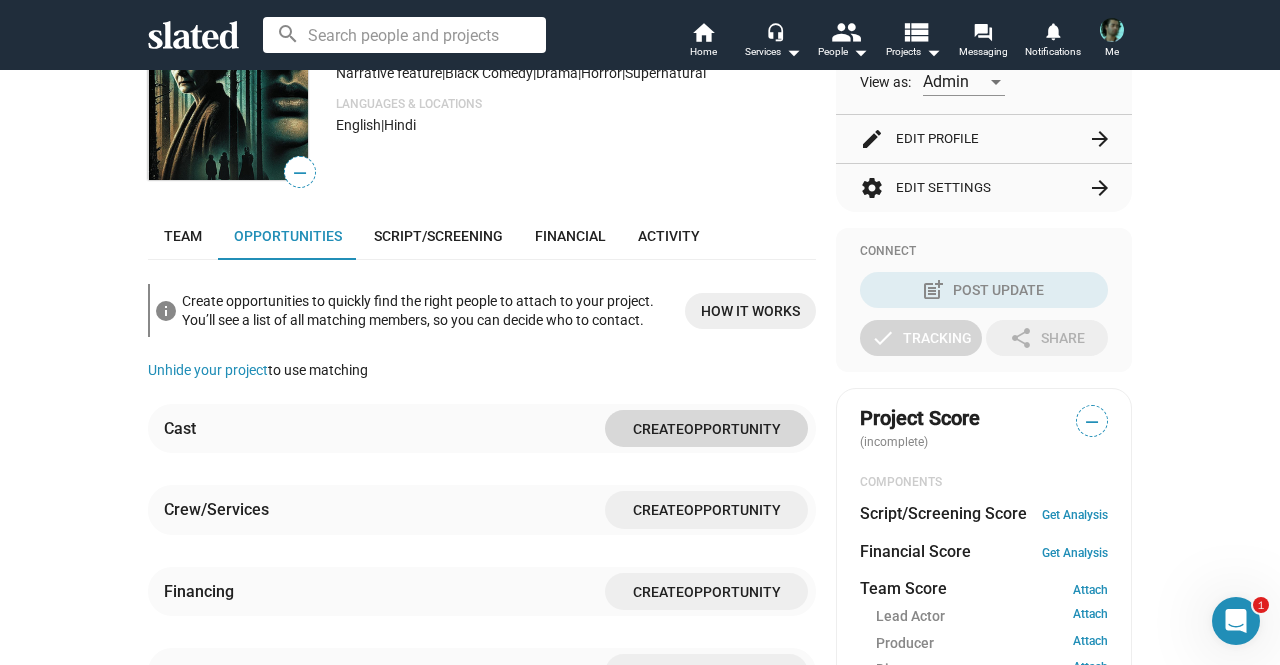 click on "Opportunity" 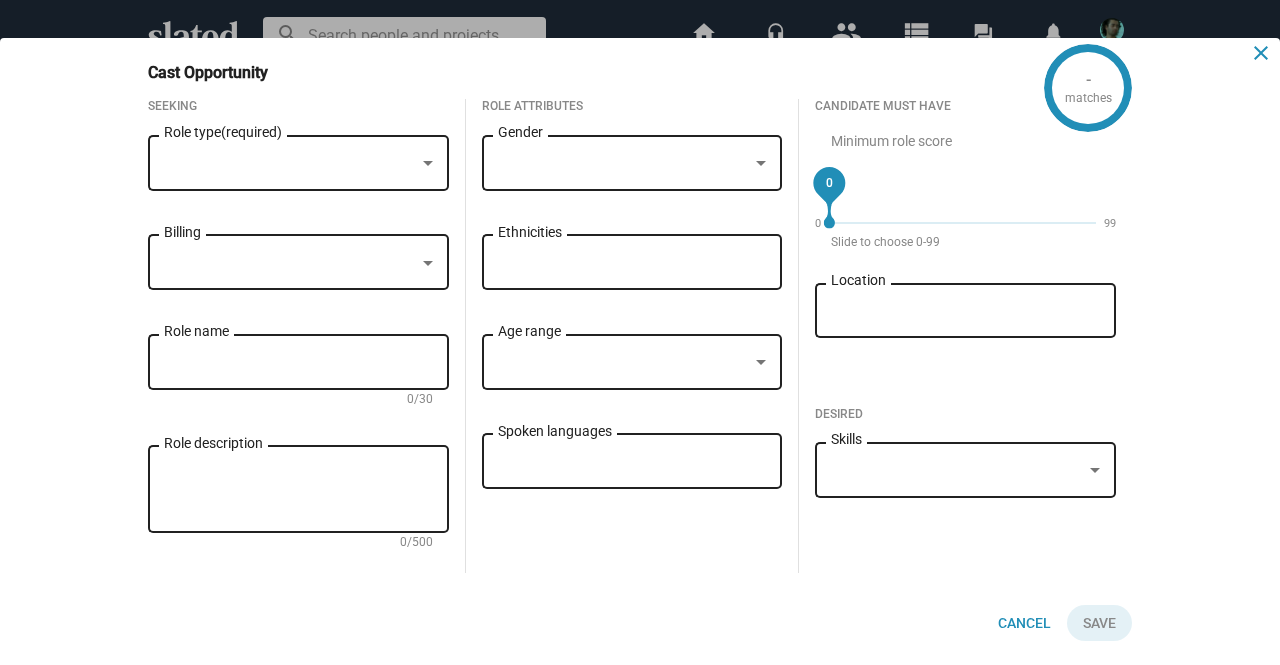 click on "close" 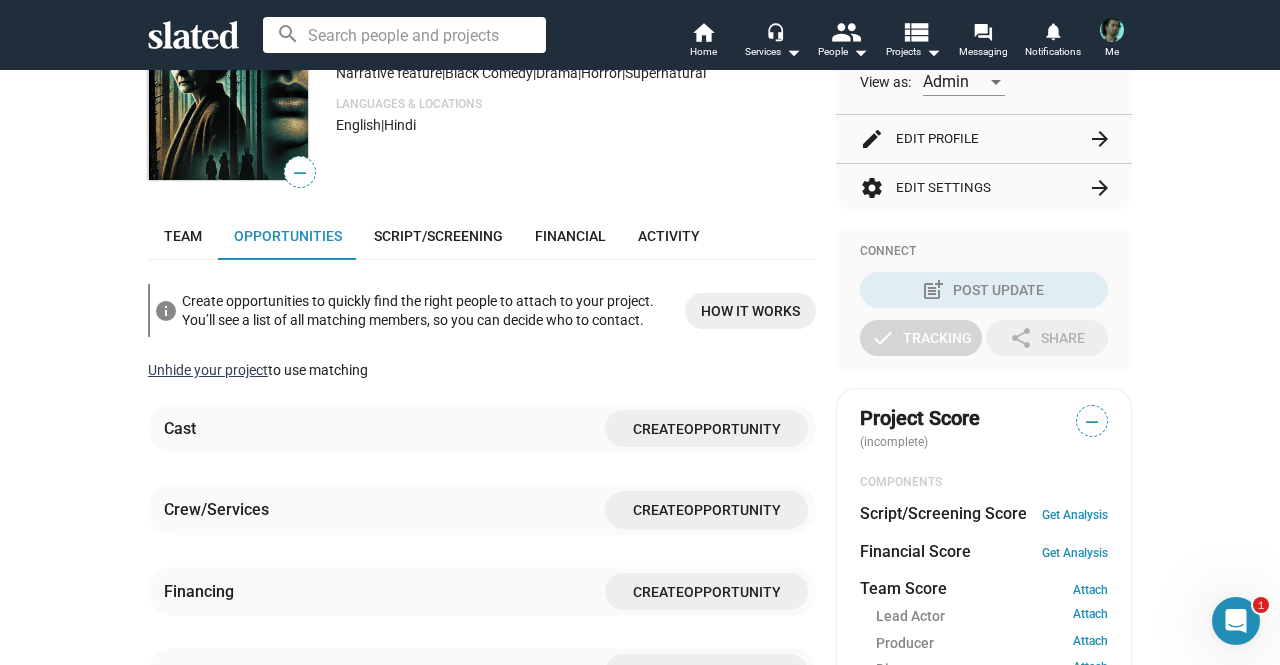 click on "Unhide your project" 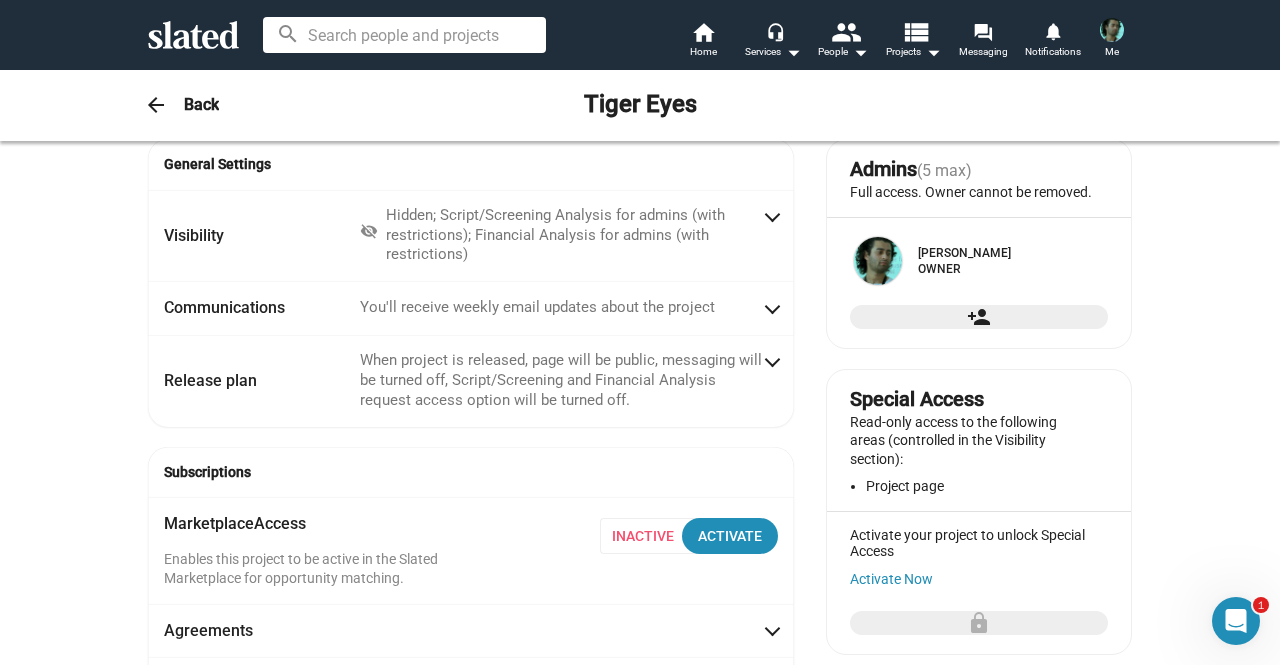 scroll, scrollTop: 0, scrollLeft: 0, axis: both 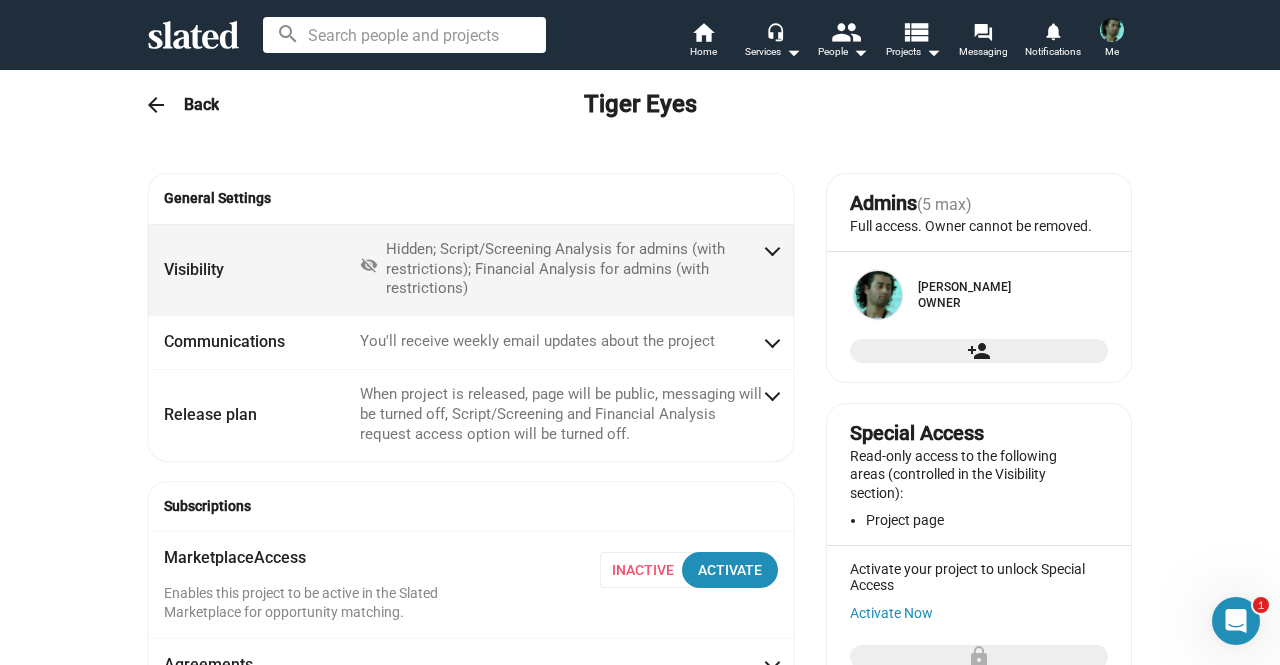 click on "Visibility visibility_off Hidden; Script/Screening Analysis for admins (with restrictions); Financial Analysis for admins (with restrictions)" at bounding box center [471, 270] 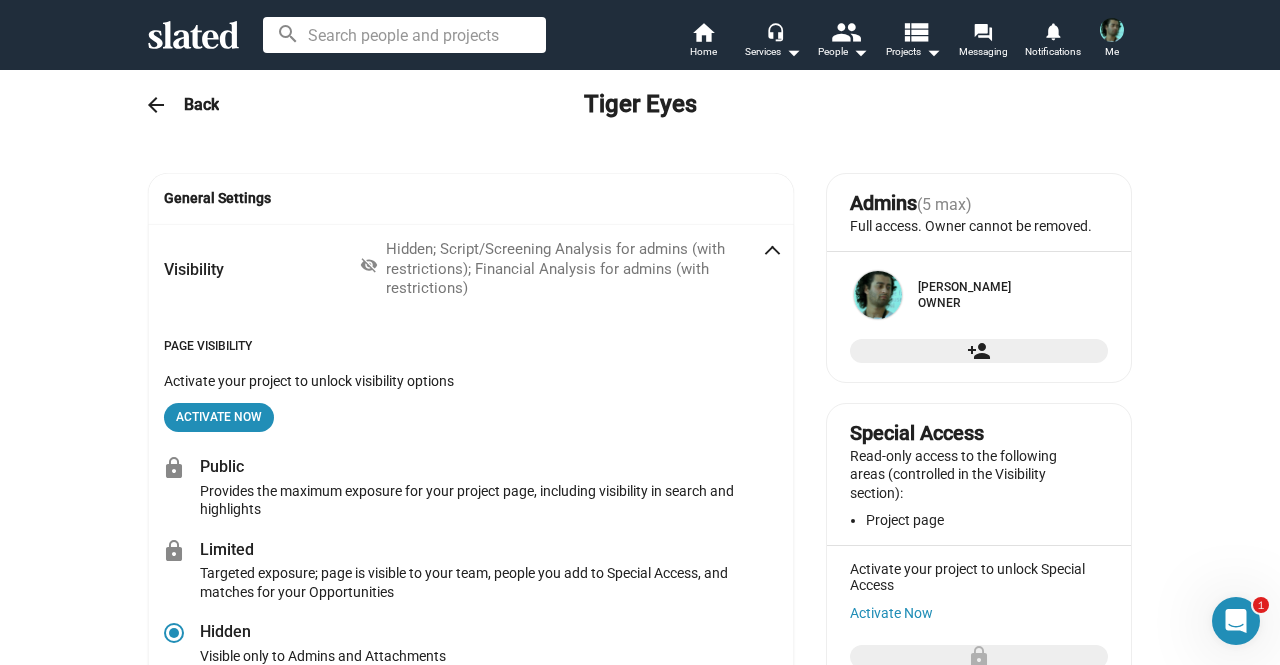 click on "Provides the maximum exposure for your project page, including visibility in search and highlights" at bounding box center [489, 500] 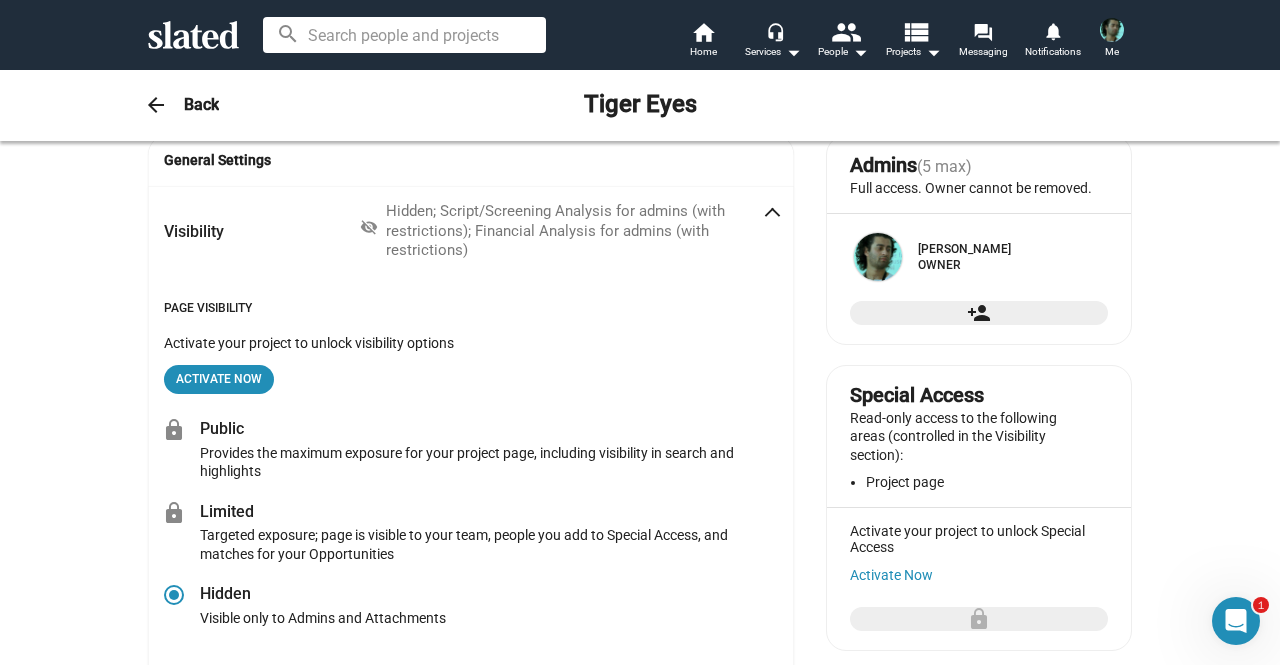 scroll, scrollTop: 34, scrollLeft: 0, axis: vertical 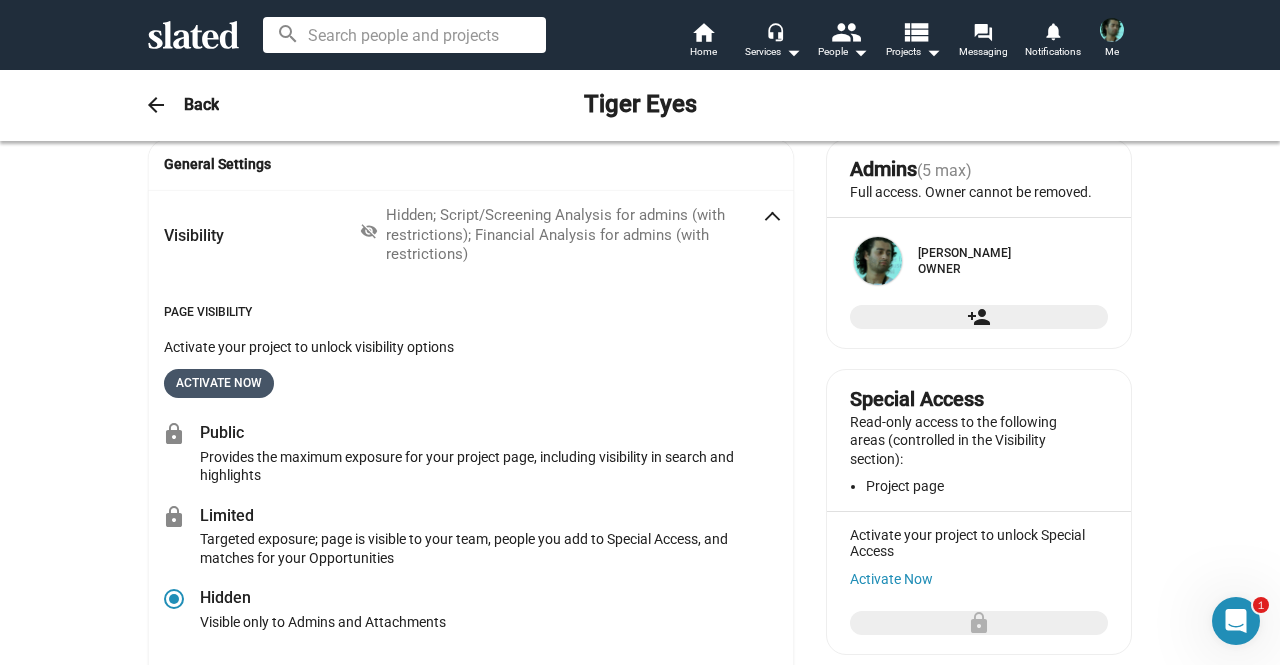 click on "Activate Now" at bounding box center (219, 383) 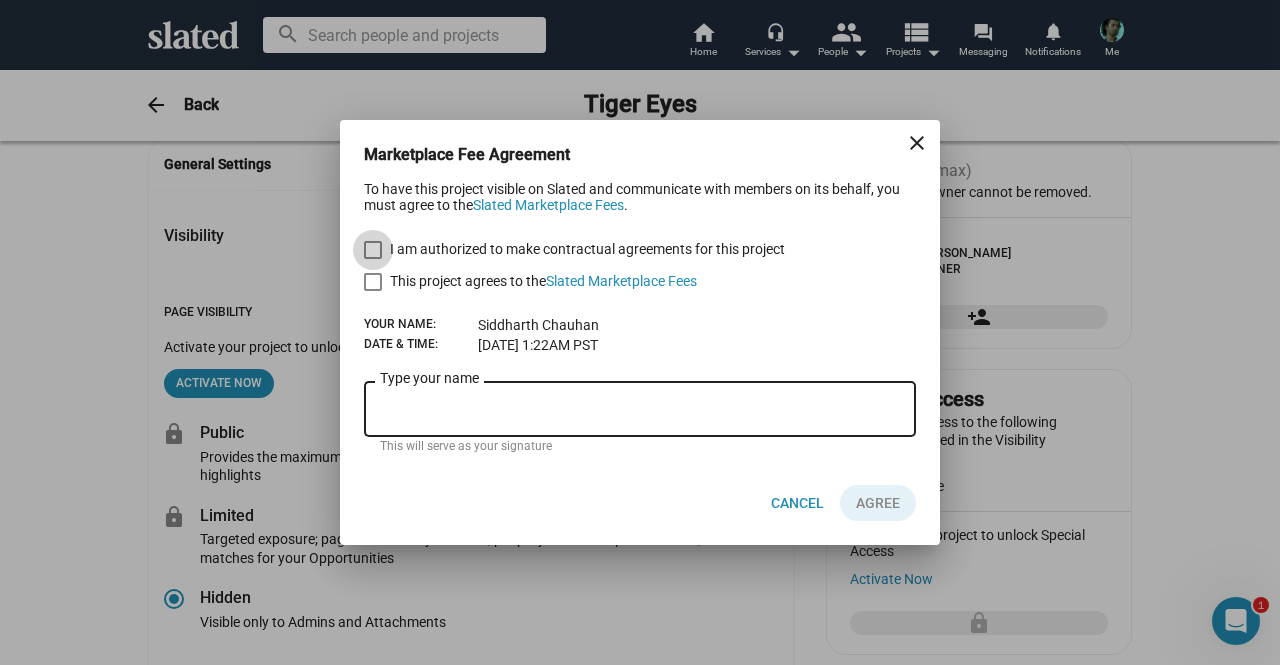 click on "I am authorized to make contractual agreements for this project" at bounding box center [574, 249] 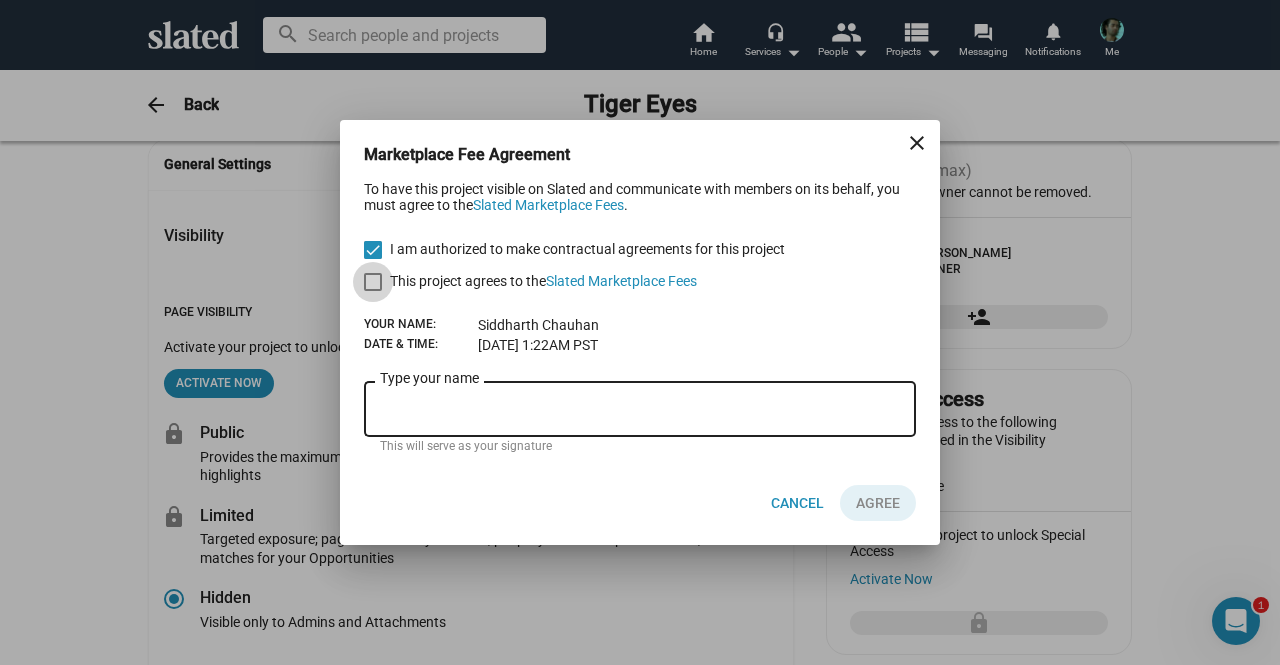 click at bounding box center [373, 282] 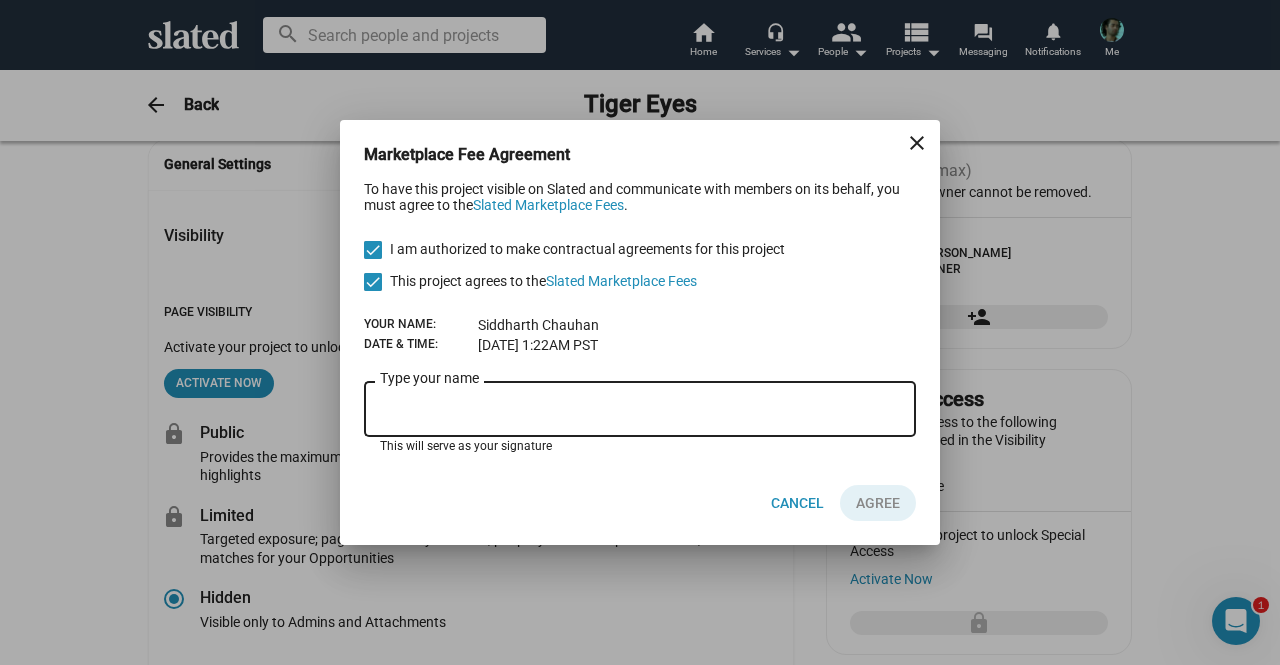 click on "Type your name" at bounding box center (640, 410) 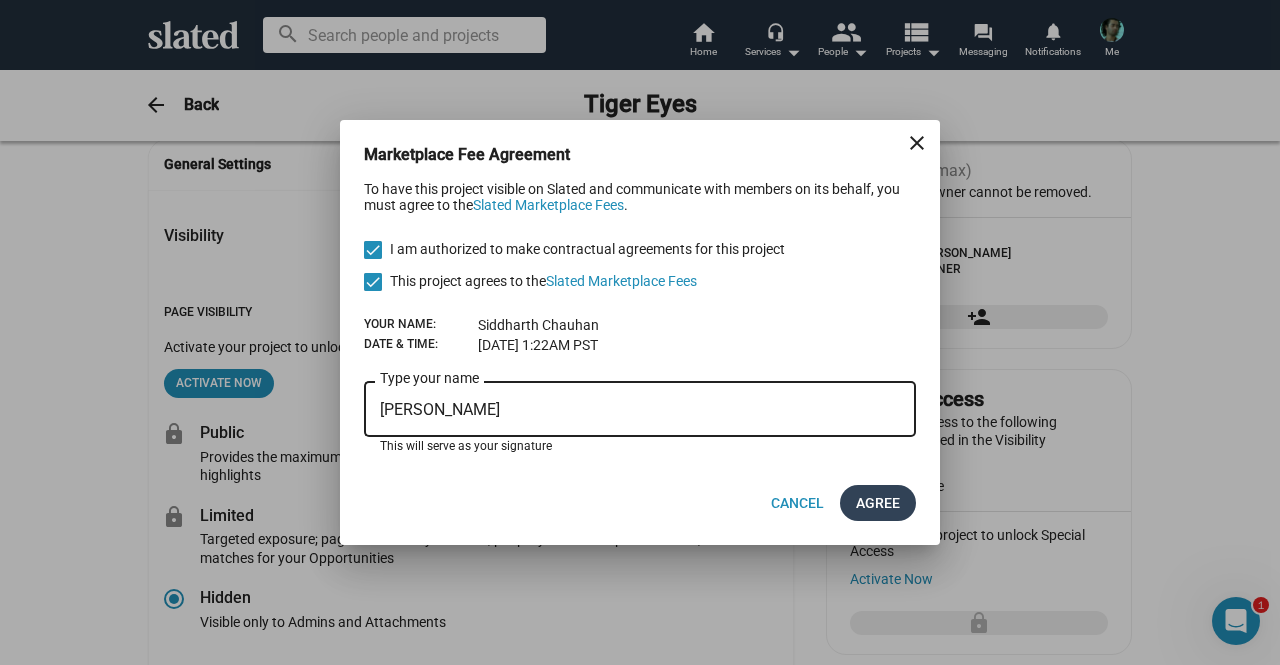 type on "[PERSON_NAME]" 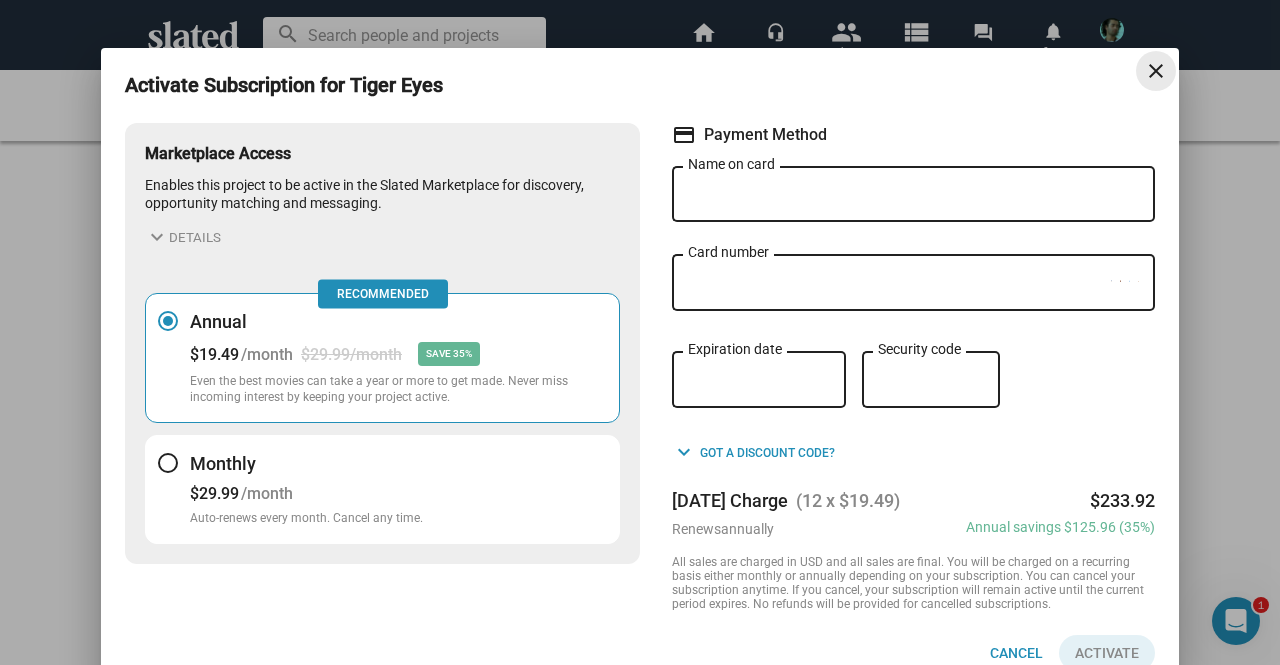 click on "close" at bounding box center (1156, 71) 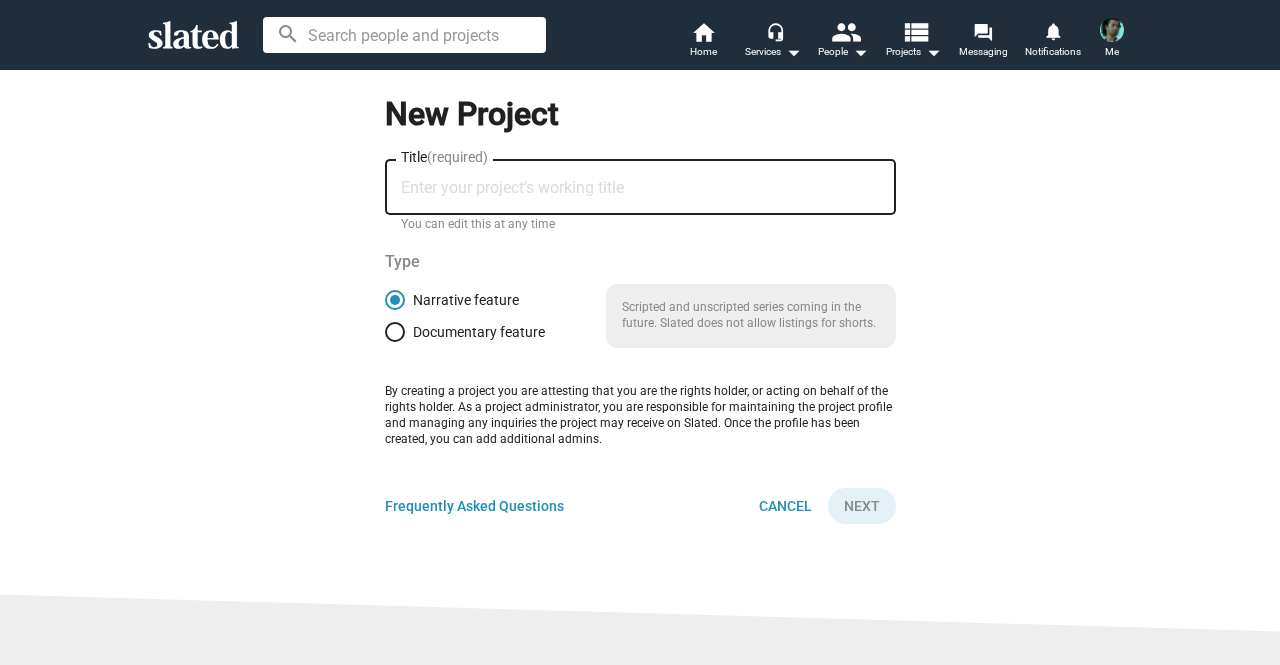 scroll, scrollTop: 0, scrollLeft: 0, axis: both 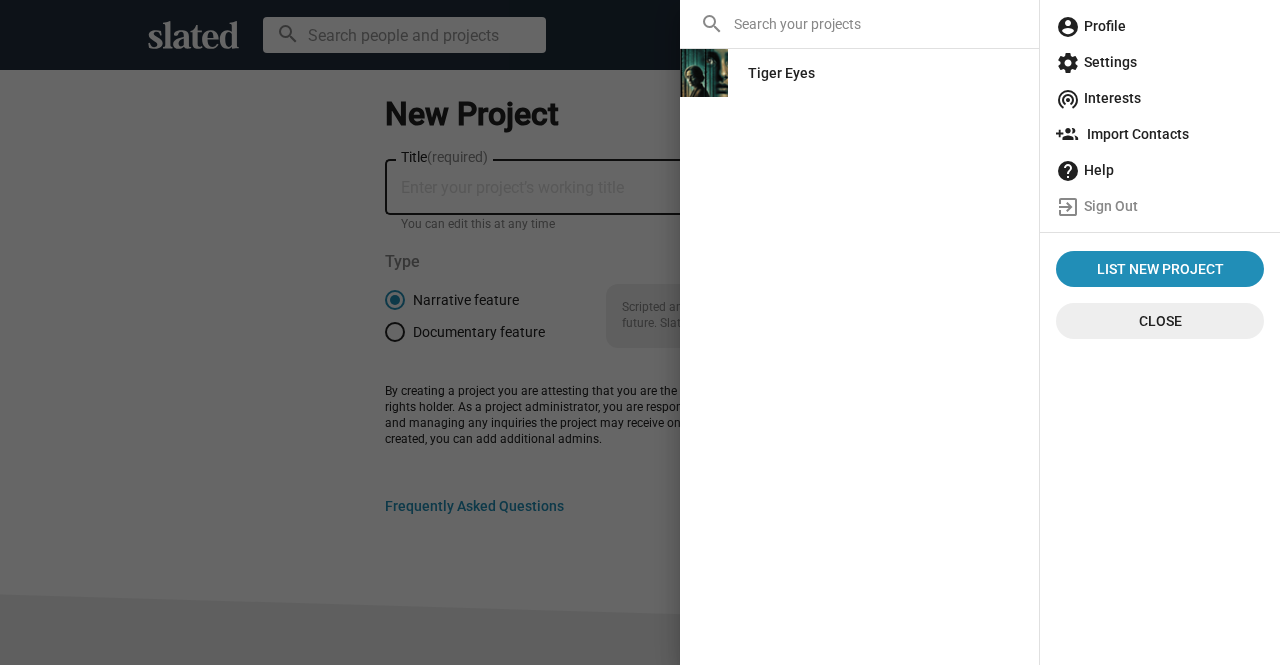 click on "Tiger Eyes" 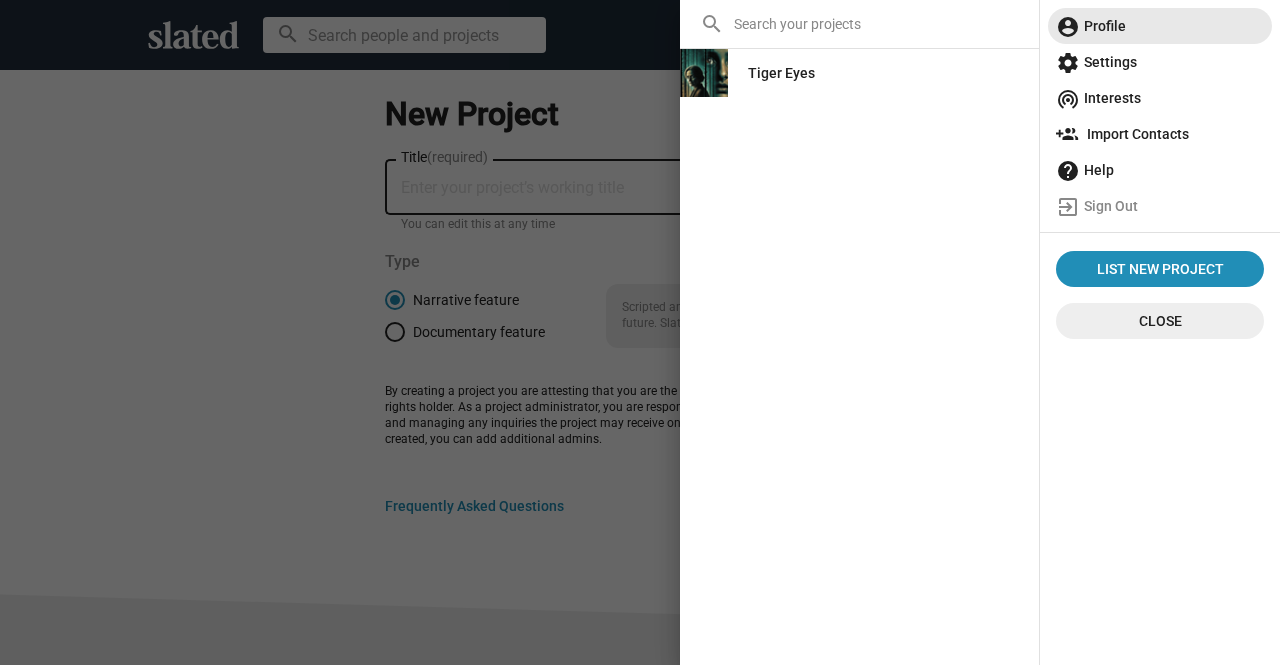click on "account_circle  Profile" 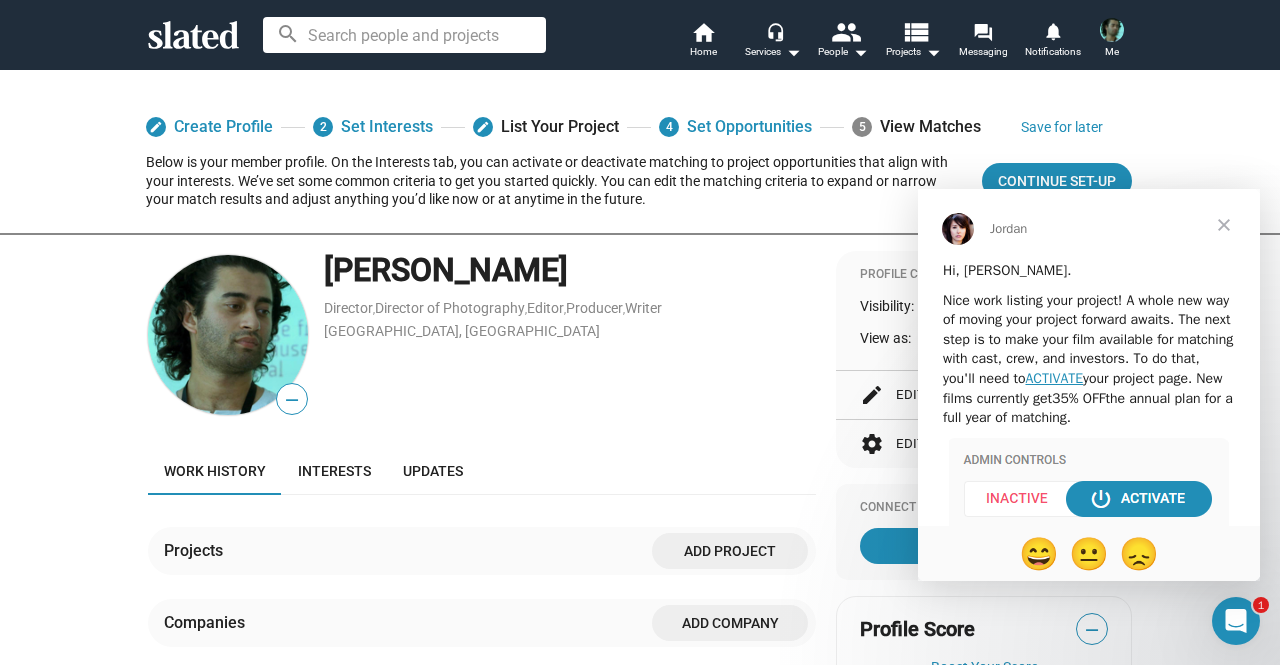 click at bounding box center [1224, 225] 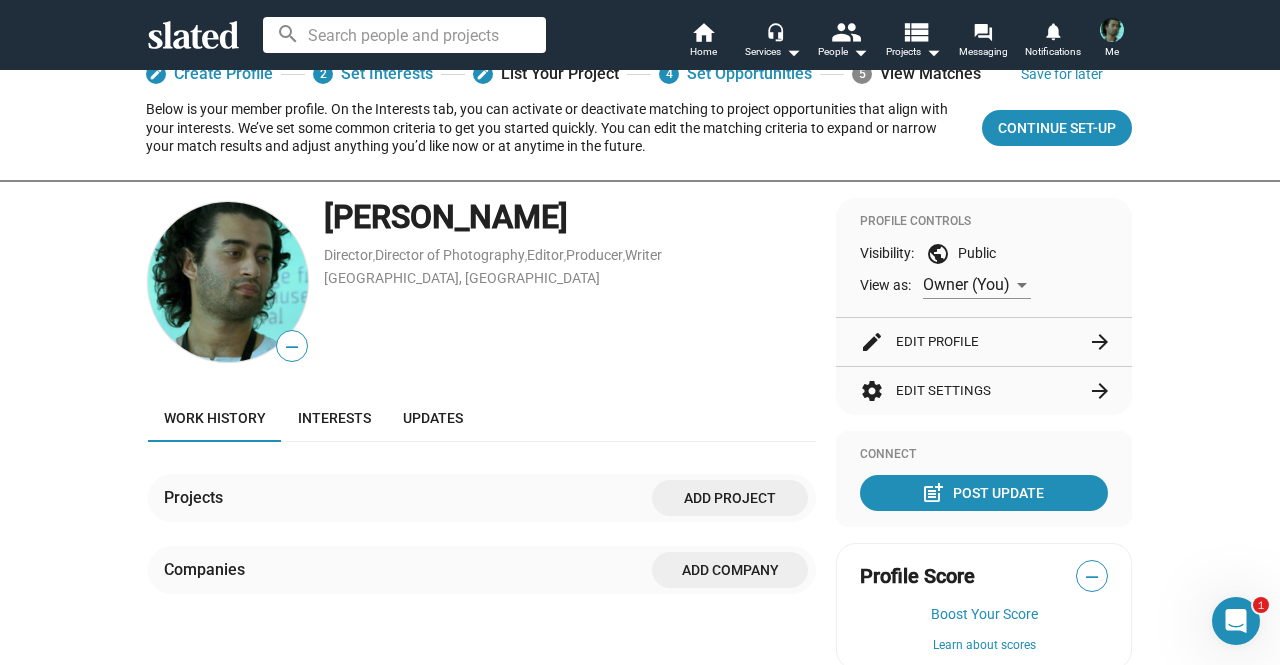 scroll, scrollTop: 52, scrollLeft: 0, axis: vertical 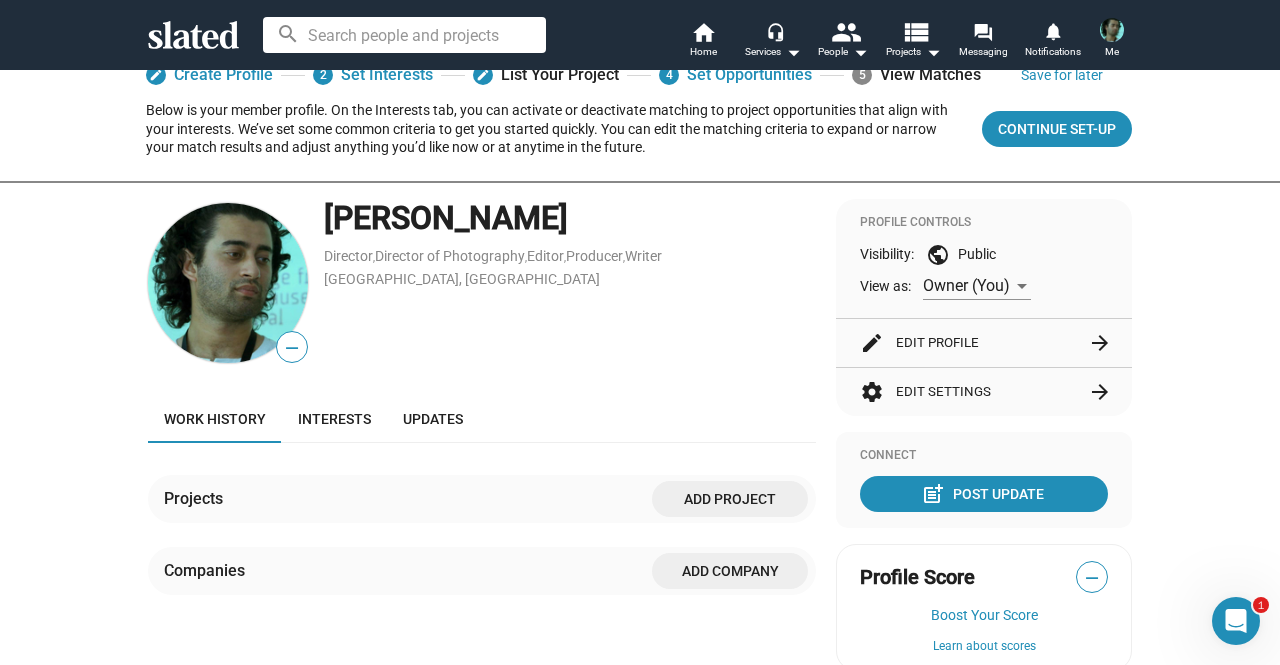 click on "Projects  Add project" 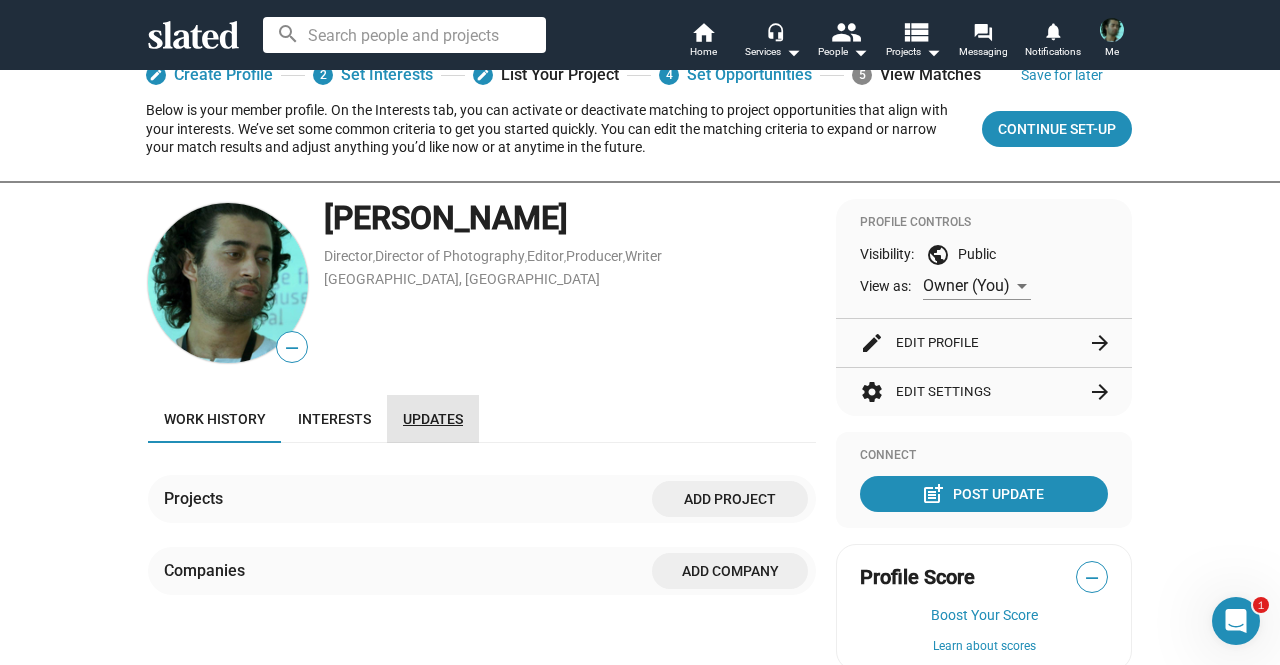 click on "Updates" at bounding box center (433, 419) 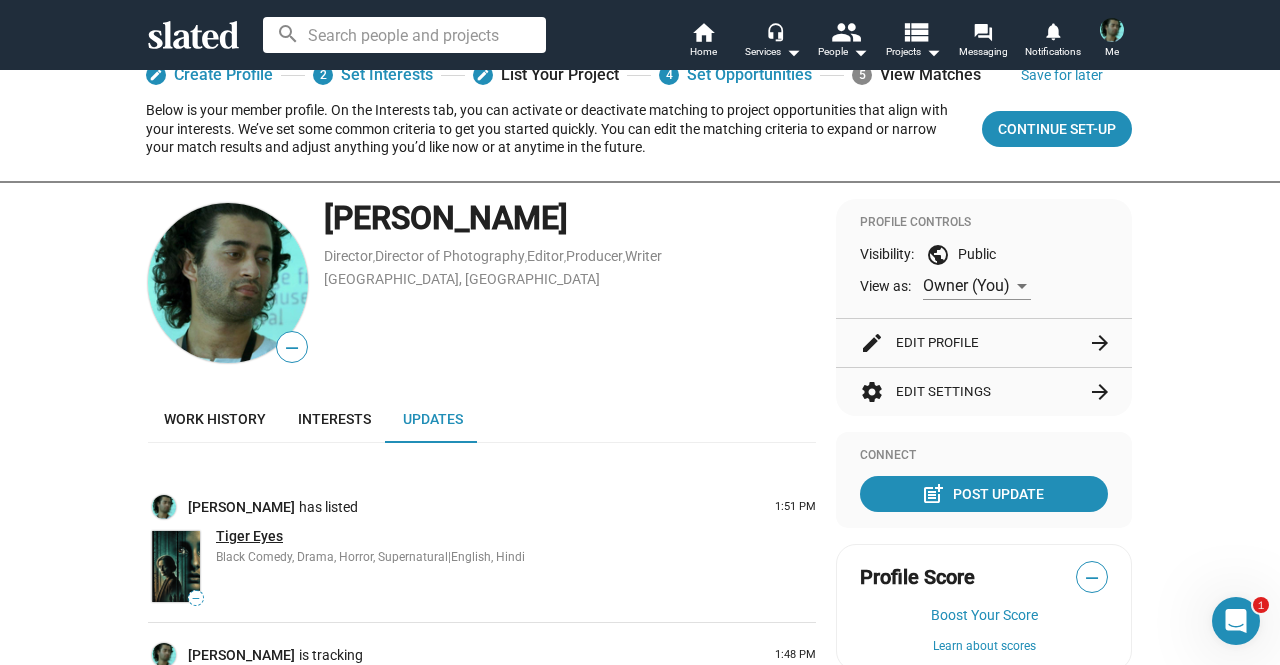 click on "Tiger Eyes" 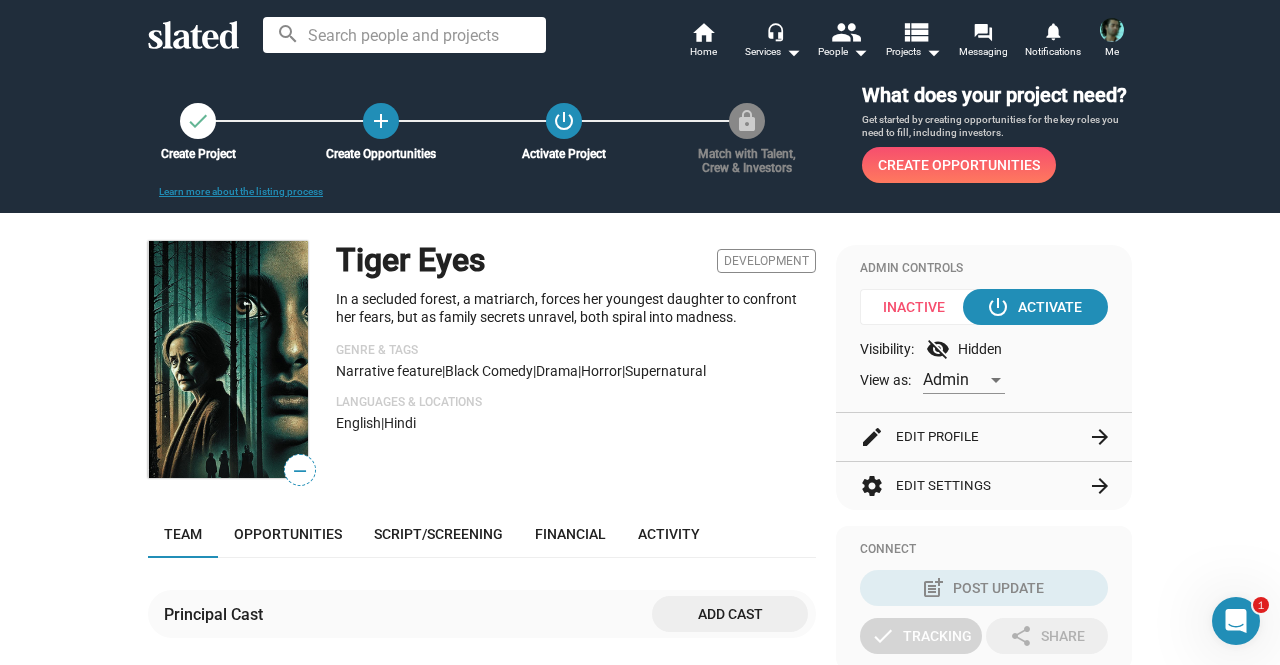 scroll, scrollTop: 37, scrollLeft: 0, axis: vertical 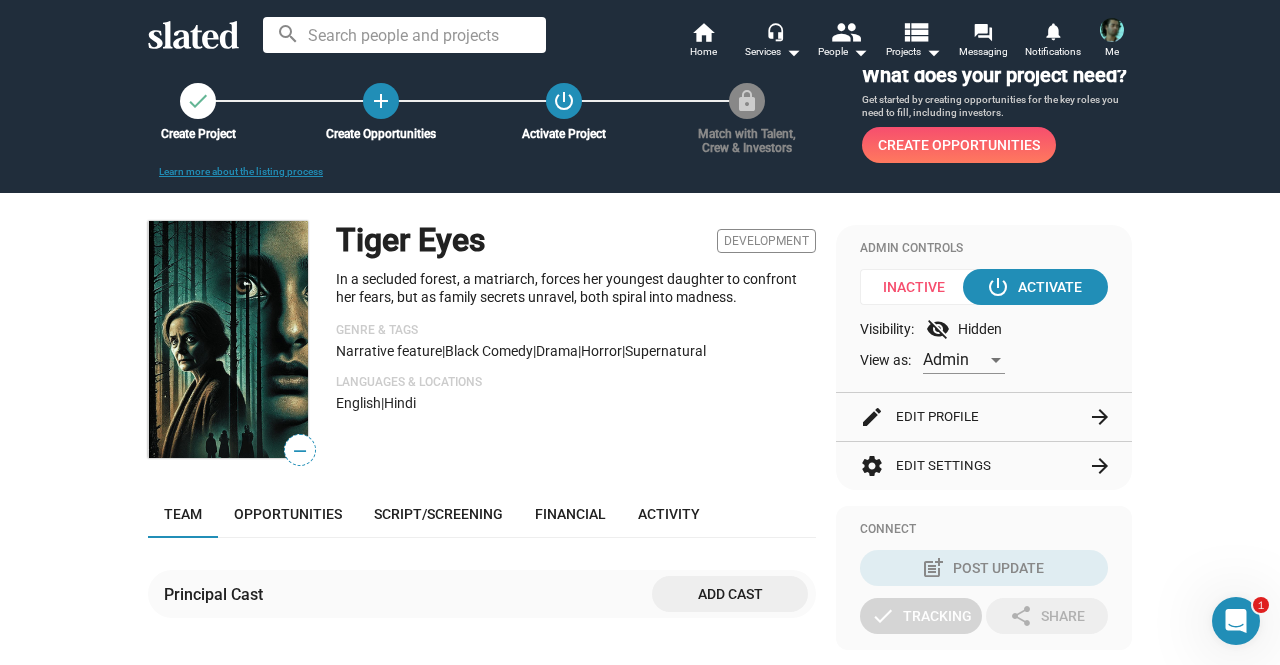click on "Inactive" 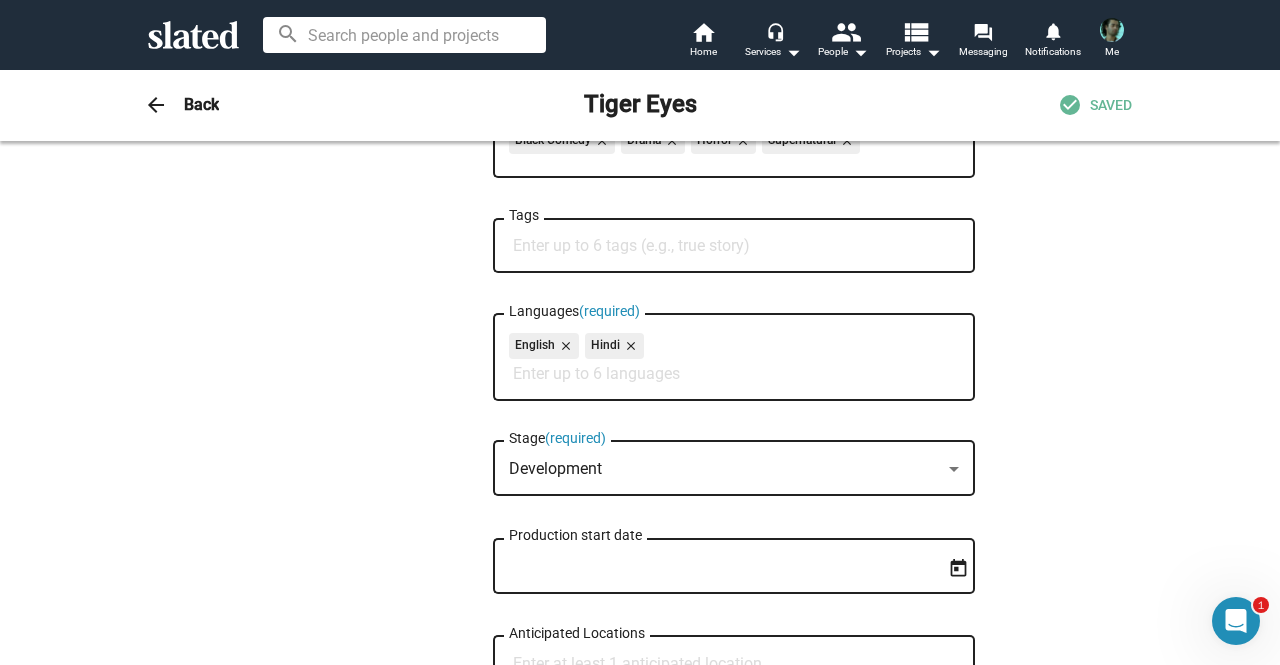 scroll, scrollTop: 0, scrollLeft: 0, axis: both 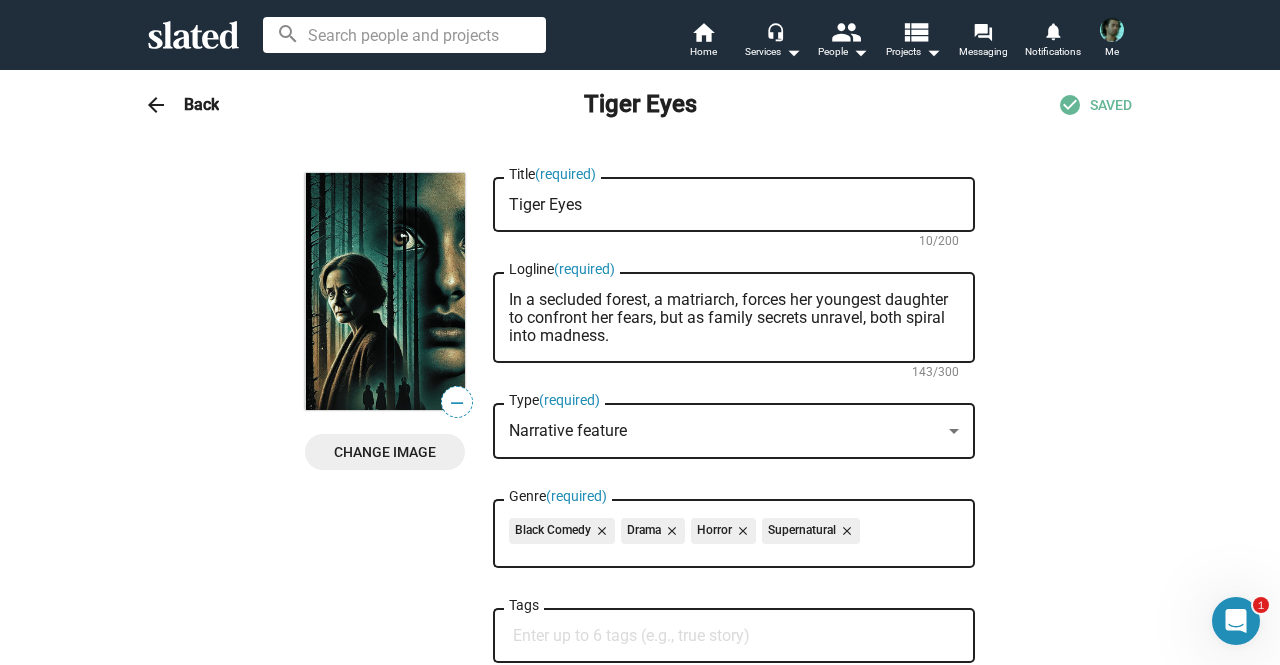 click on "In a secluded forest, a matriarch, forces her youngest daughter to confront her fears, but as family secrets unravel, both spiral into madness." at bounding box center [734, 318] 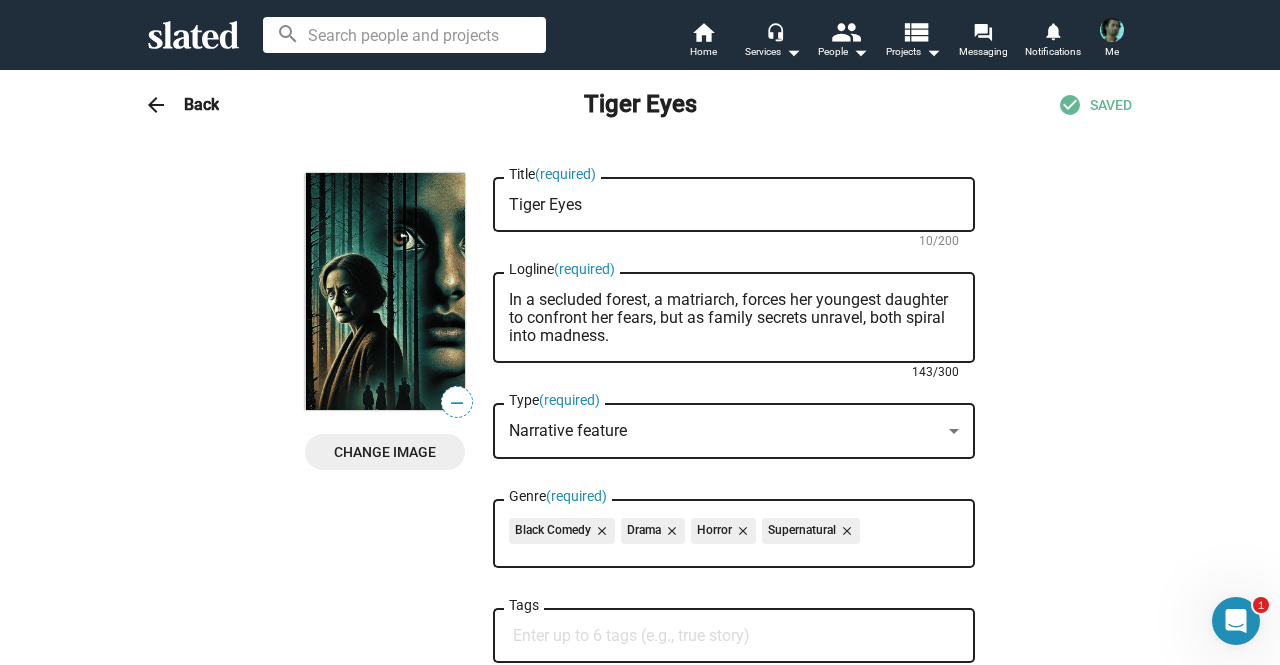 click on "In a secluded forest, a matriarch, forces her youngest daughter to confront her fears, but as family secrets unravel, both spiral into madness." at bounding box center (734, 318) 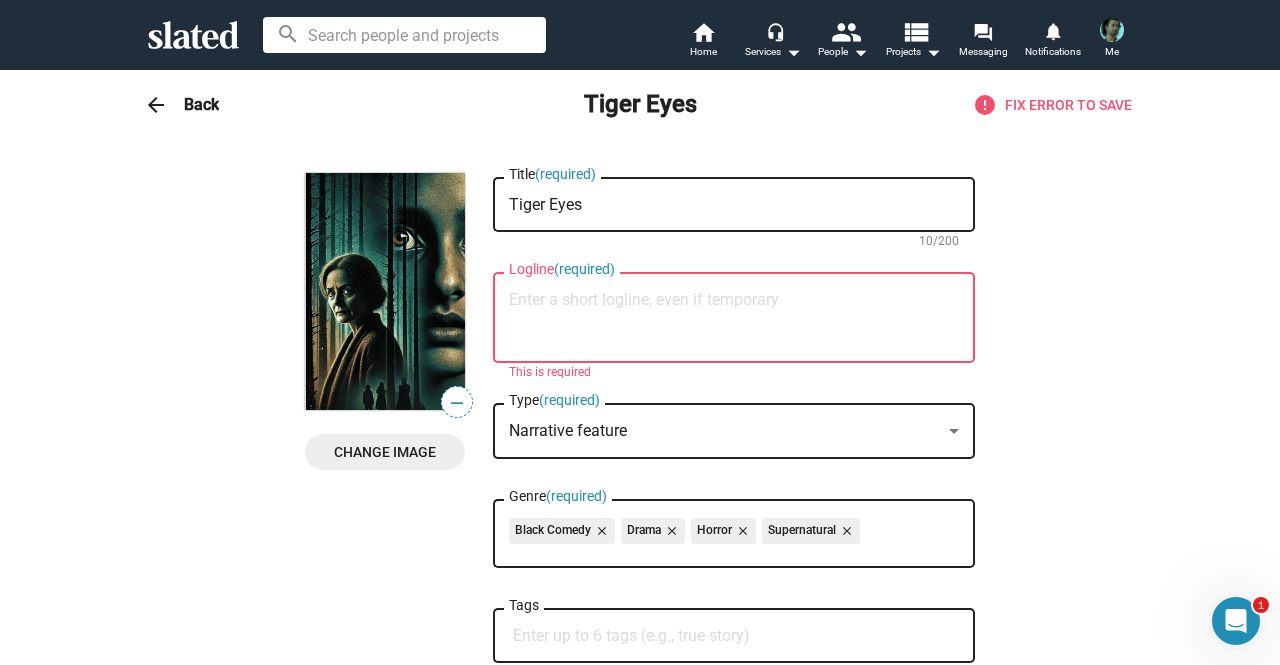 type 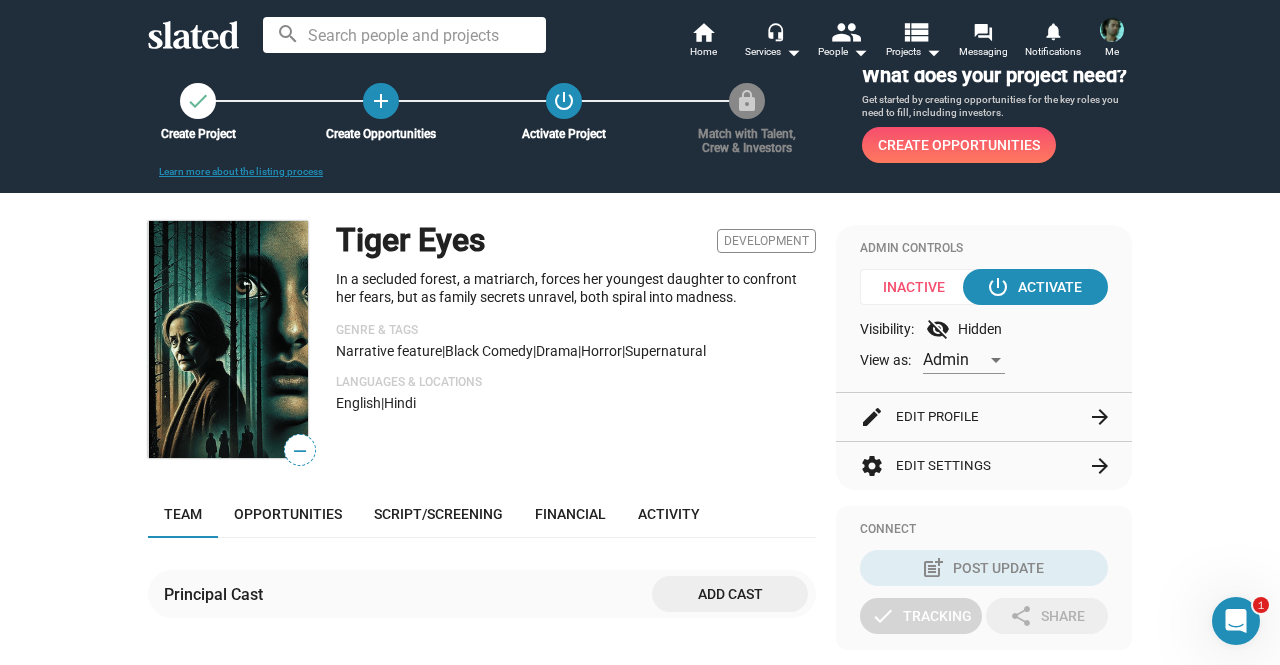 click at bounding box center [1112, 30] 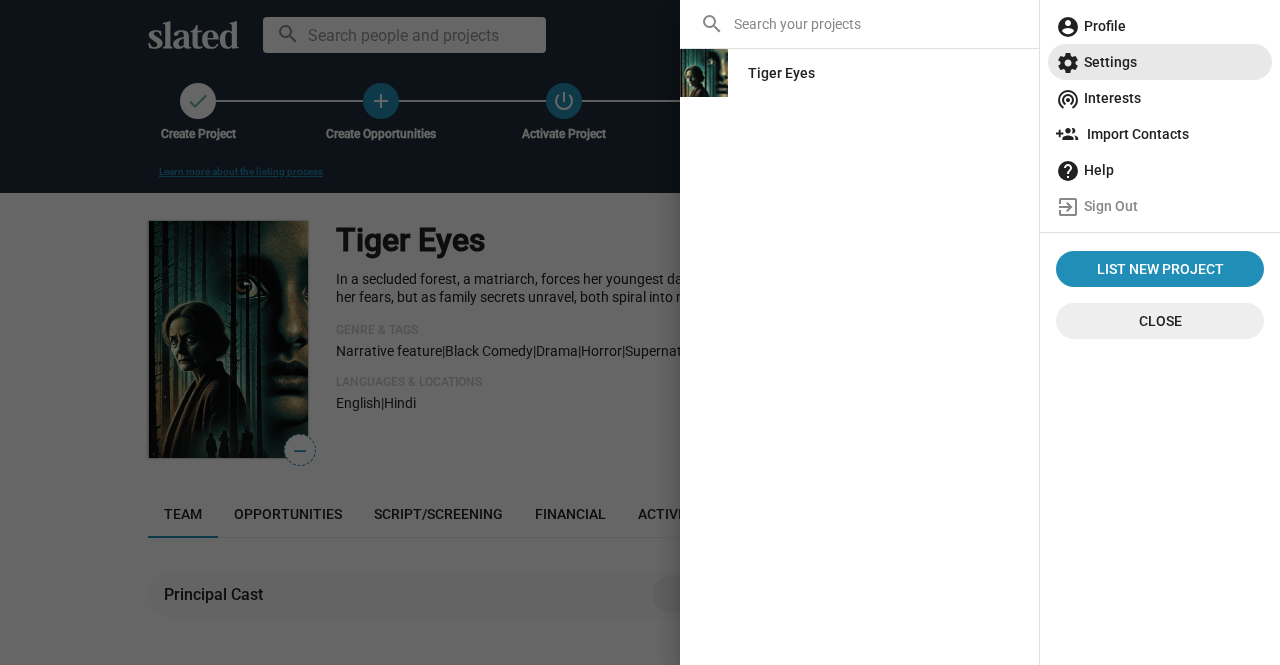 click on "settings  Settings" 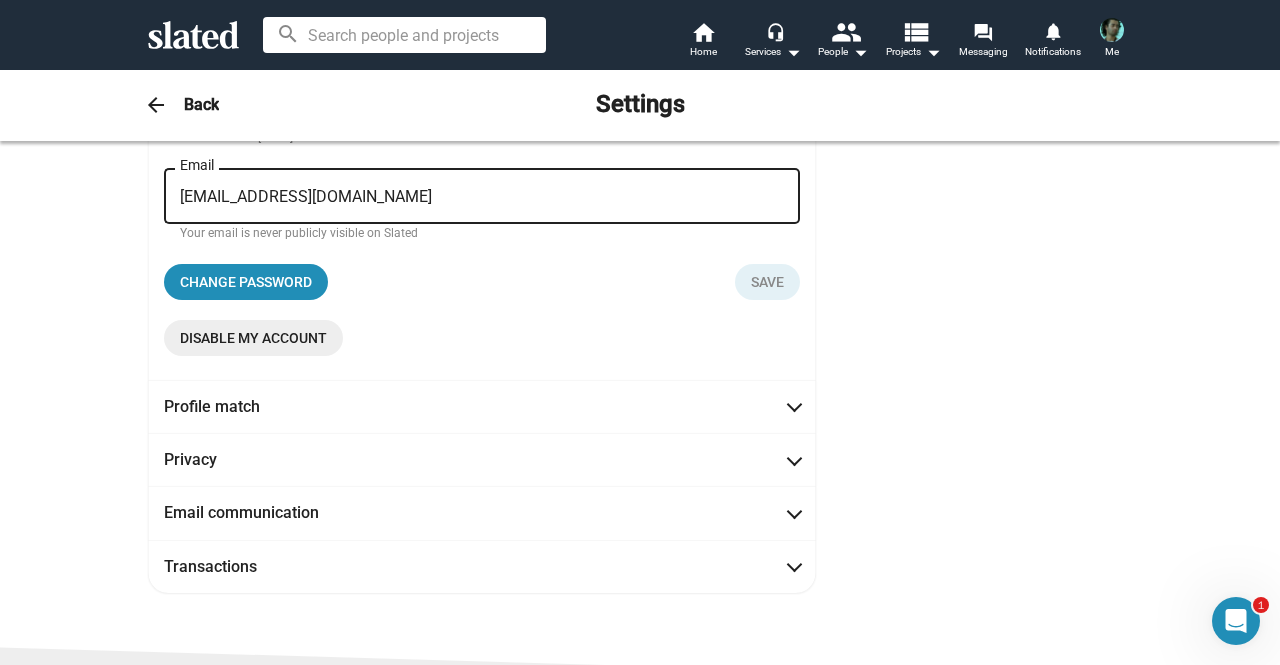 scroll, scrollTop: 386, scrollLeft: 0, axis: vertical 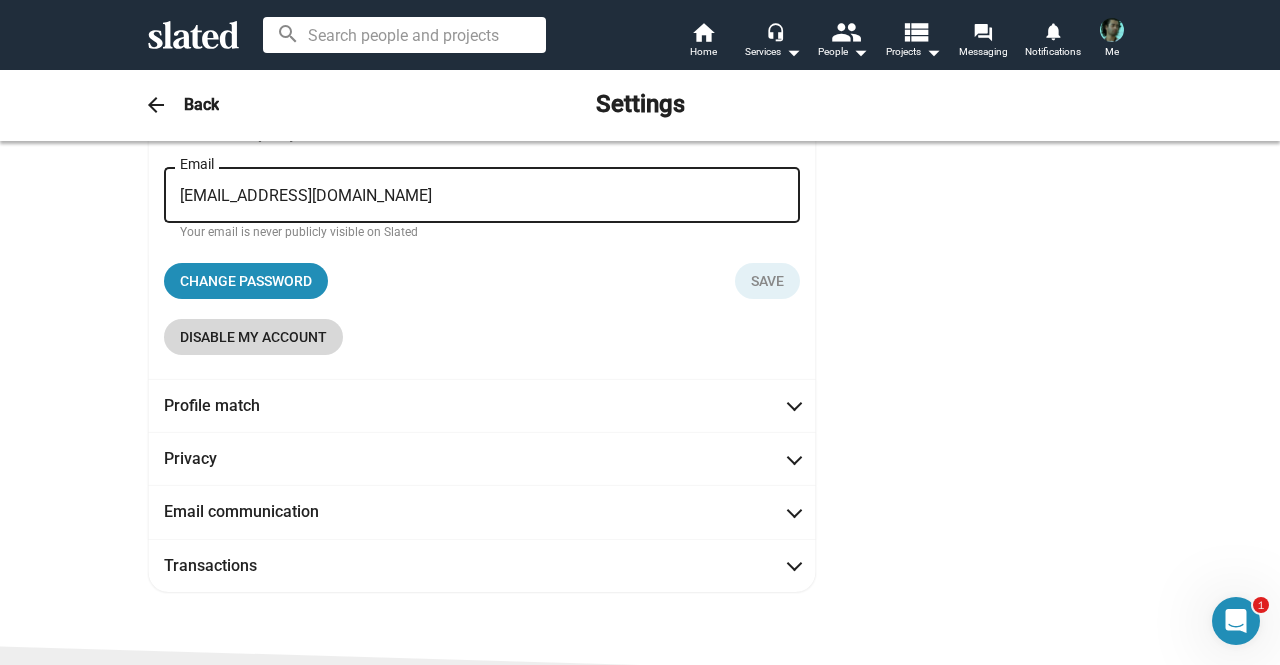 click on "Disable my account" 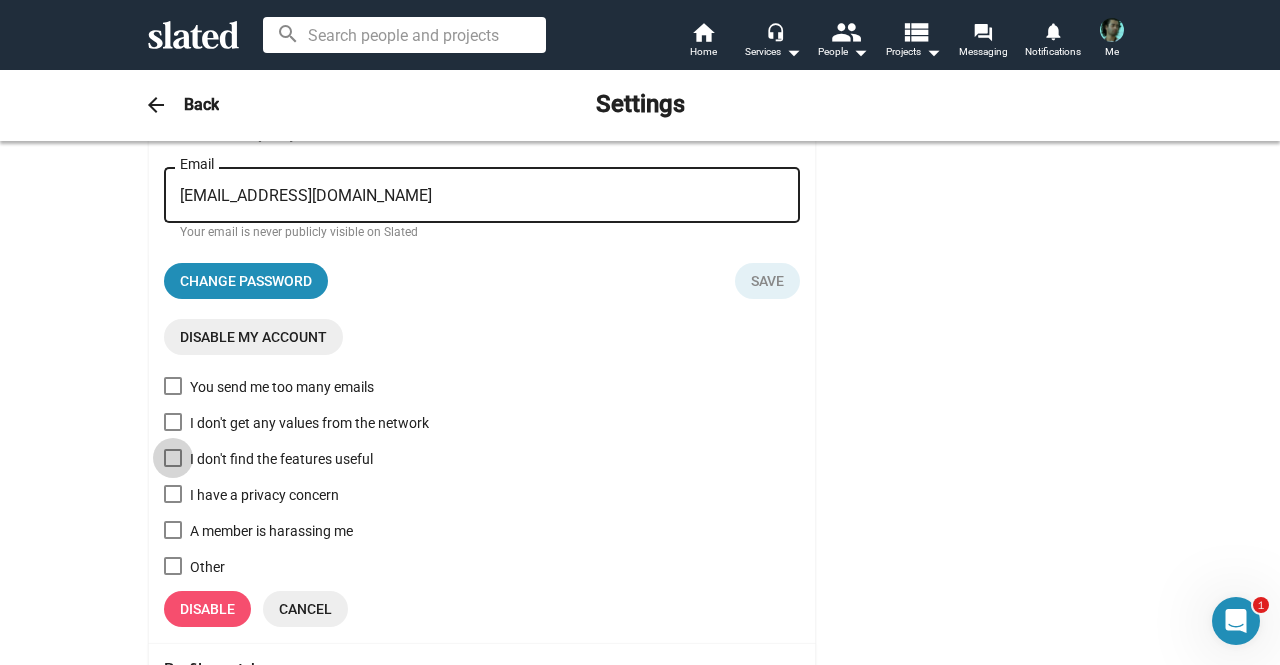 click on "I don't find the features useful" at bounding box center [281, 459] 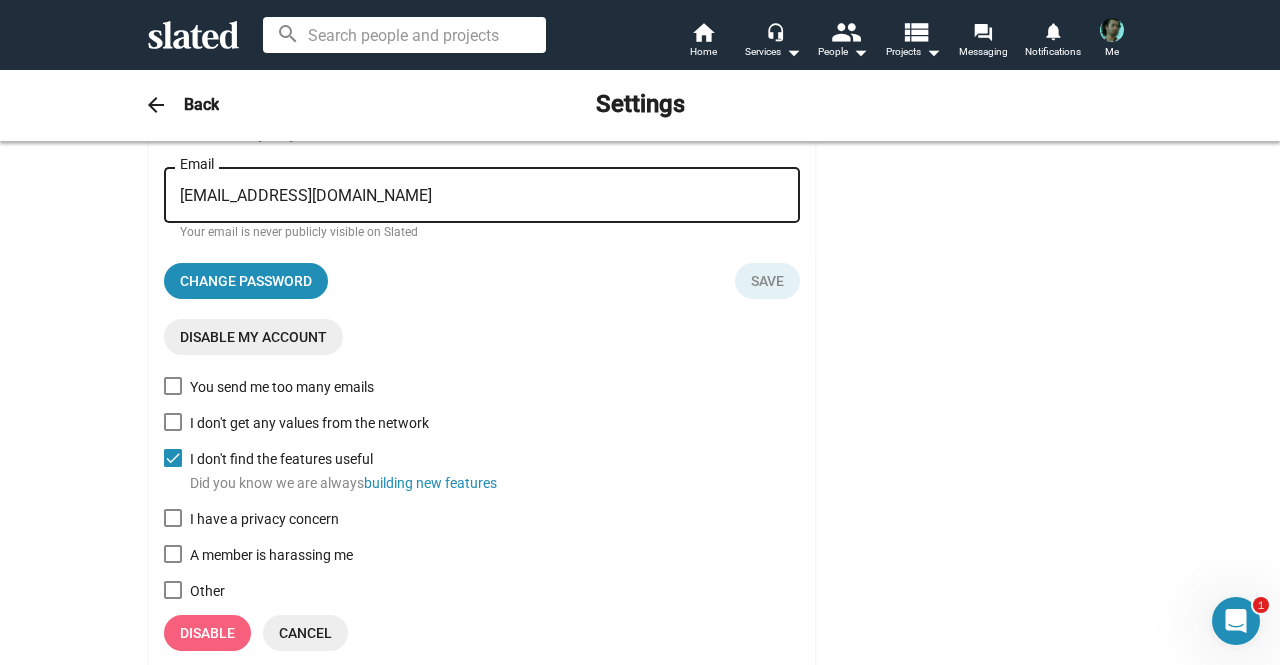 click on "Disable" 